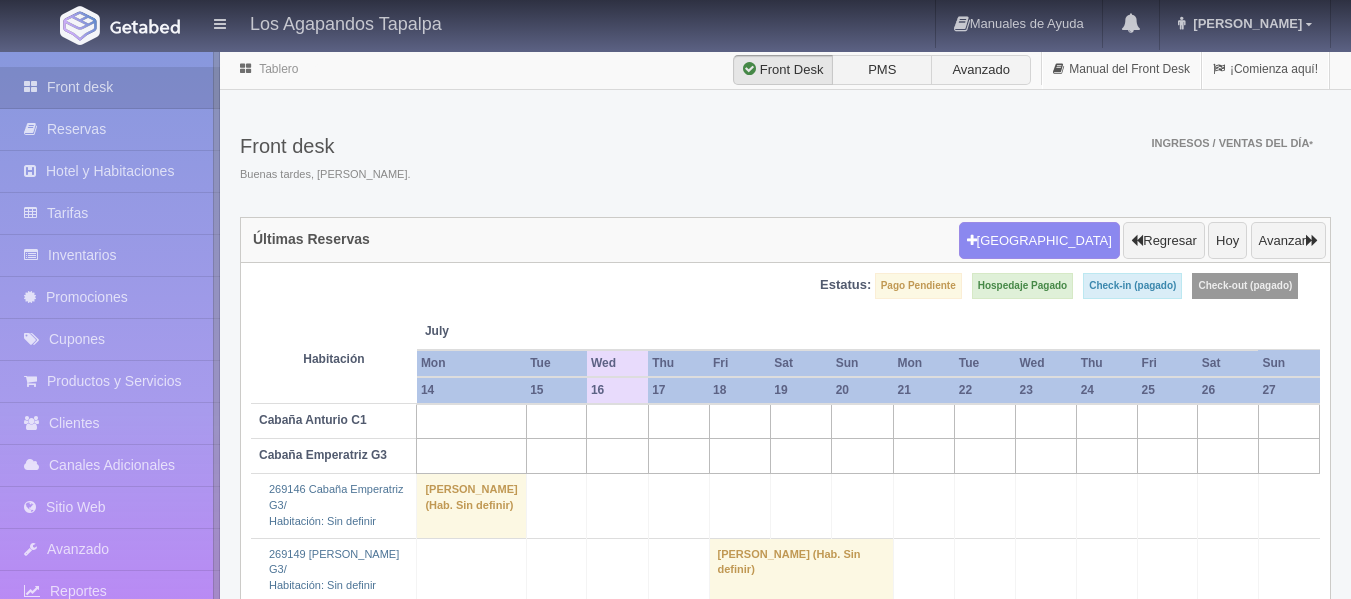 scroll, scrollTop: 0, scrollLeft: 0, axis: both 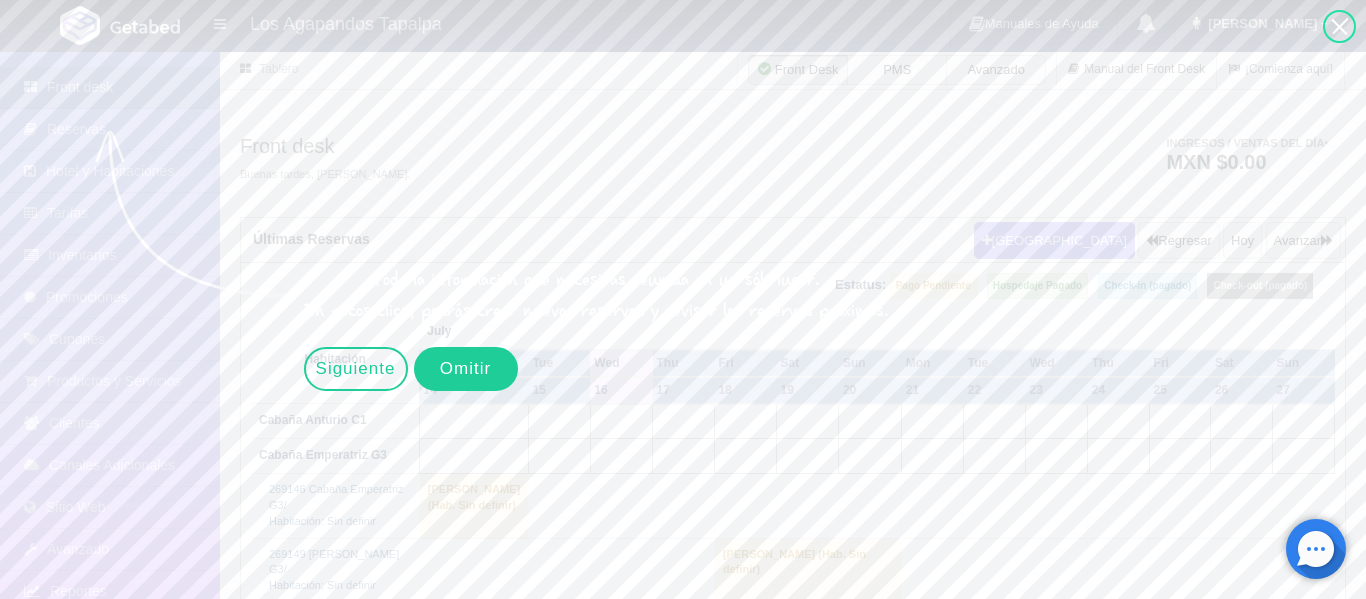 click on "Omitir" at bounding box center (466, 369) 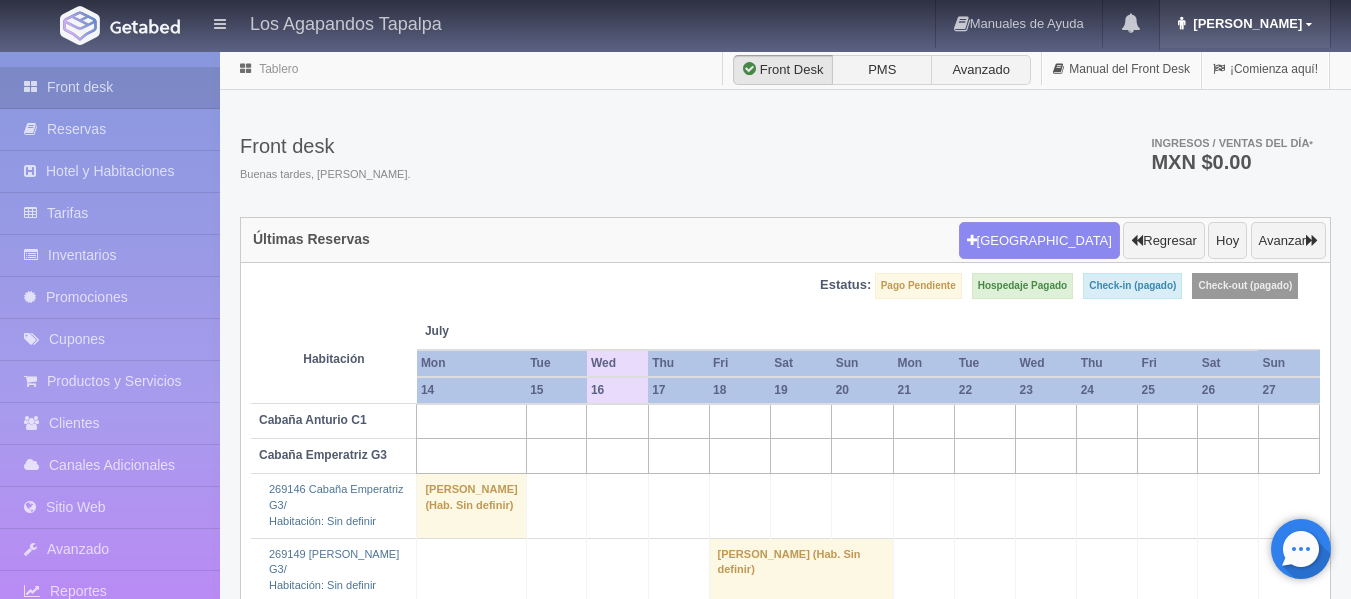 click at bounding box center [1309, 24] 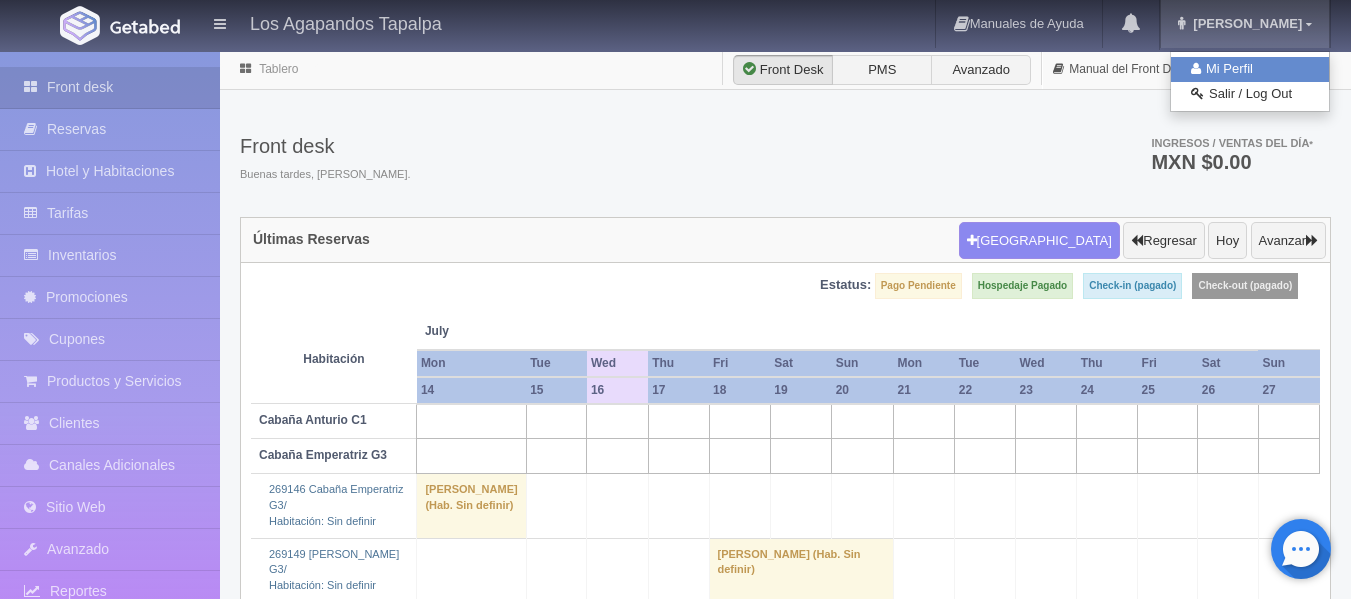 click on "Mi Perfil" at bounding box center [1250, 69] 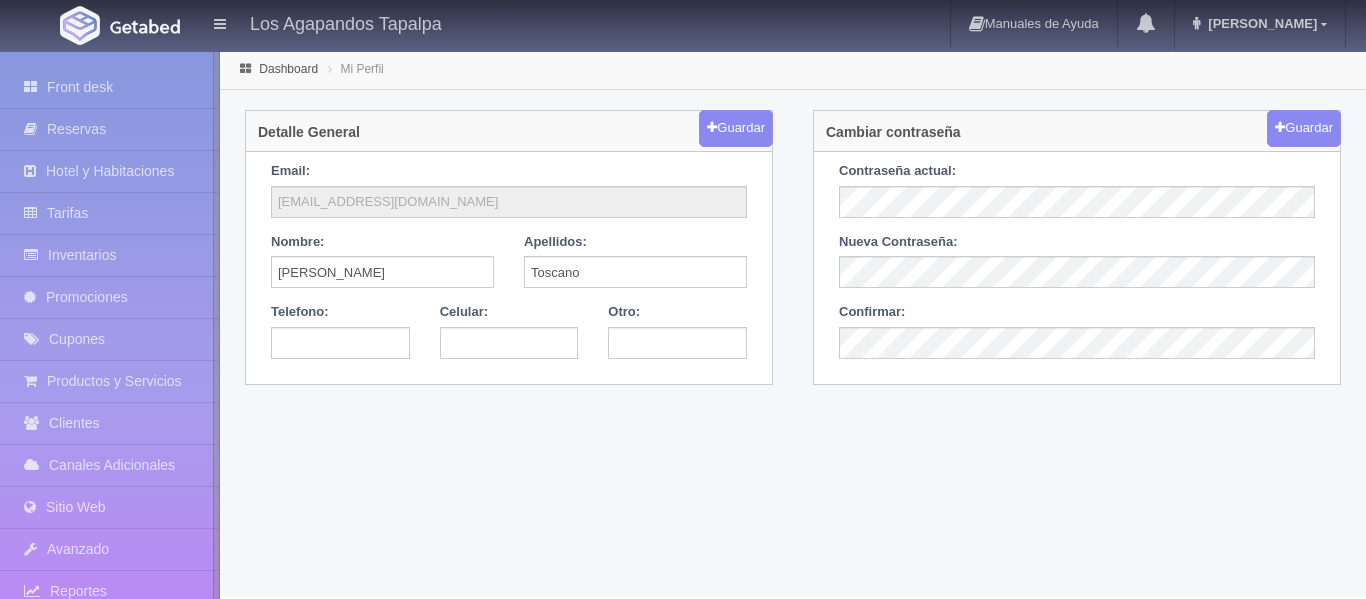 scroll, scrollTop: 0, scrollLeft: 0, axis: both 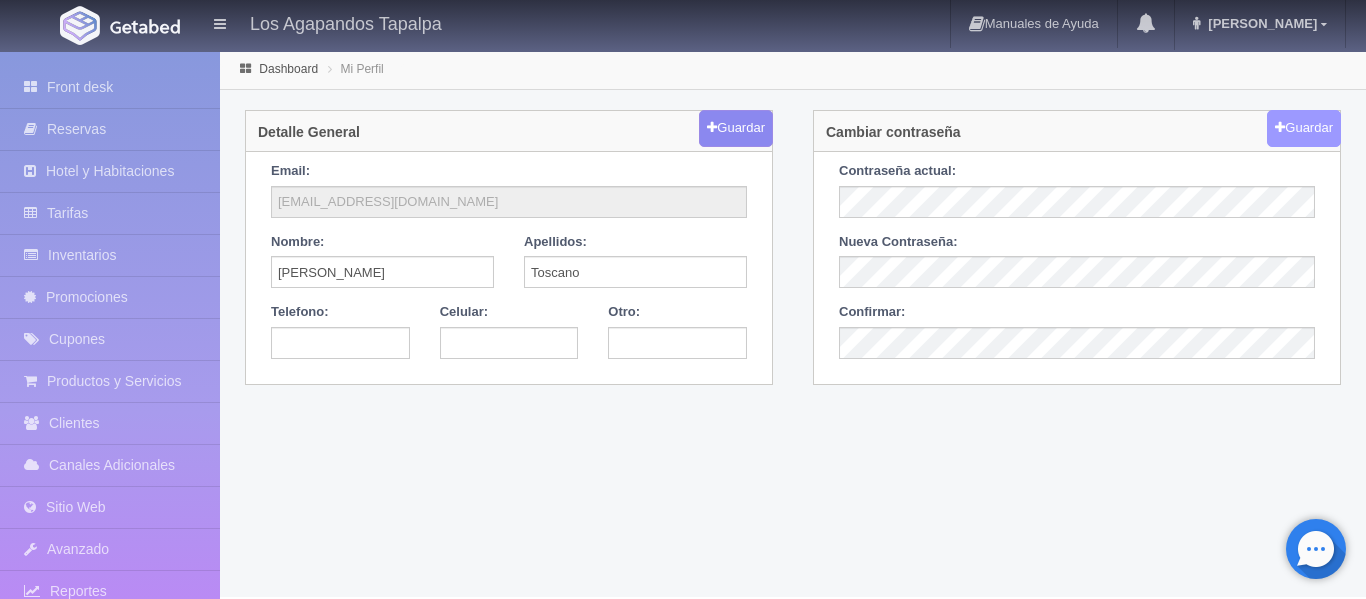 click on "Guardar" at bounding box center (1304, 128) 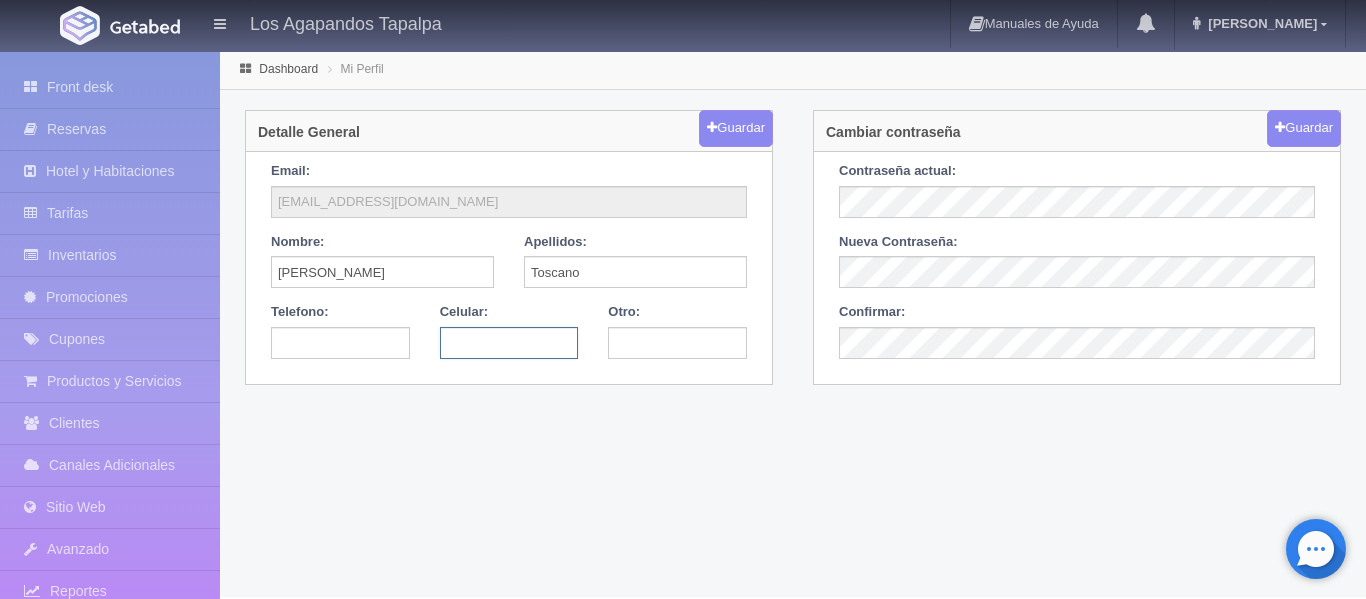 click at bounding box center (509, 343) 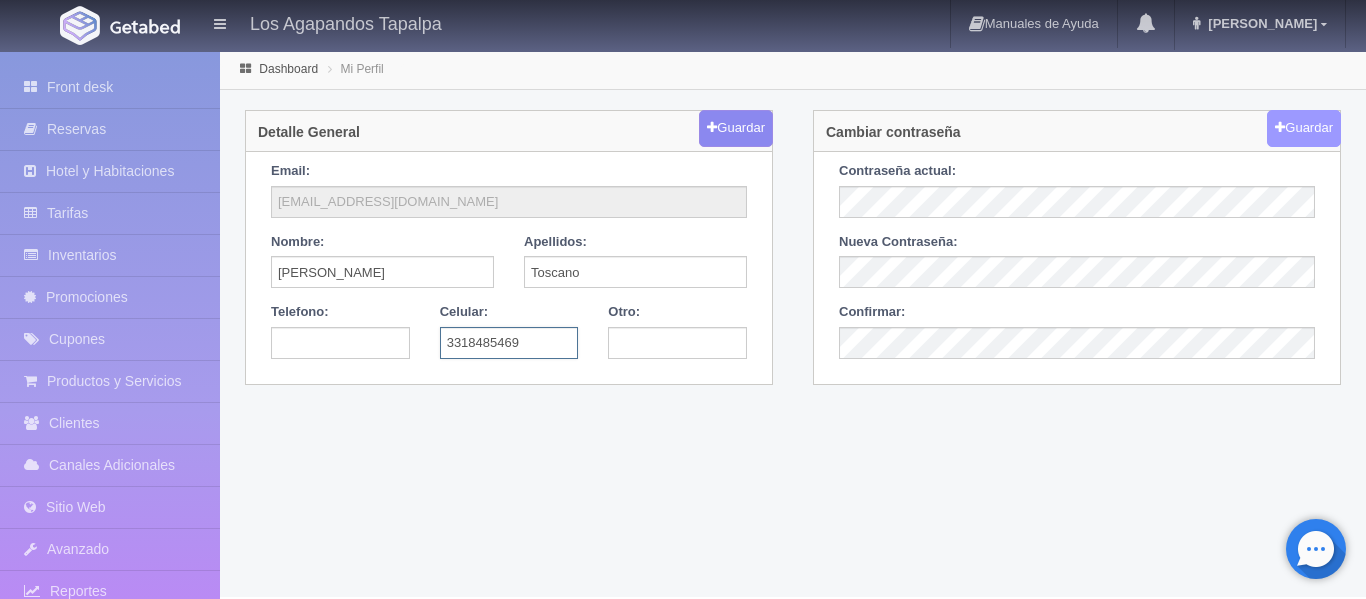 type on "3318485469" 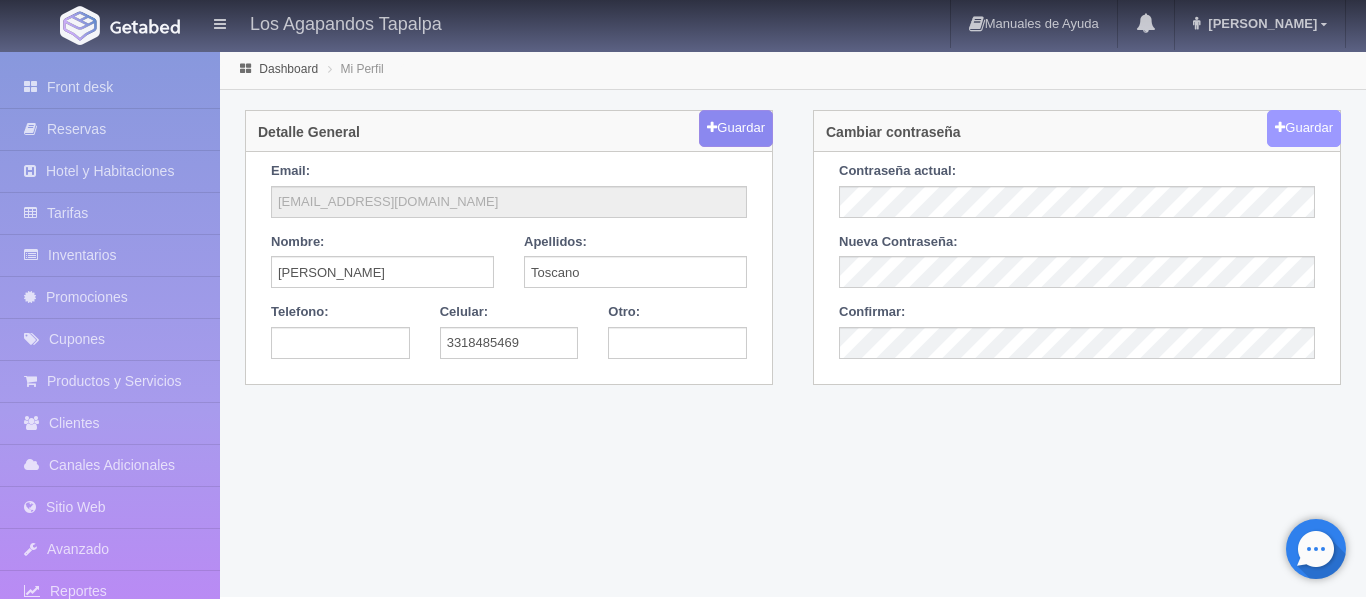 click on "Guardar" at bounding box center (1304, 128) 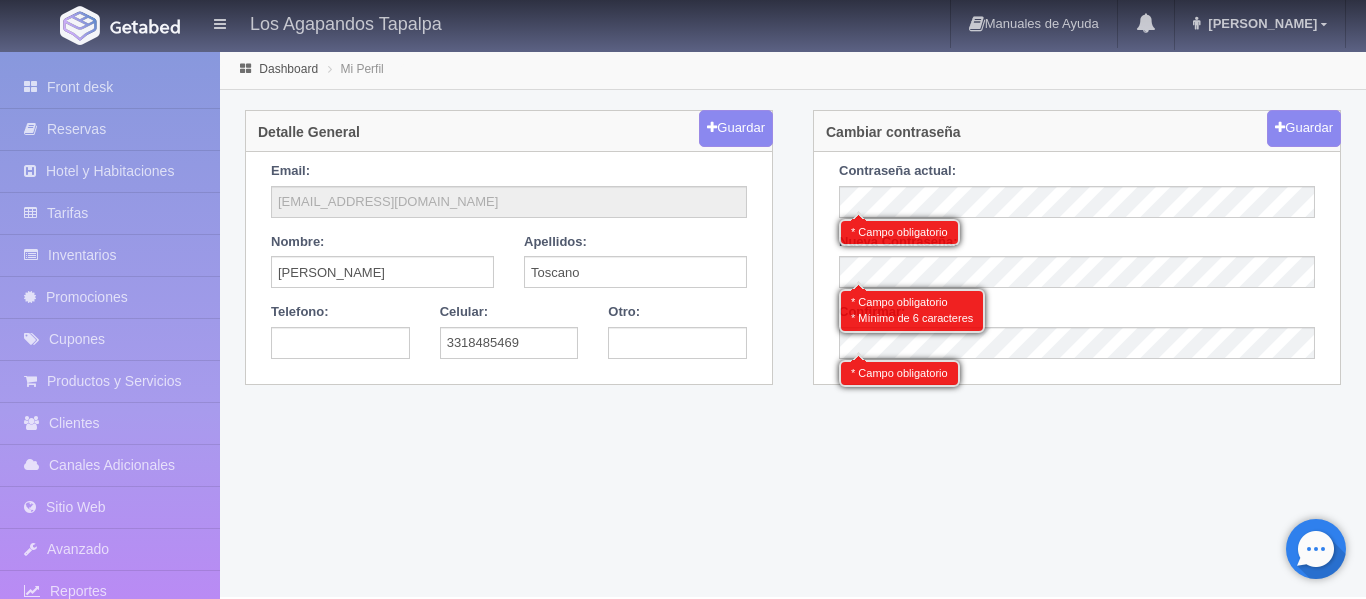 click on "Detalle General
Guardar" at bounding box center [509, 131] 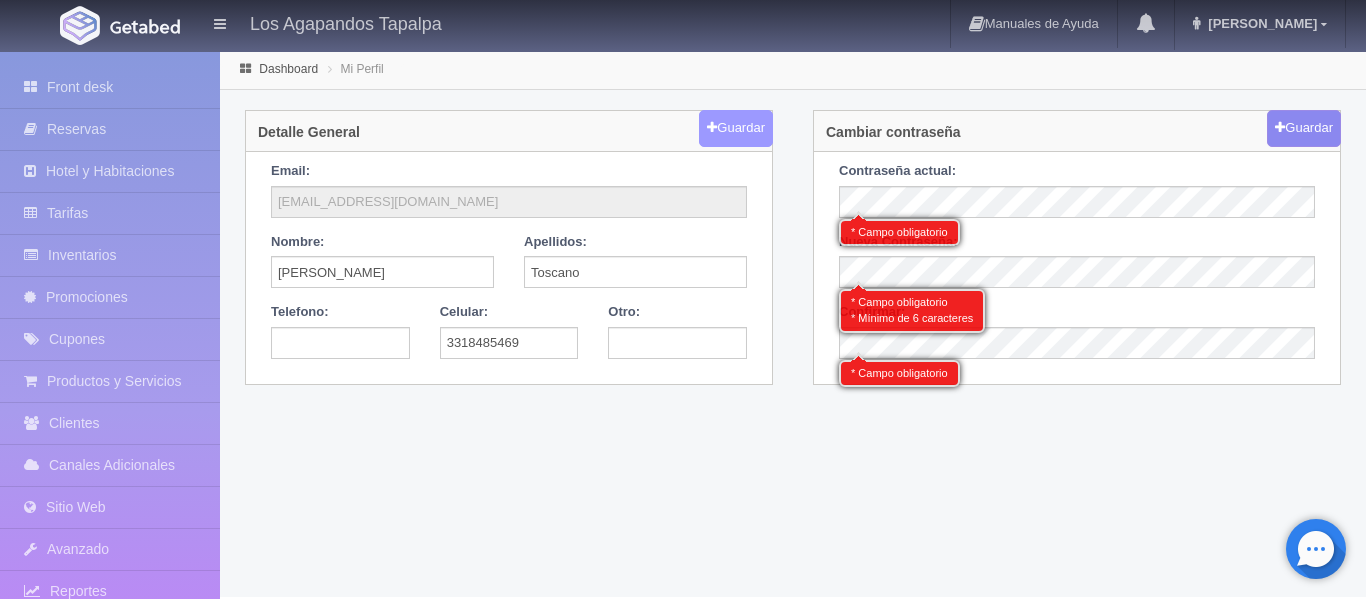 click on "Guardar" at bounding box center [736, 128] 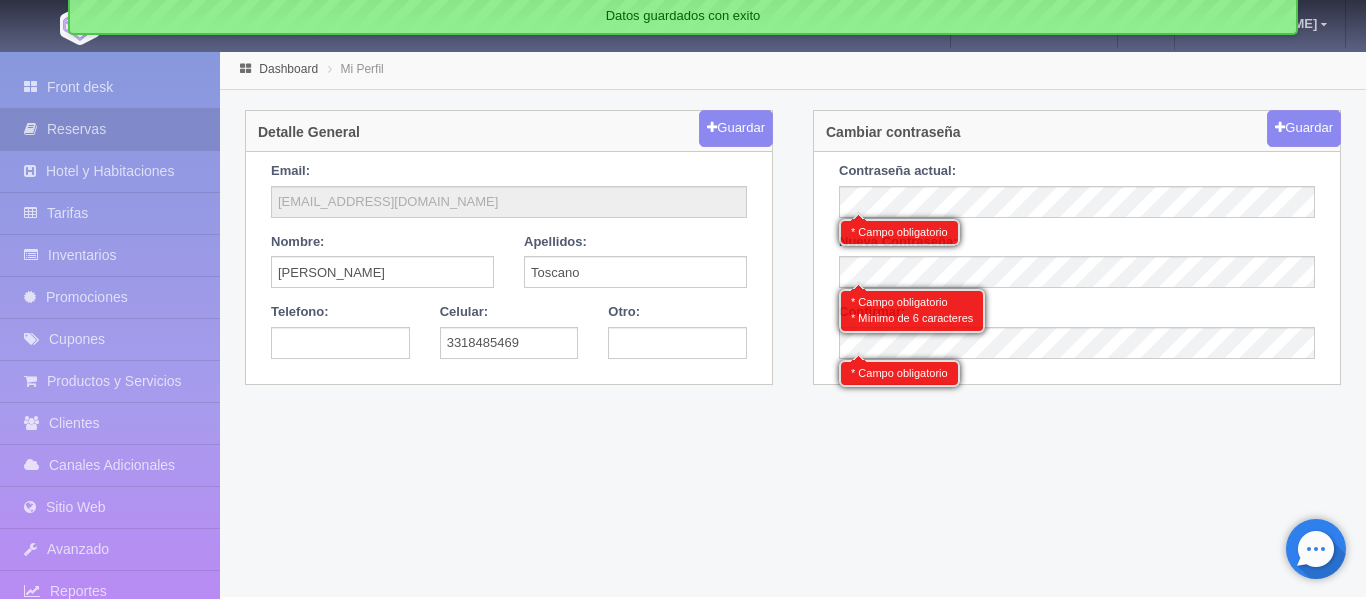 click on "Reservas" at bounding box center [110, 129] 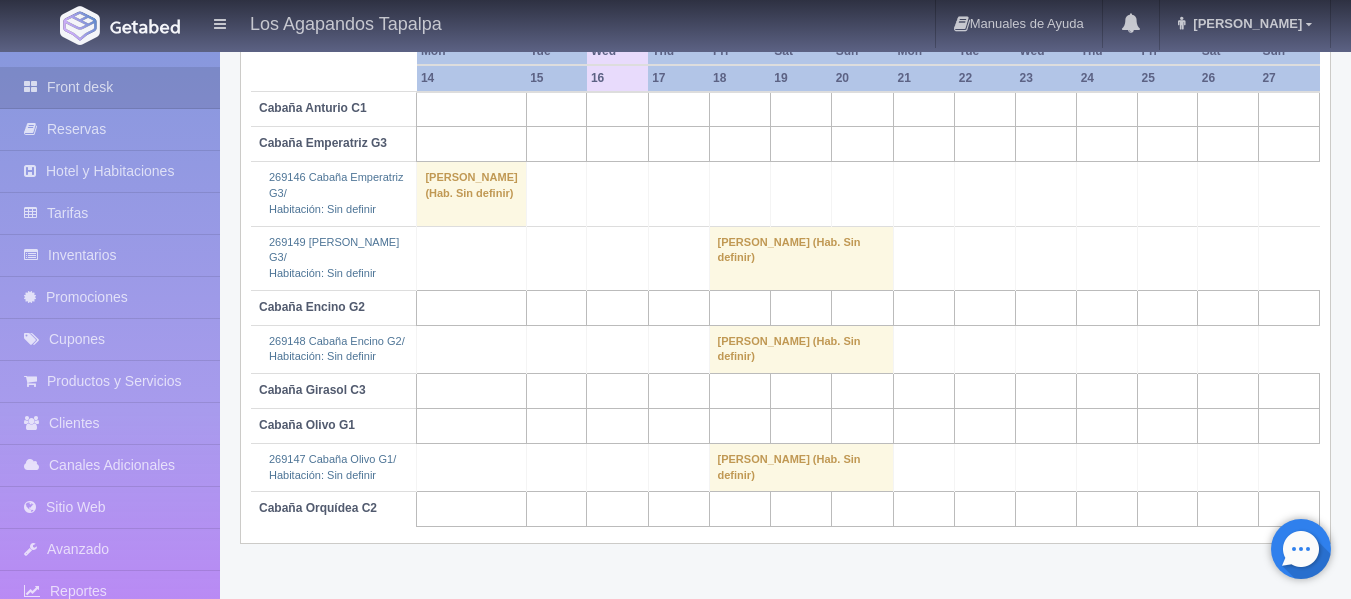 scroll, scrollTop: 314, scrollLeft: 0, axis: vertical 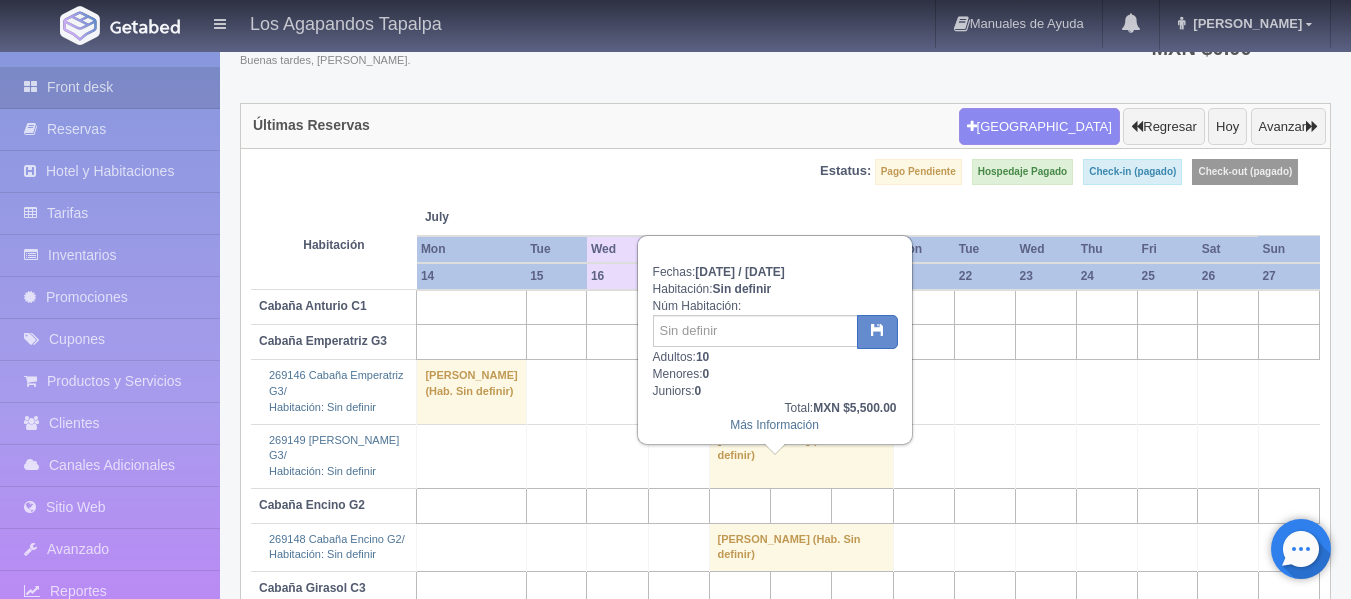 click on "Fechas:  2025-07-18 / 2025-07-20
Habitación:  Sin definir
Núm Habitación:
Adultos:  10
Menores:  0
Juniors:  0
Total:  MXN $5,500.00
Más Información" at bounding box center [775, 340] 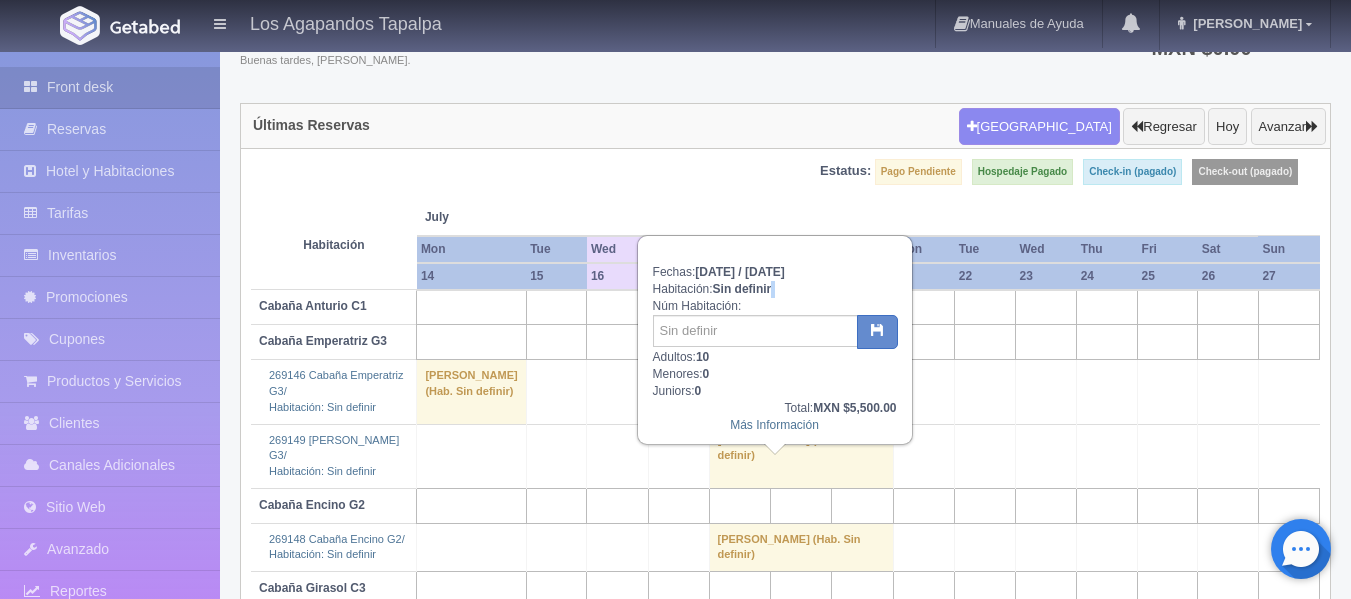 click on "Fechas:  2025-07-18 / 2025-07-20
Habitación:  Sin definir
Núm Habitación:
Adultos:  10
Menores:  0
Juniors:  0
Total:  MXN $5,500.00
Más Información" at bounding box center (775, 340) 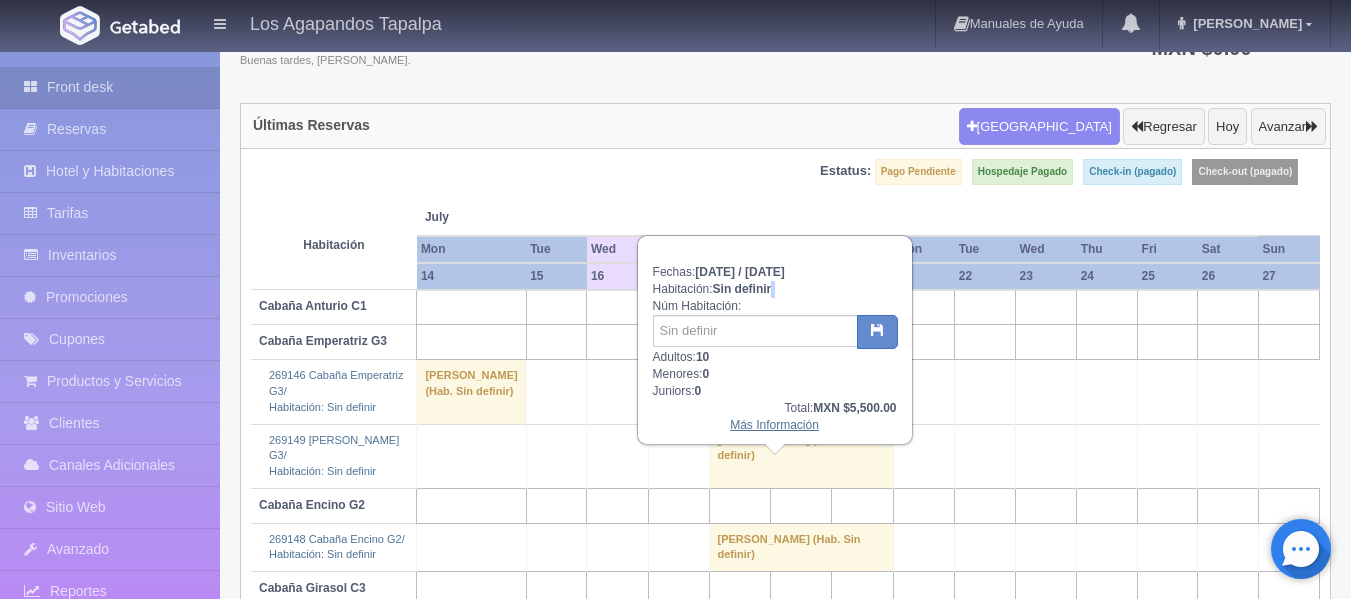 click on "Más Información" at bounding box center (774, 425) 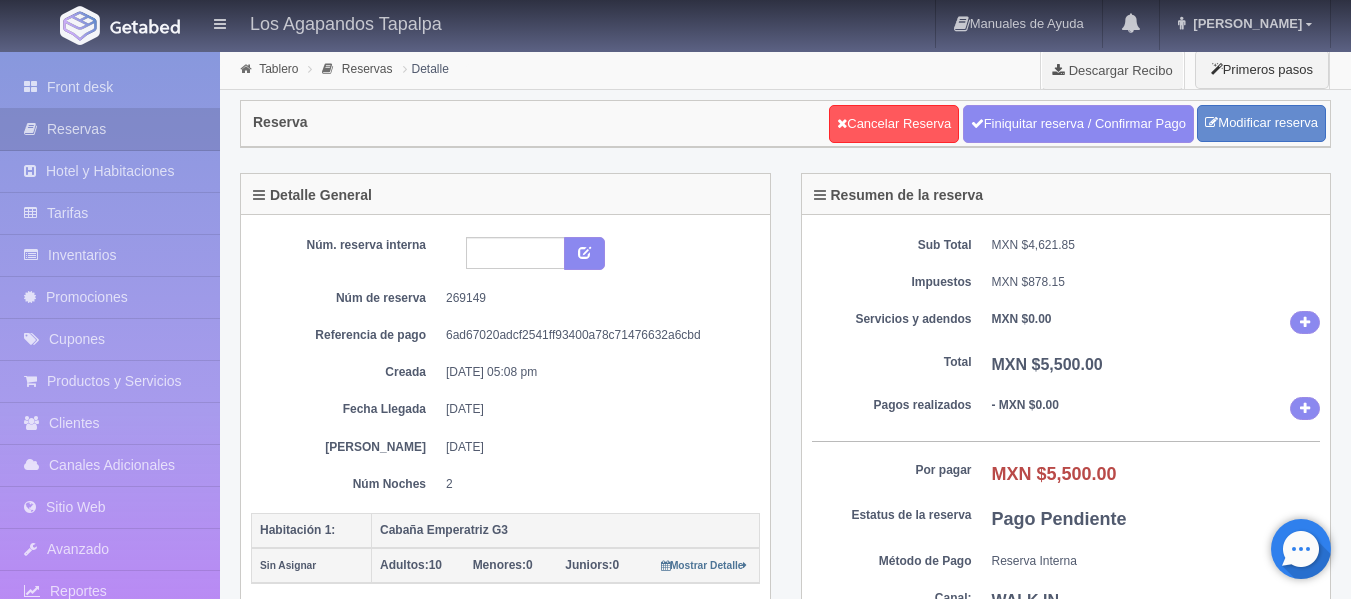 scroll, scrollTop: 0, scrollLeft: 0, axis: both 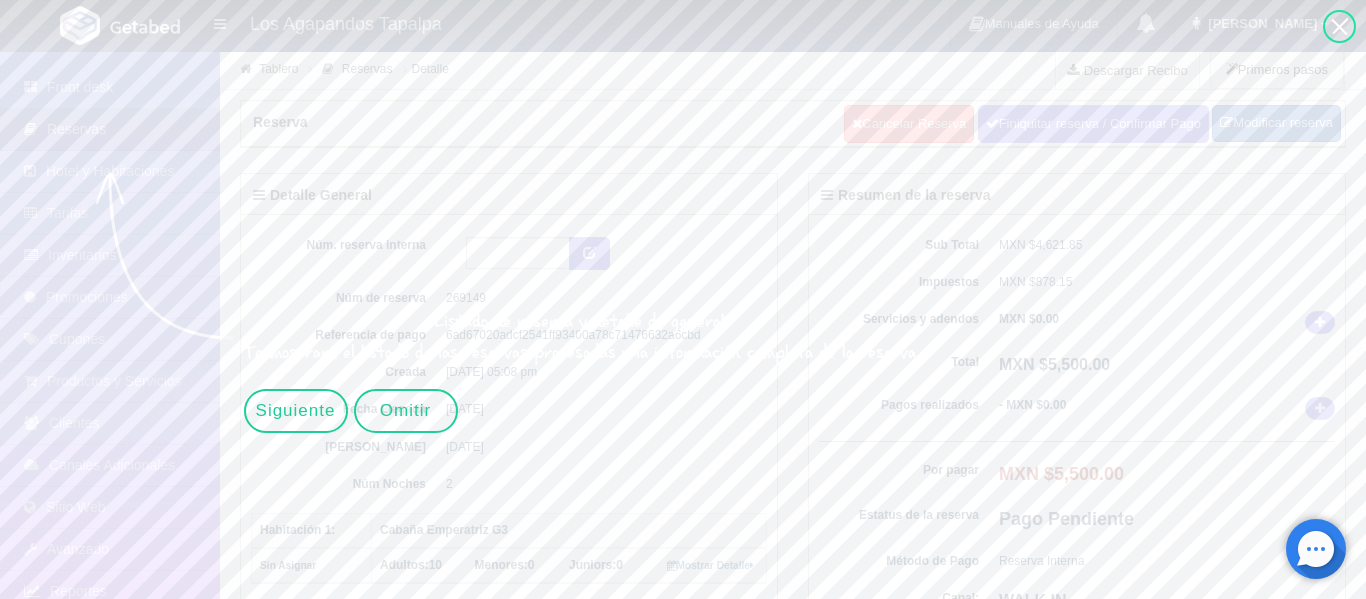 click at bounding box center (1225, 750) 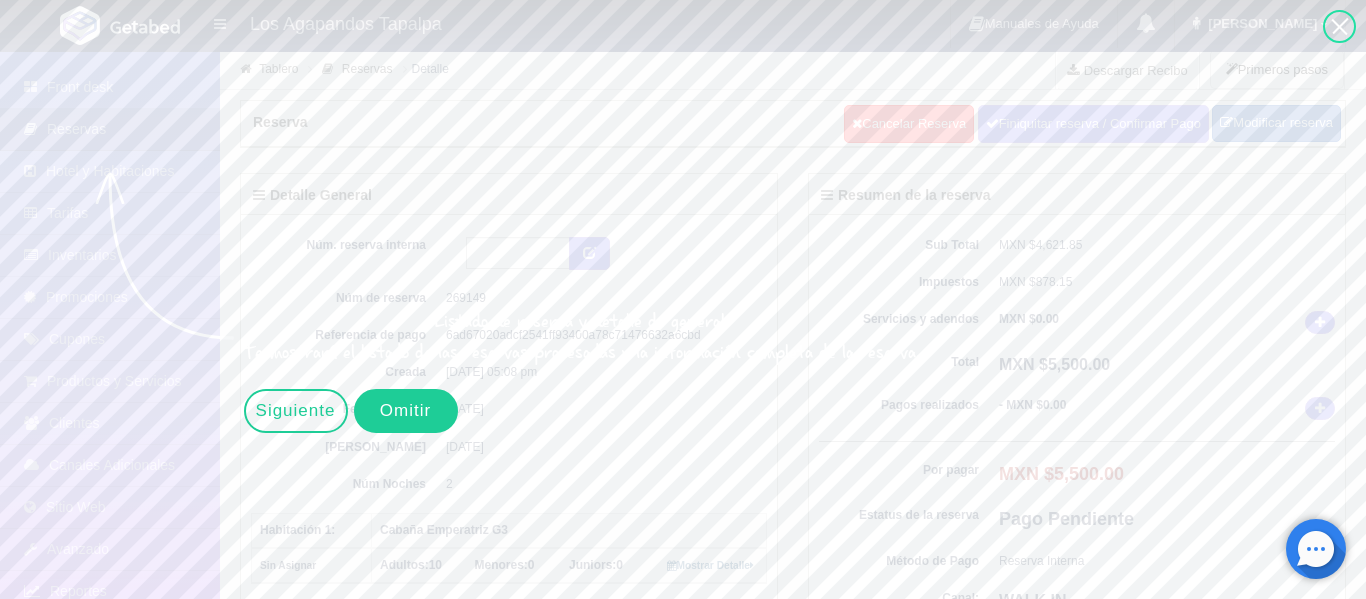 click on "Omitir" at bounding box center (406, 411) 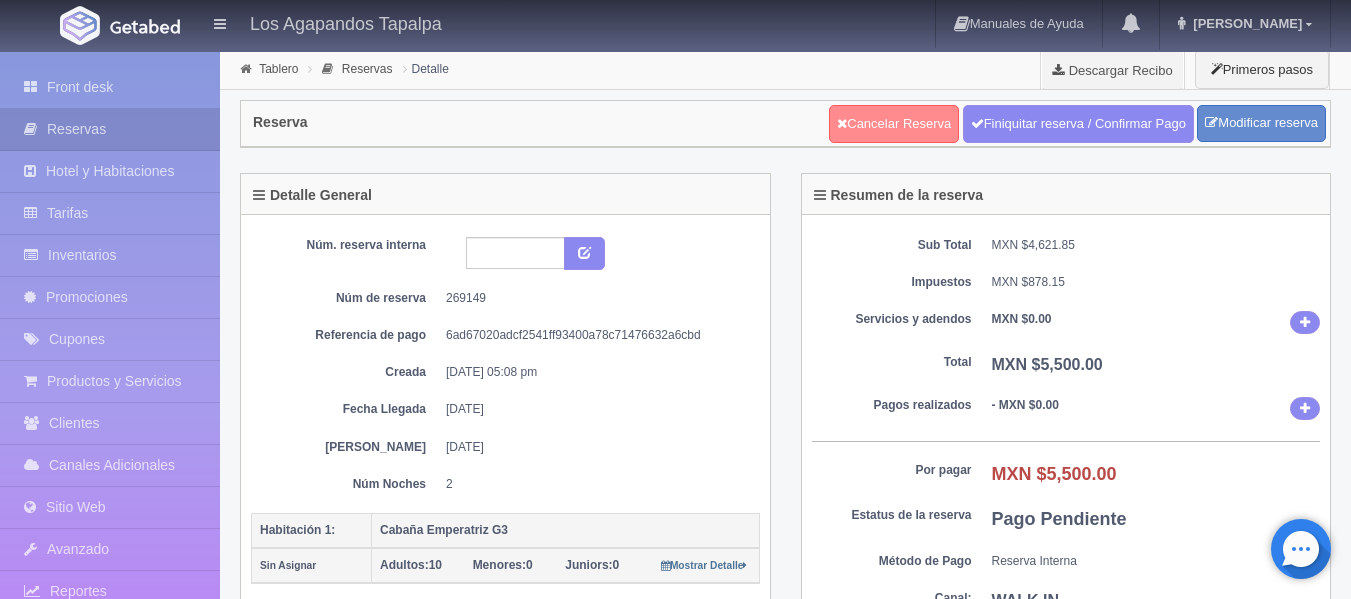 click on "Cancelar Reserva" at bounding box center (894, 124) 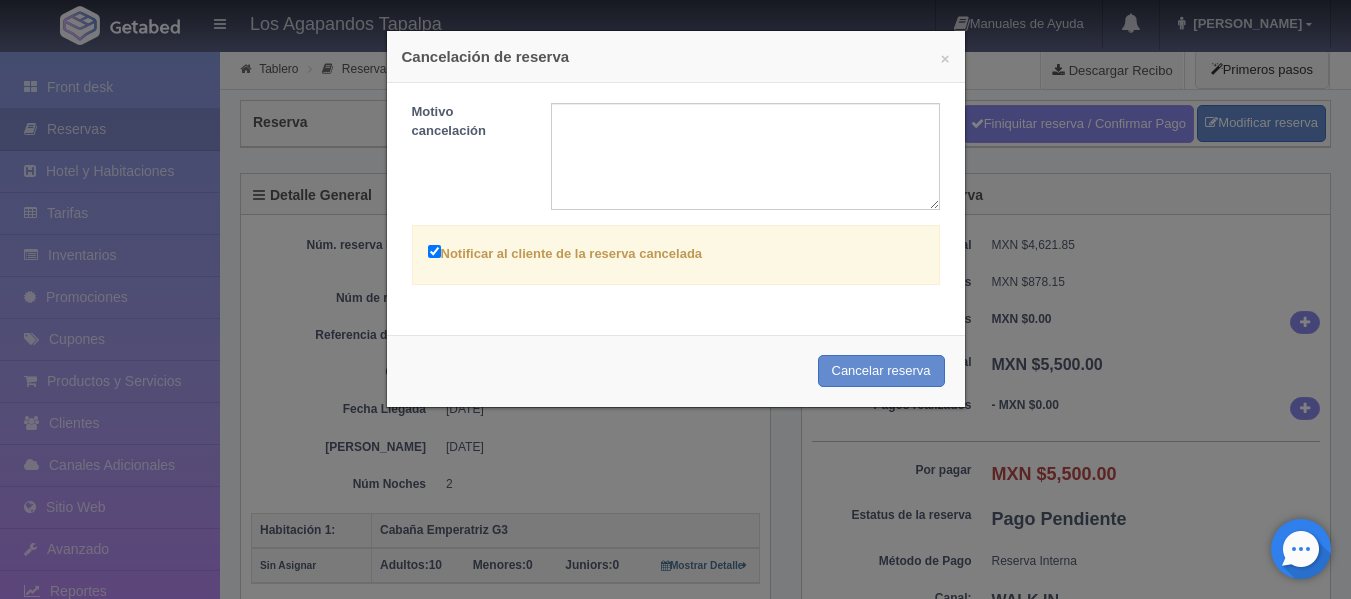 click on "Notificar al cliente de la reserva cancelada" at bounding box center [434, 251] 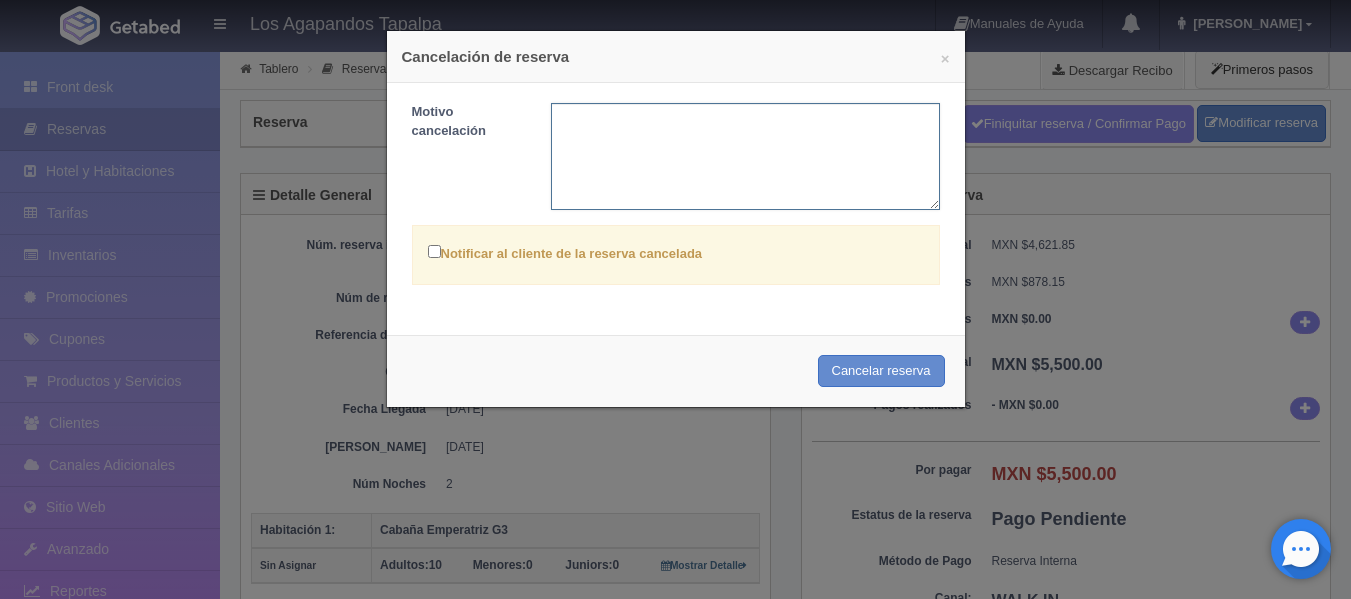 click at bounding box center [745, 156] 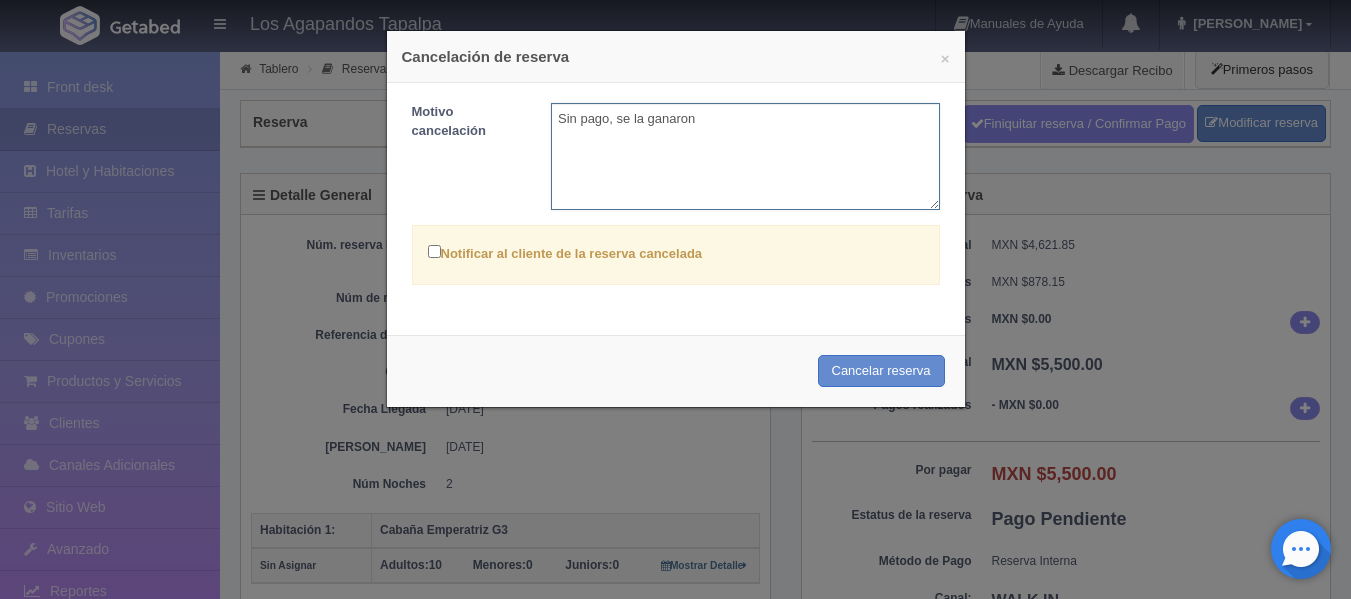 click on "Sin pago, se la ganaron" at bounding box center [745, 156] 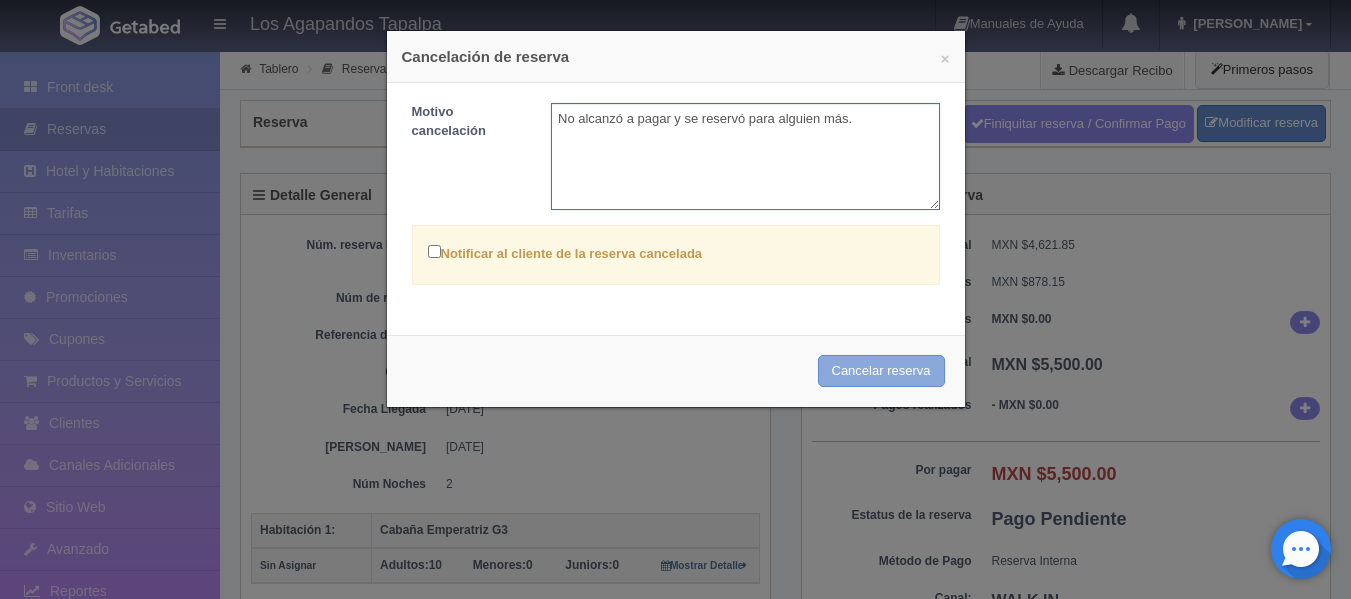 type on "No alcanzó a pagar y se reservó para alguien más." 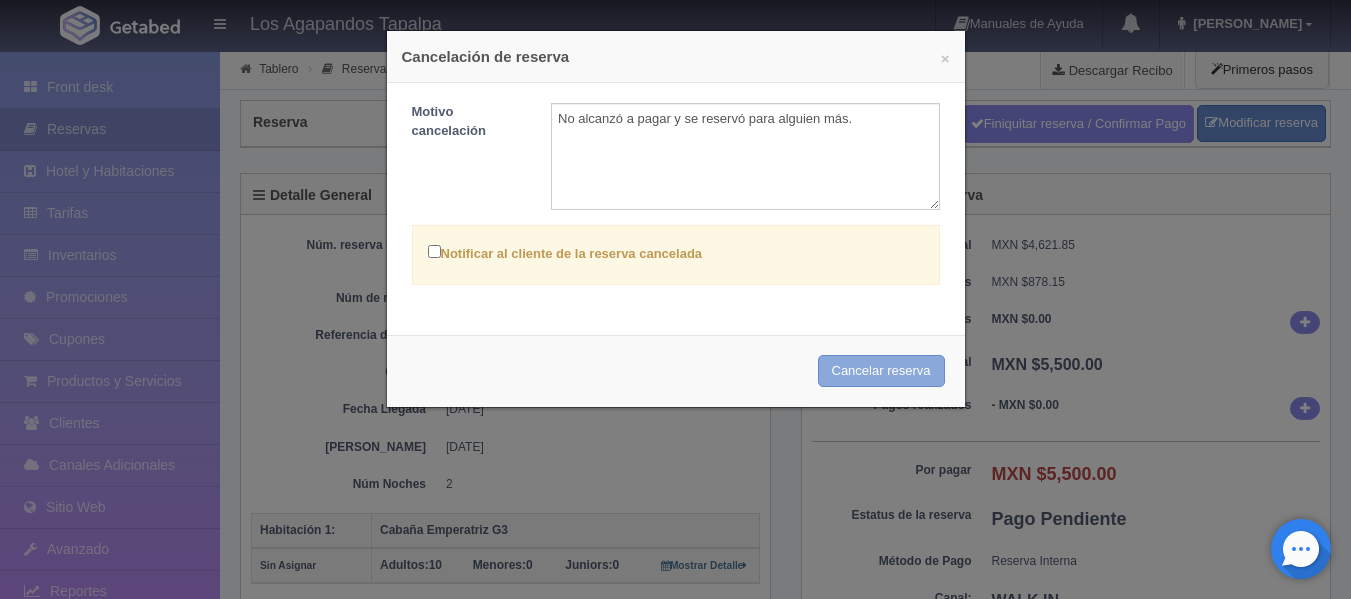 click on "Cancelar reserva" at bounding box center [881, 371] 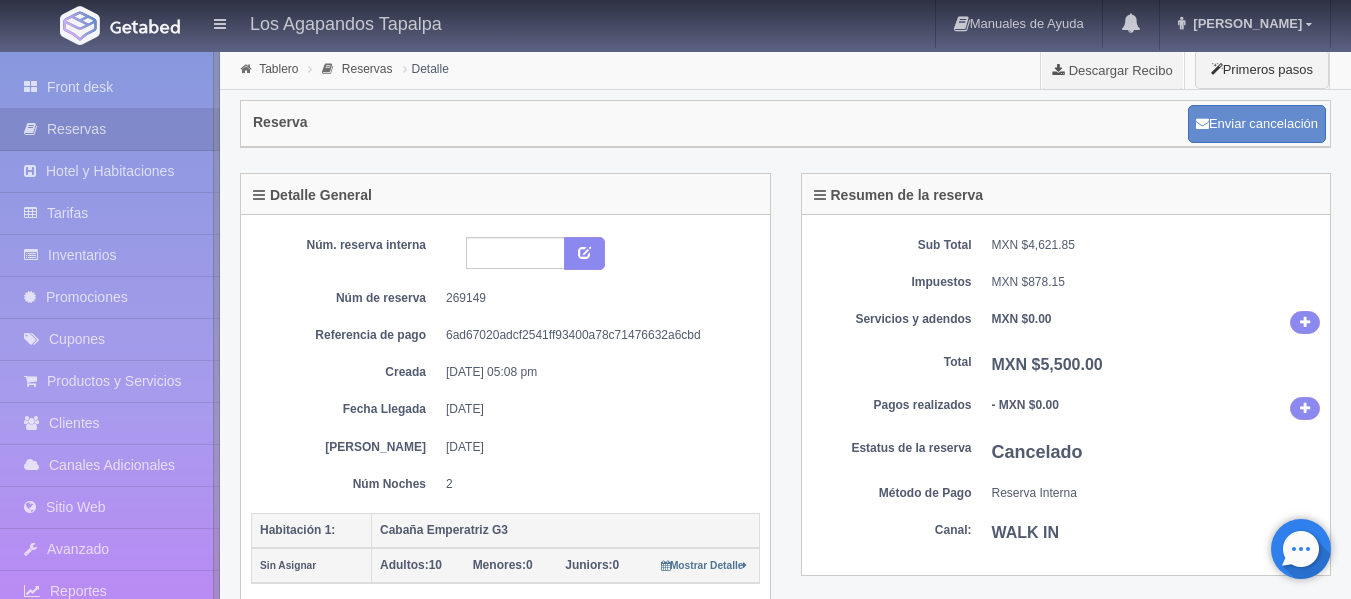 scroll, scrollTop: 0, scrollLeft: 0, axis: both 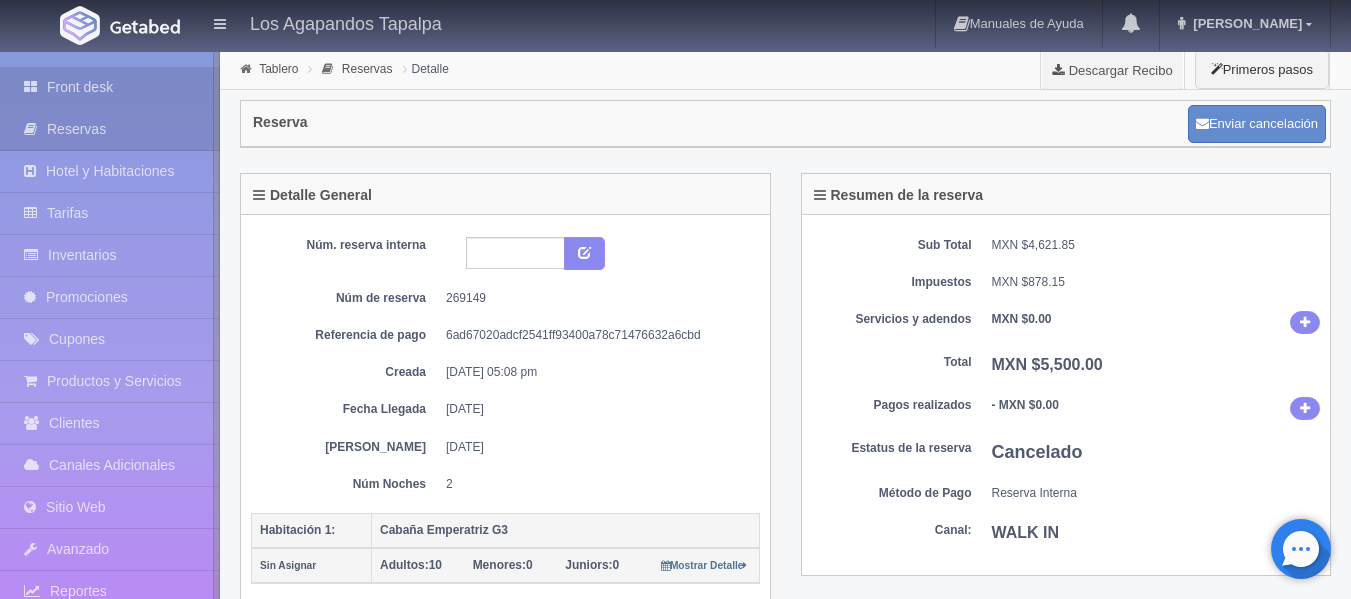 click on "Front desk" at bounding box center (110, 87) 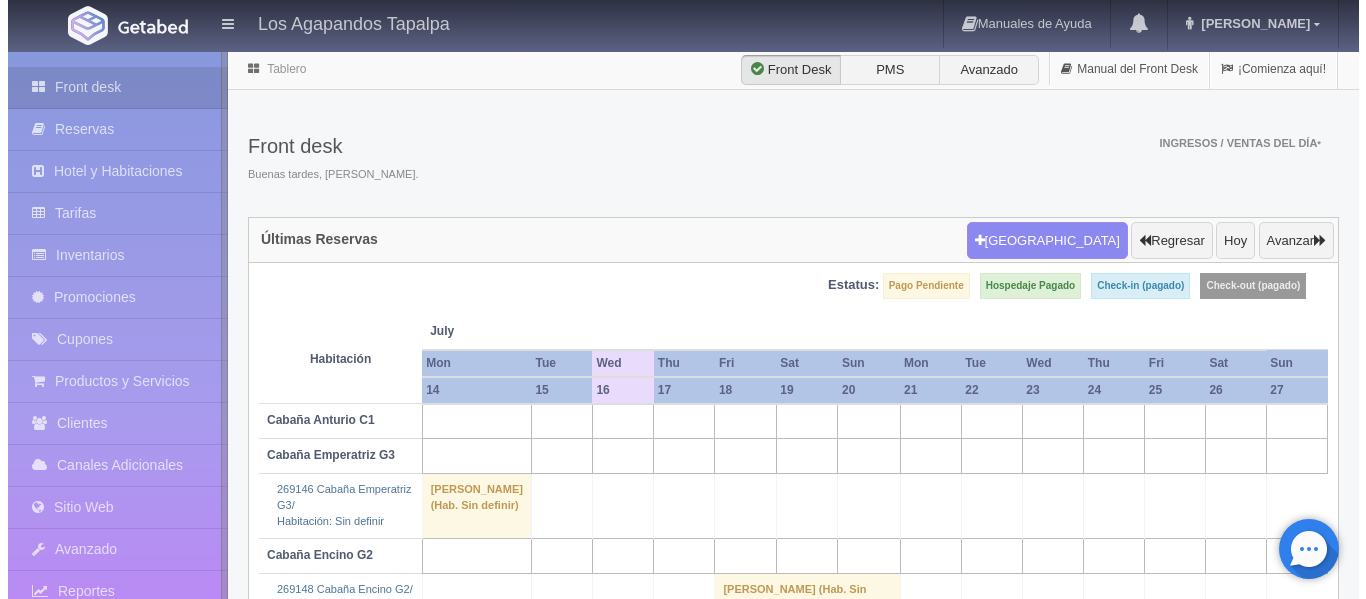 scroll, scrollTop: 0, scrollLeft: 0, axis: both 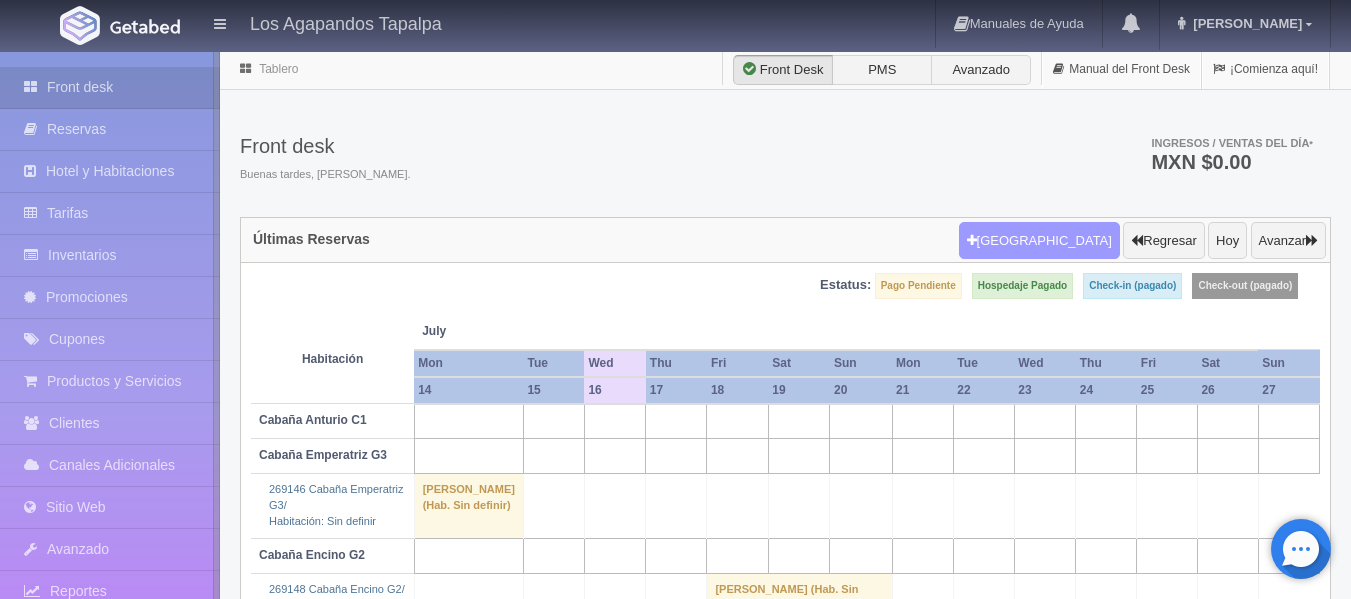 click on "[GEOGRAPHIC_DATA]" at bounding box center (1039, 241) 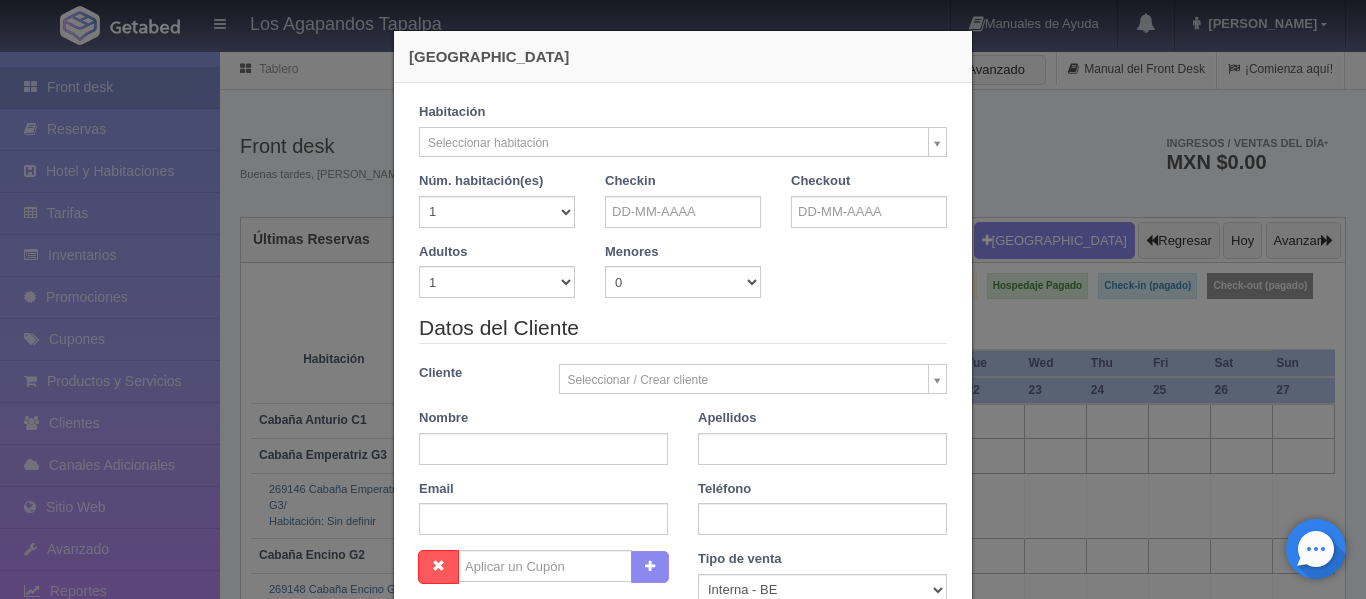 checkbox on "false" 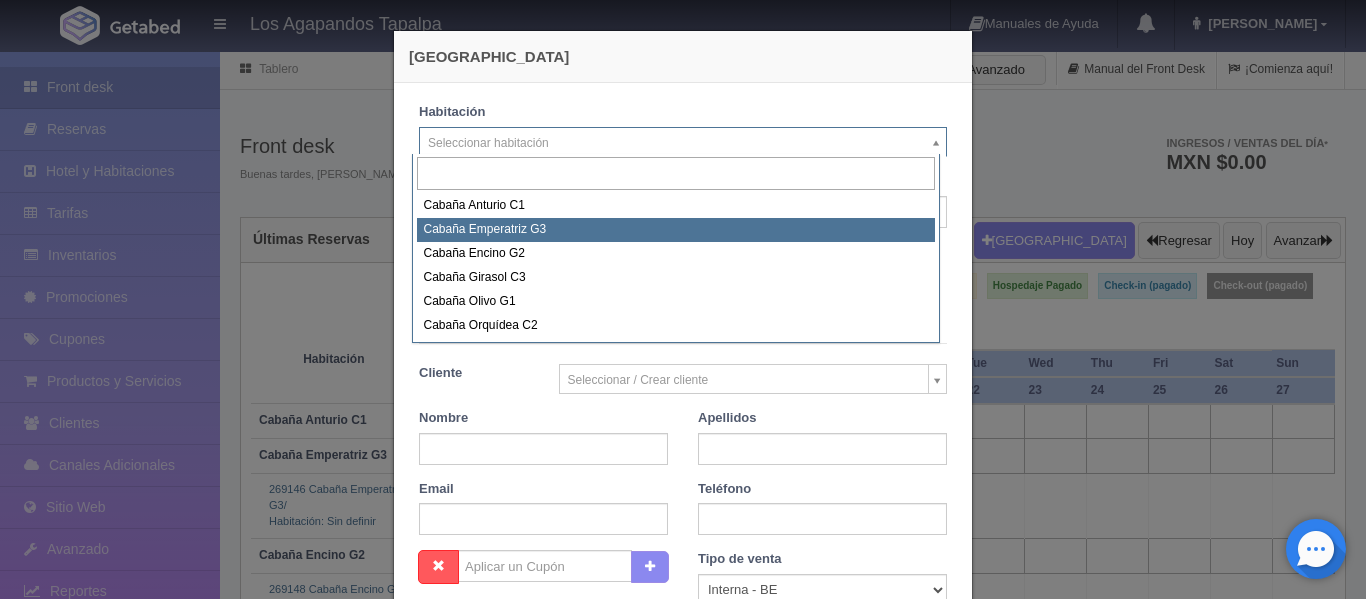 select on "2273" 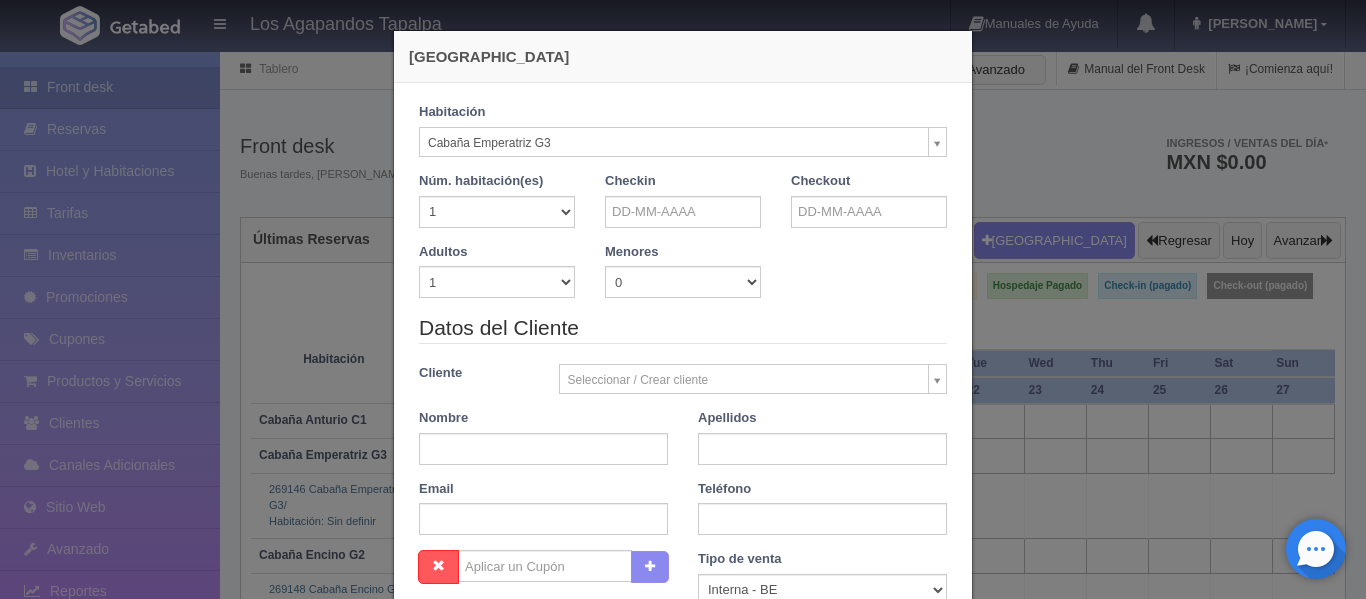 checkbox on "false" 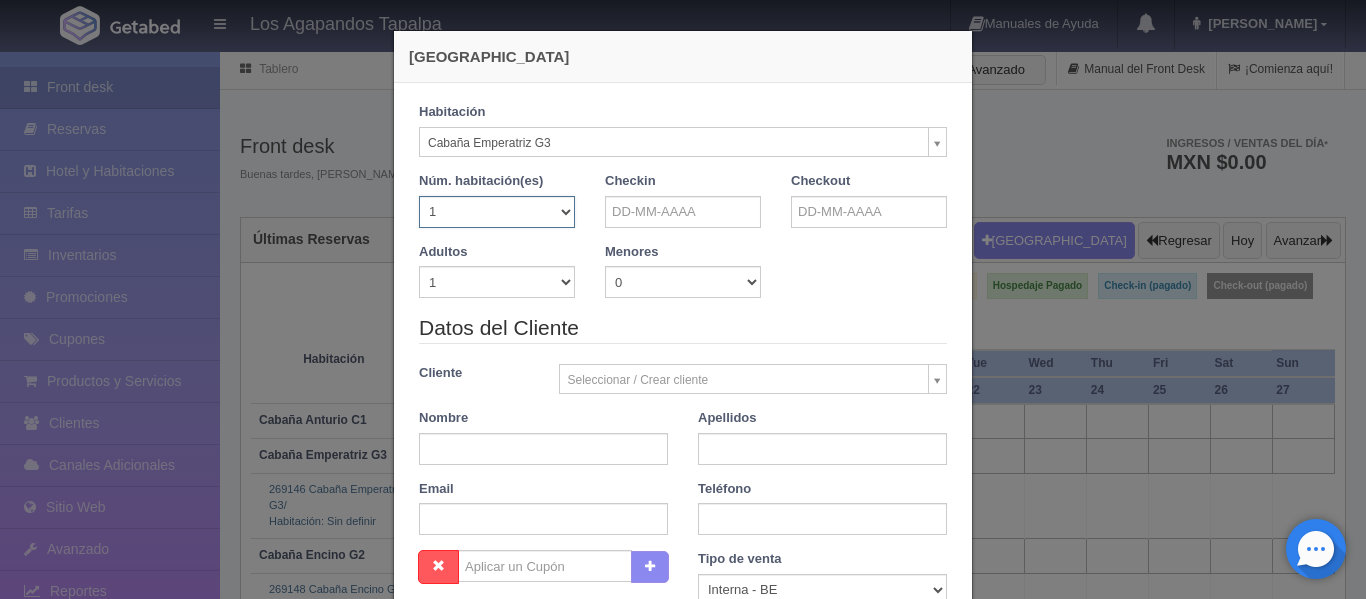 click on "1
2
3
4
5
6
7
8
9
10
11
12
13
14
15
16
17
18
19
20" at bounding box center [497, 212] 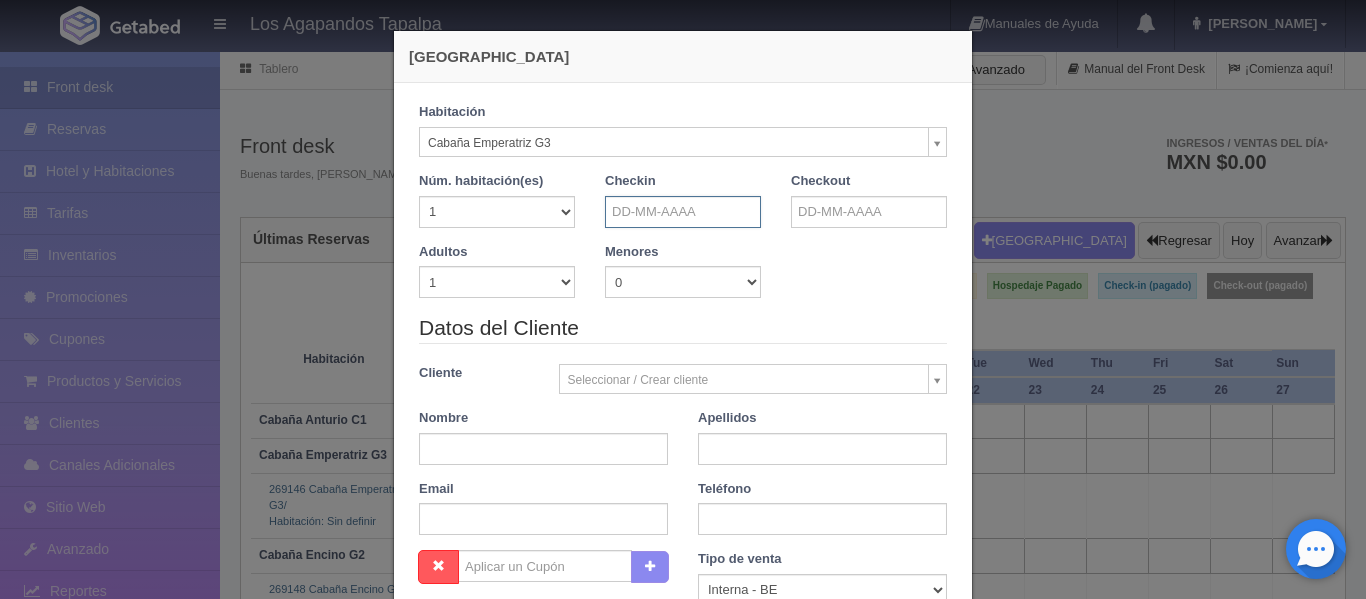 click at bounding box center (683, 212) 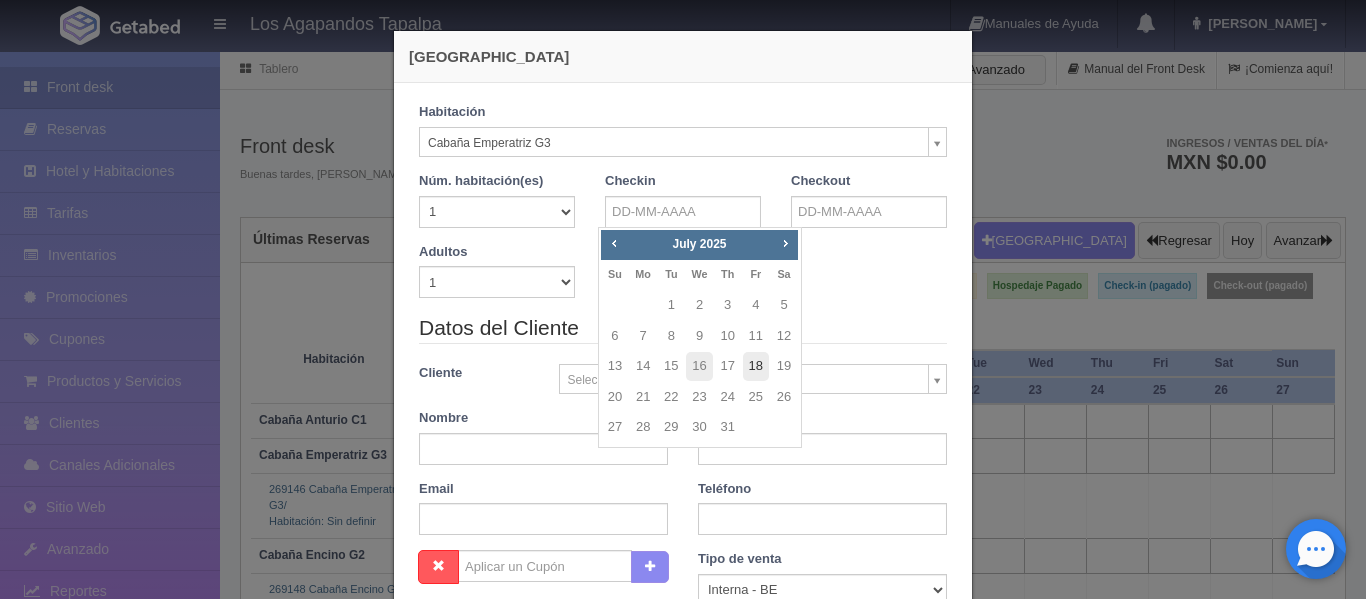 click on "18" at bounding box center (756, 366) 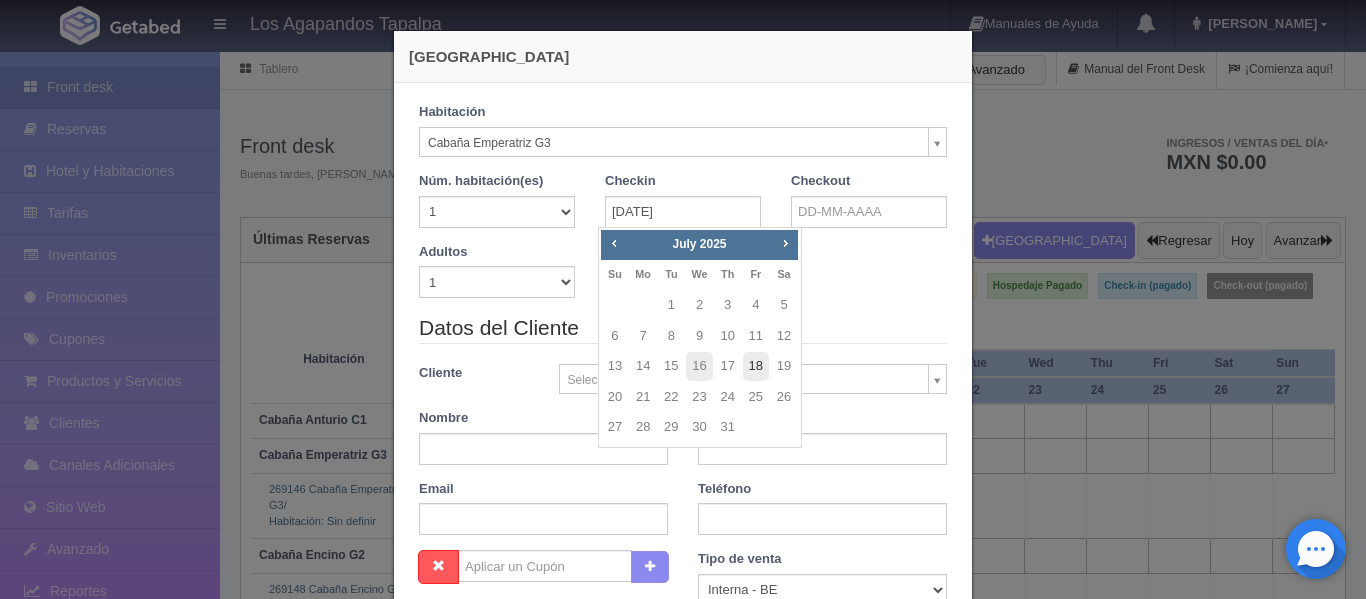 checkbox on "false" 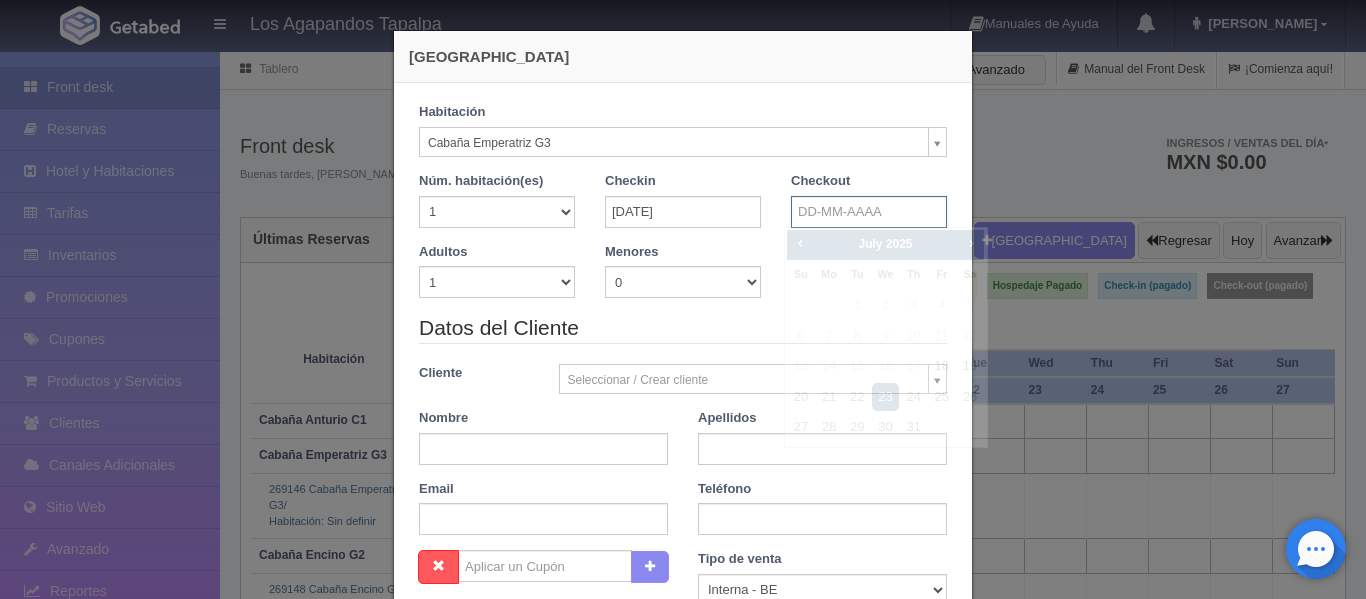click at bounding box center [869, 212] 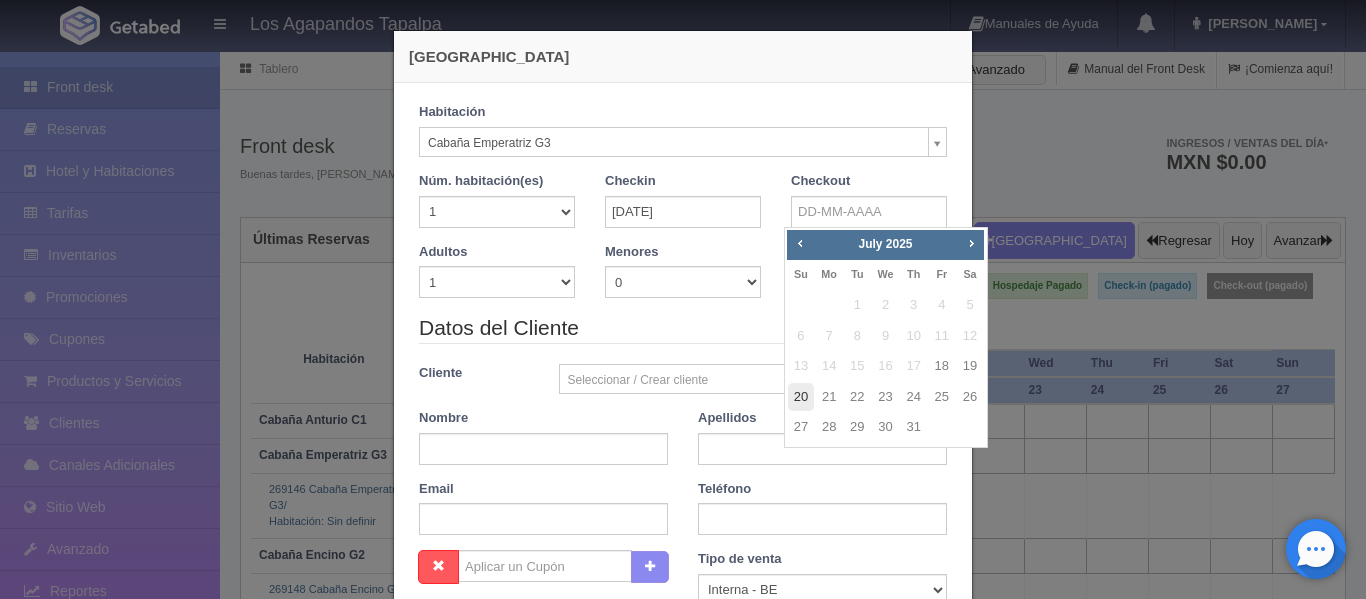 click on "20" at bounding box center [801, 397] 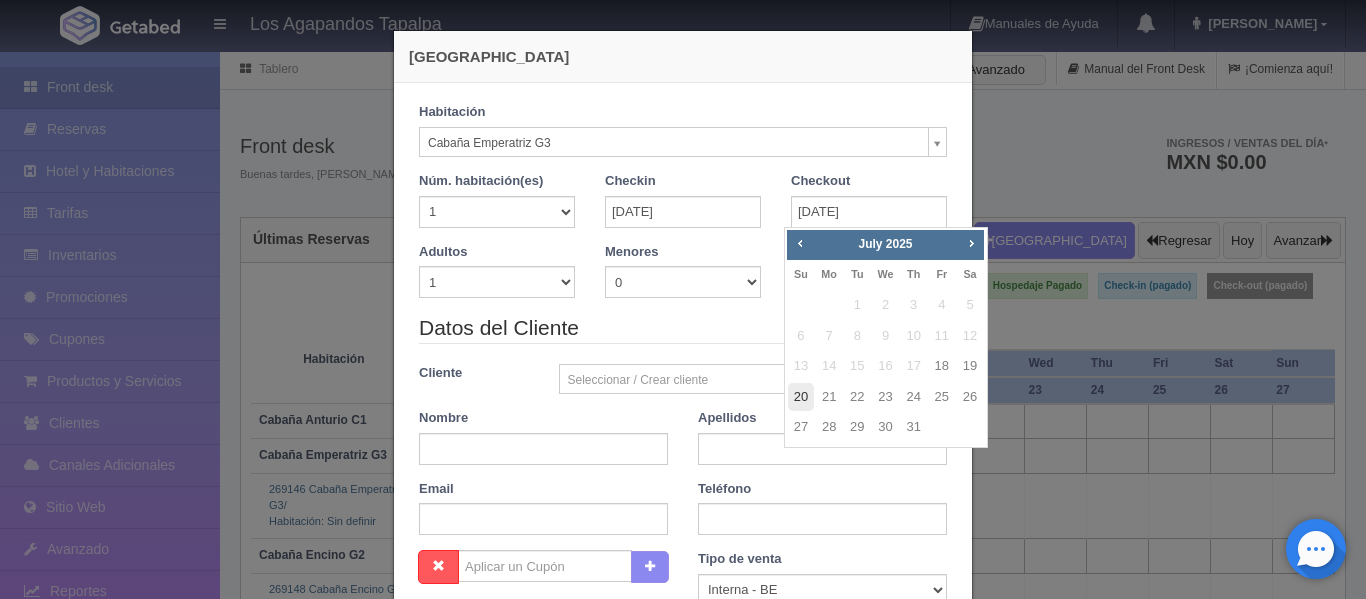 checkbox on "false" 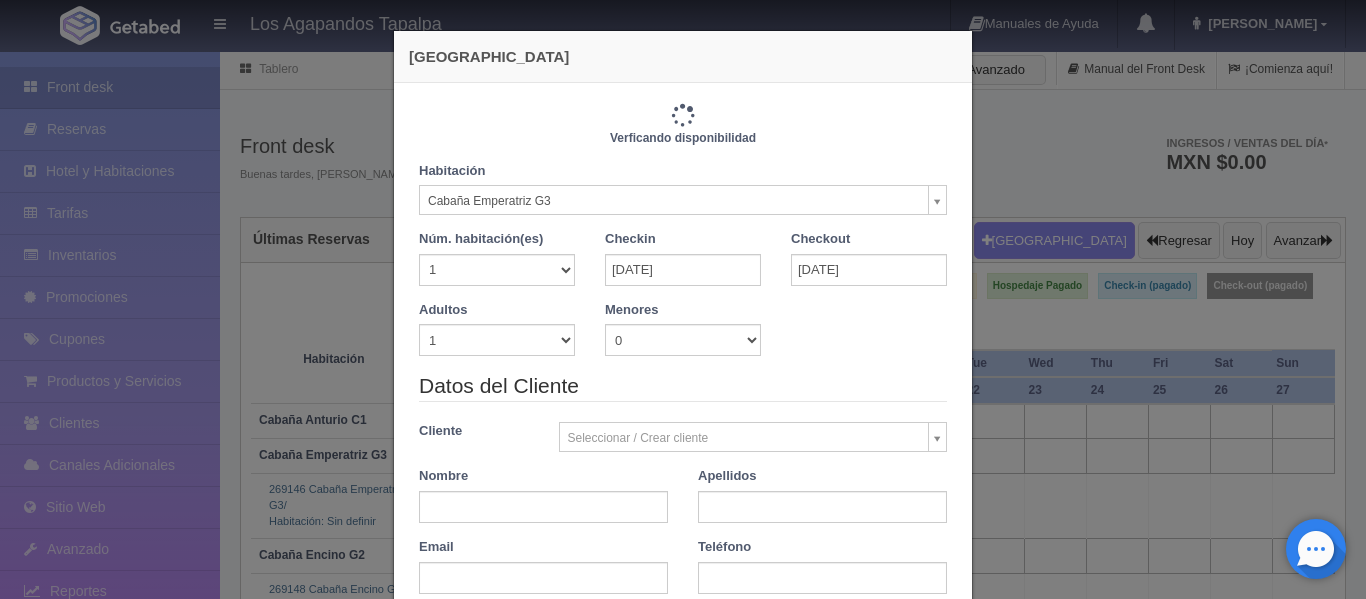 type on "8400.00" 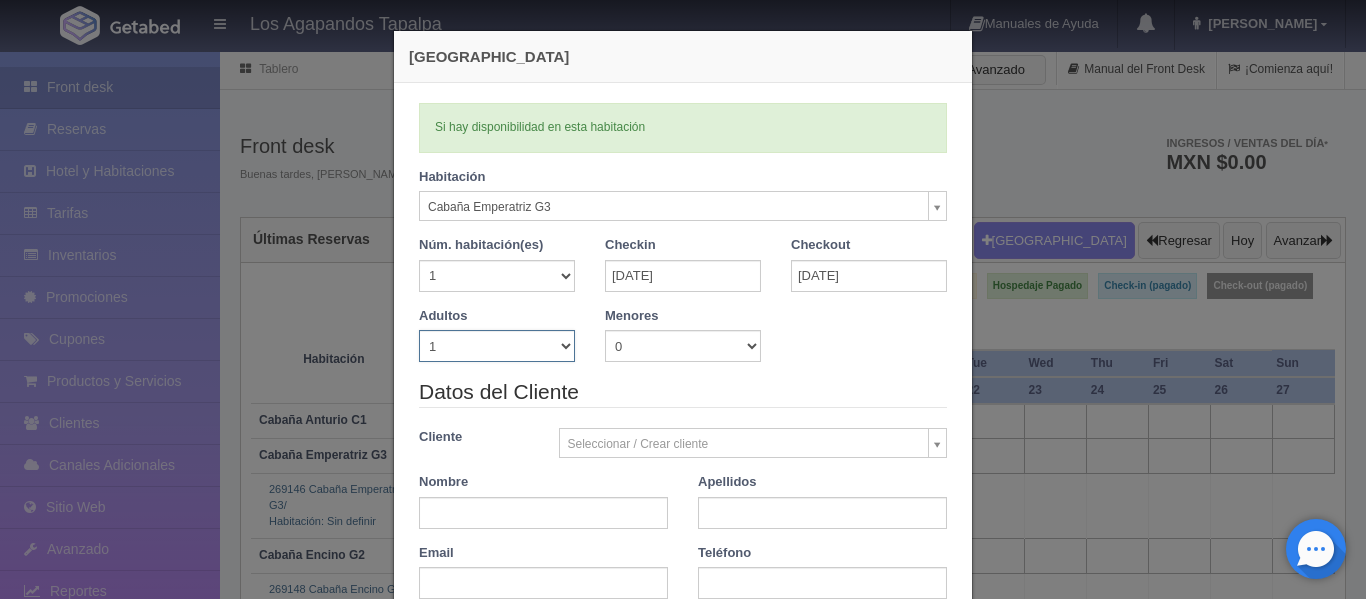 click on "1
2
3
4
5
6
7
8
9
10" at bounding box center (497, 346) 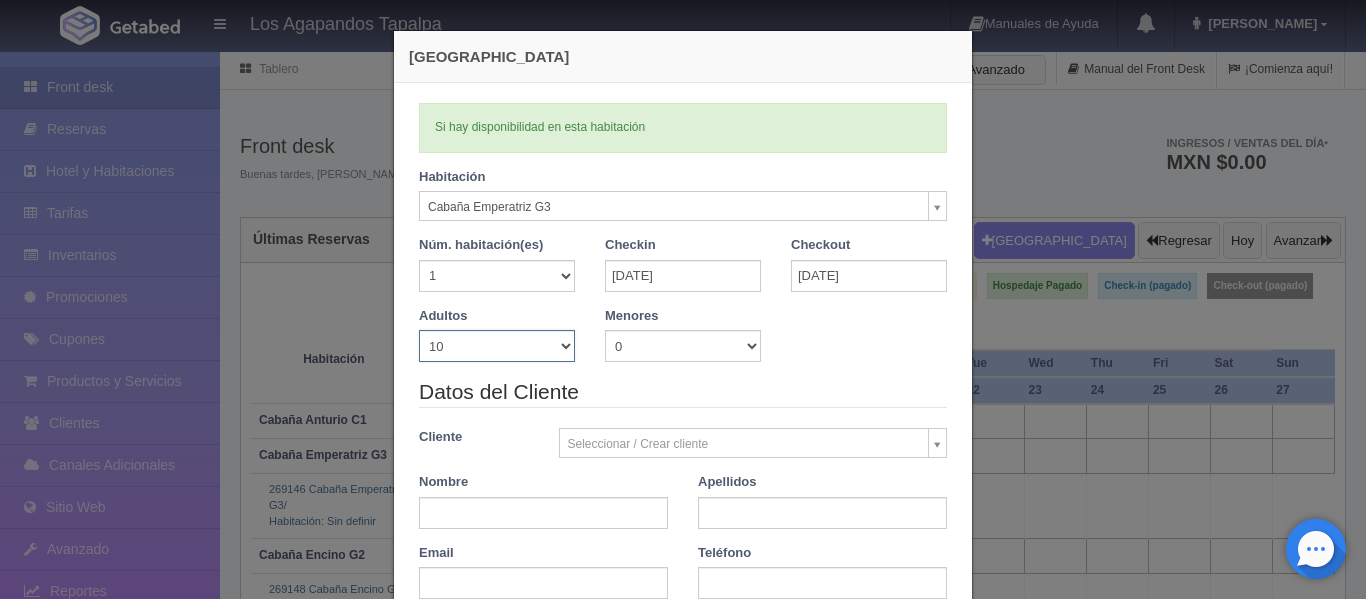 click on "1
2
3
4
5
6
7
8
9
10" at bounding box center [497, 346] 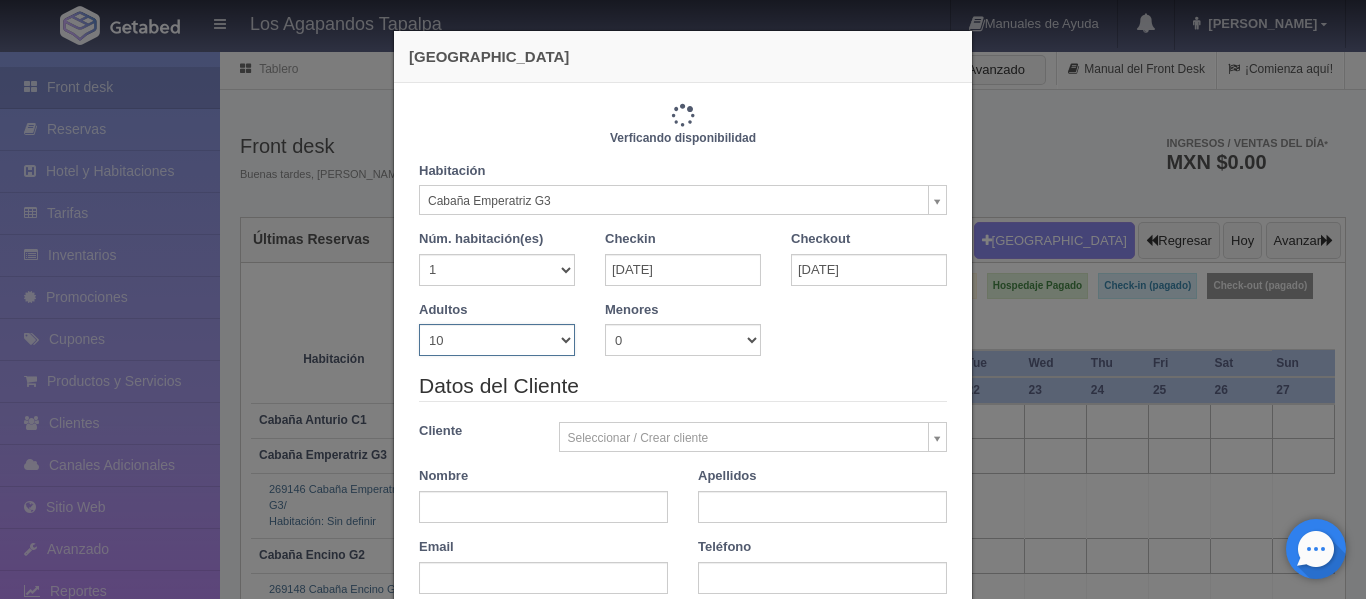 type on "8400.00" 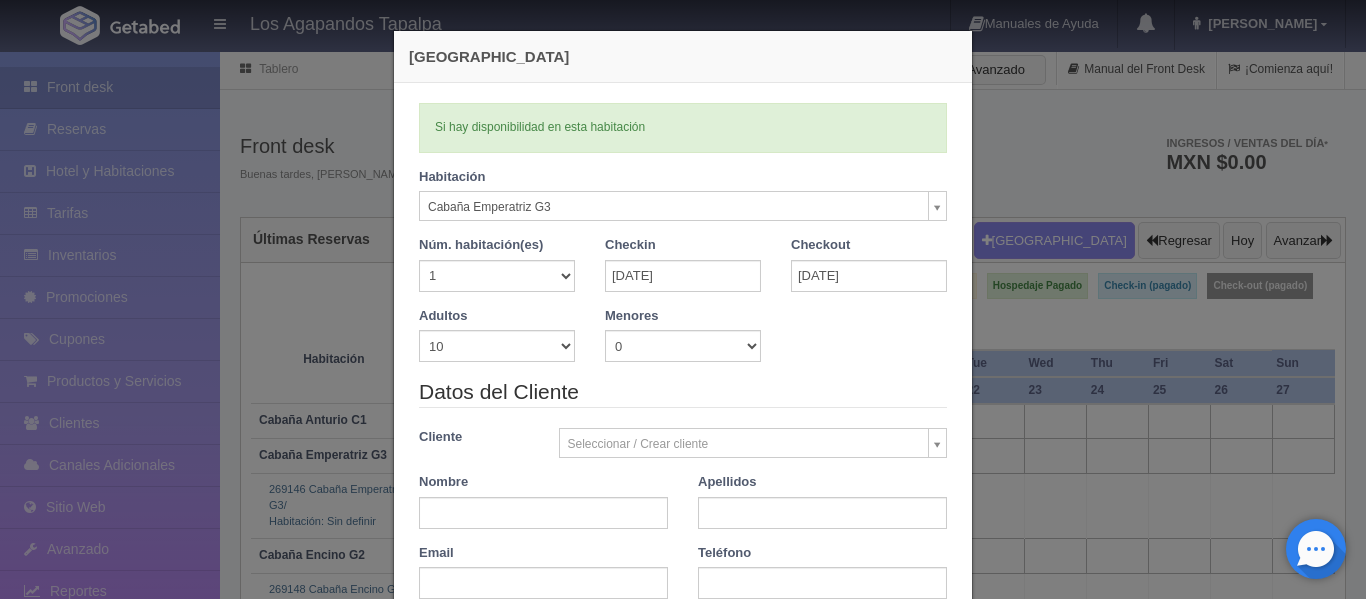 click on "Adultos
1
2
3
4
5
6
7
8
9
10
Menores
0
1
2
3
4
5
6
7
8
9
10
Edad menores
0
1
2
3
4
5
6
7
8
9
10
11
12
13
14
15
16
17
18" at bounding box center (683, 342) 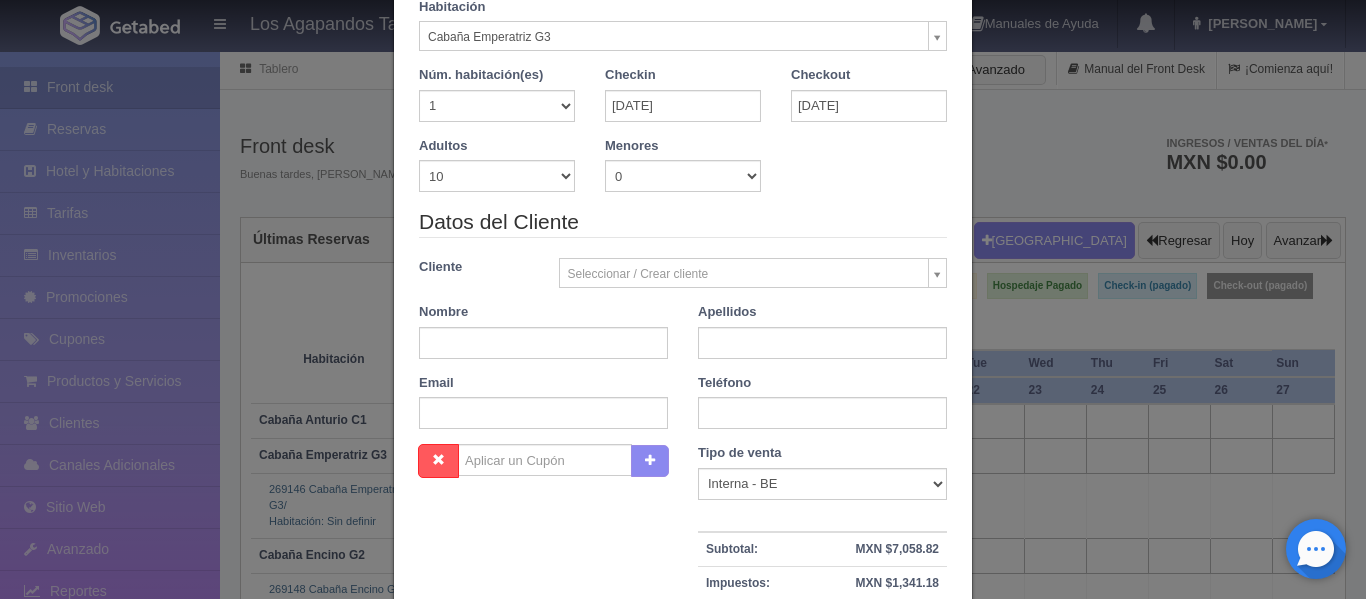 scroll, scrollTop: 200, scrollLeft: 0, axis: vertical 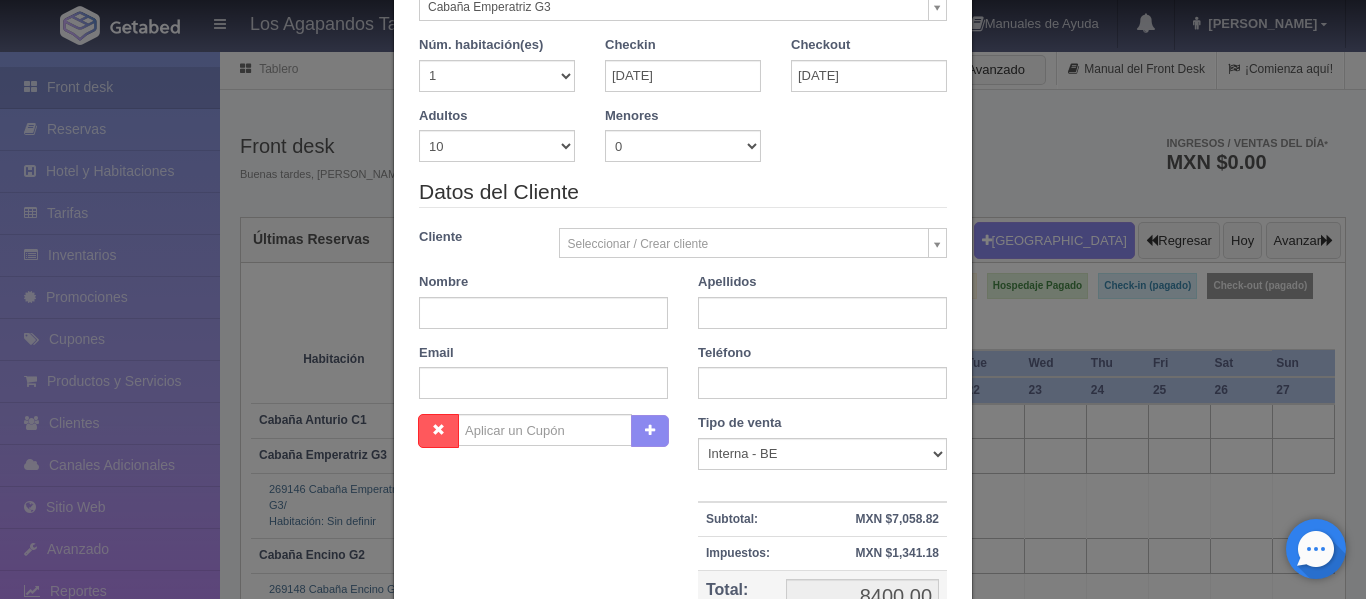 click on "Los Agapandos Tapalpa
Manuales de Ayuda
Actualizaciones recientes
[PERSON_NAME]
Mi Perfil
Salir / Log Out
Procesando...
Front desk
Reservas
Hotel y Habitaciones
Tarifas
Inventarios
Promociones
Cupones
Productos y Servicios
Clientes
Canales Adicionales
Facebook Fan Page" at bounding box center [683, 440] 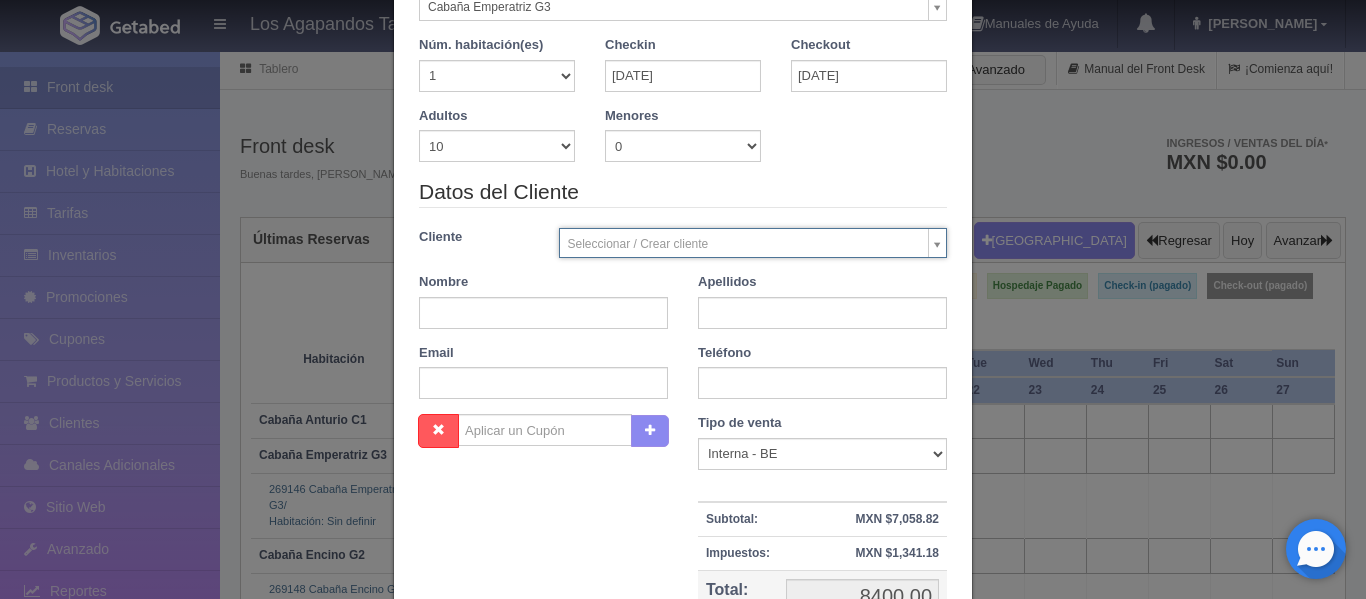 click on "Los Agapandos Tapalpa
Manuales de Ayuda
Actualizaciones recientes
[PERSON_NAME]
Mi Perfil
Salir / Log Out
Procesando...
Front desk
Reservas
Hotel y Habitaciones
Tarifas
Inventarios
Promociones
Cupones
Productos y Servicios
Clientes
Canales Adicionales
Facebook Fan Page" at bounding box center (683, 440) 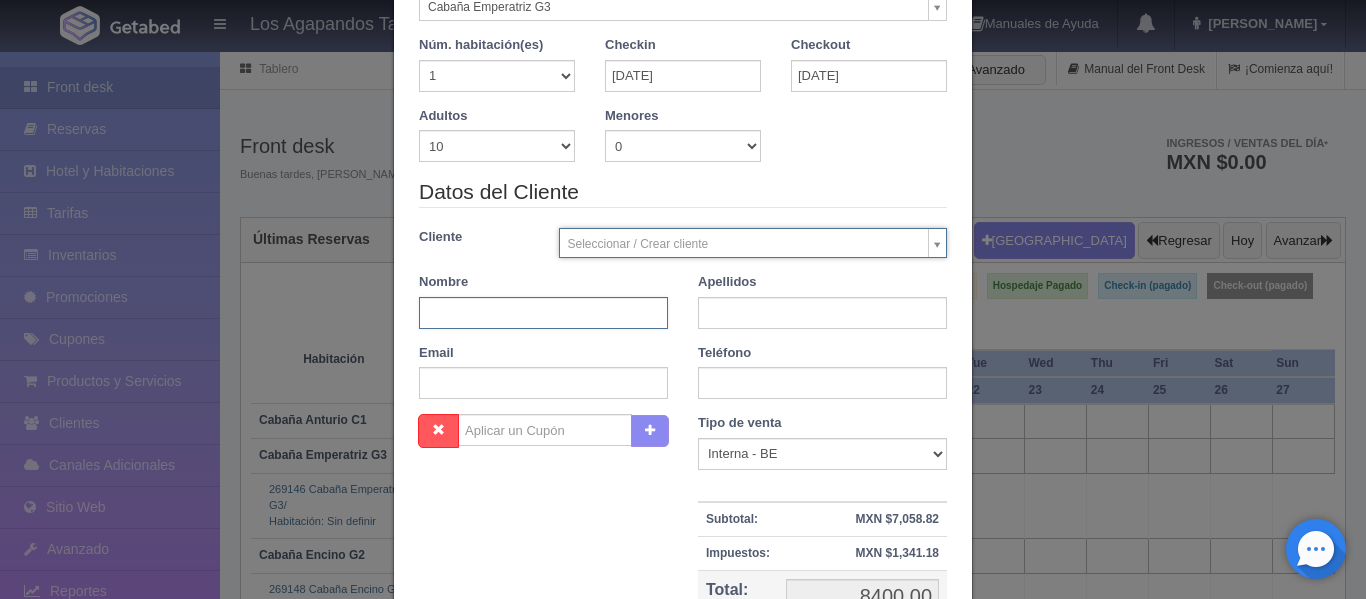 click at bounding box center [543, 313] 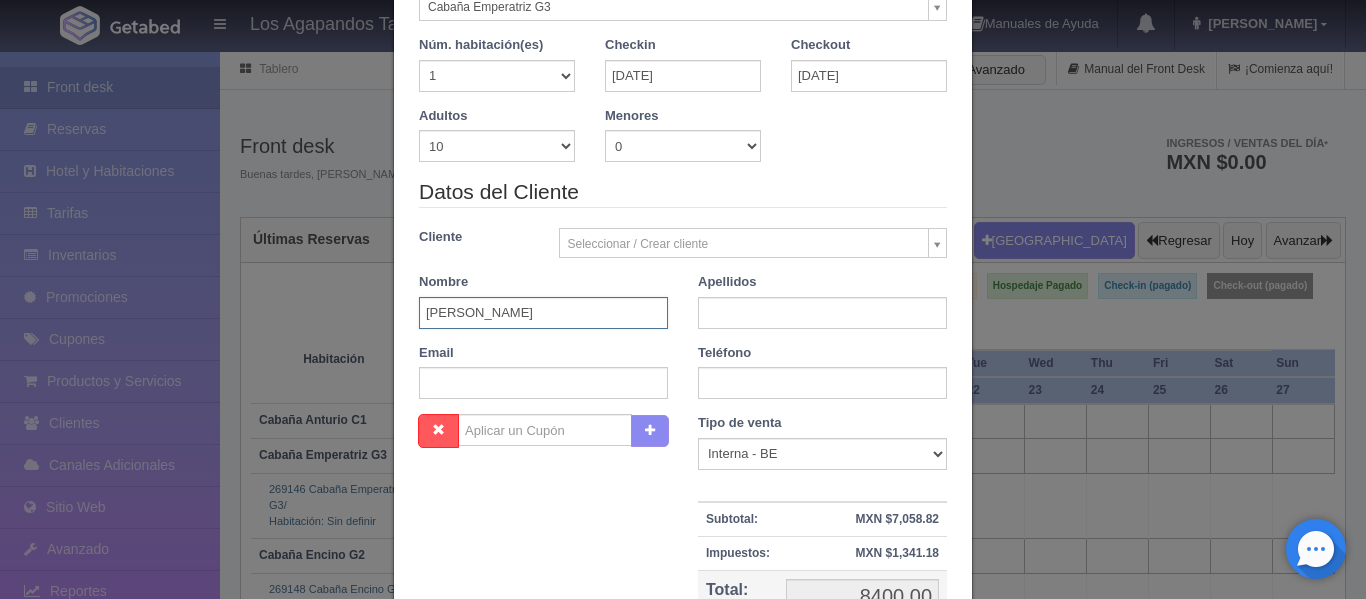 type on "René" 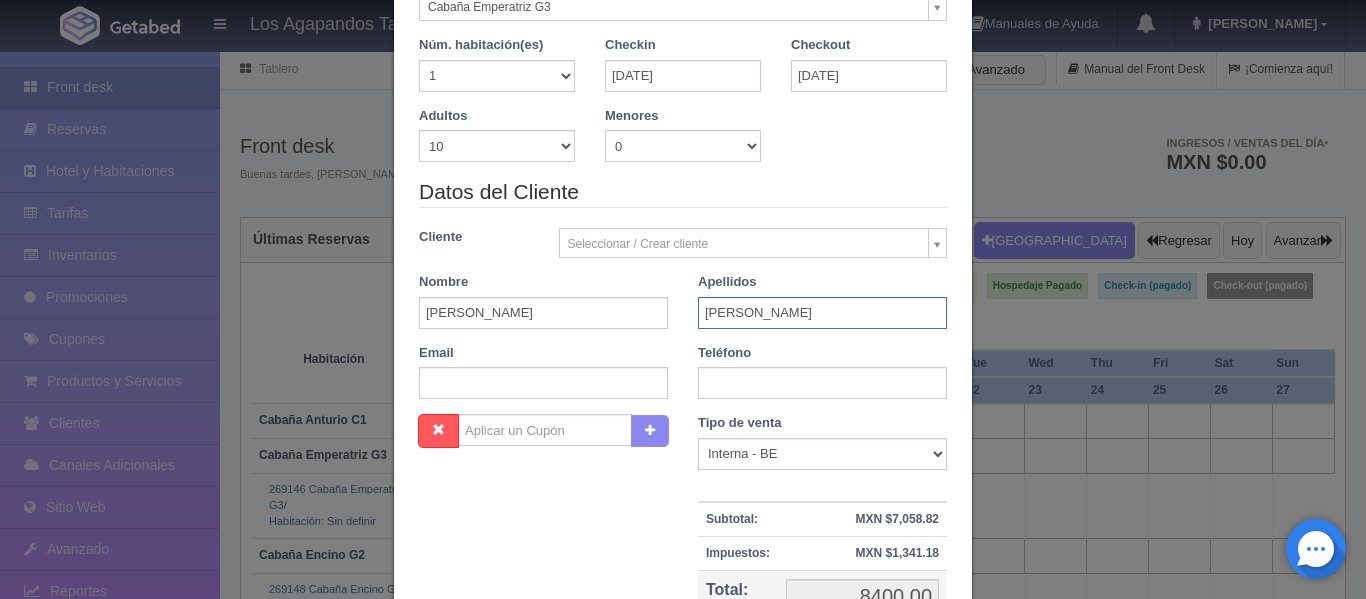 type on "Hernández" 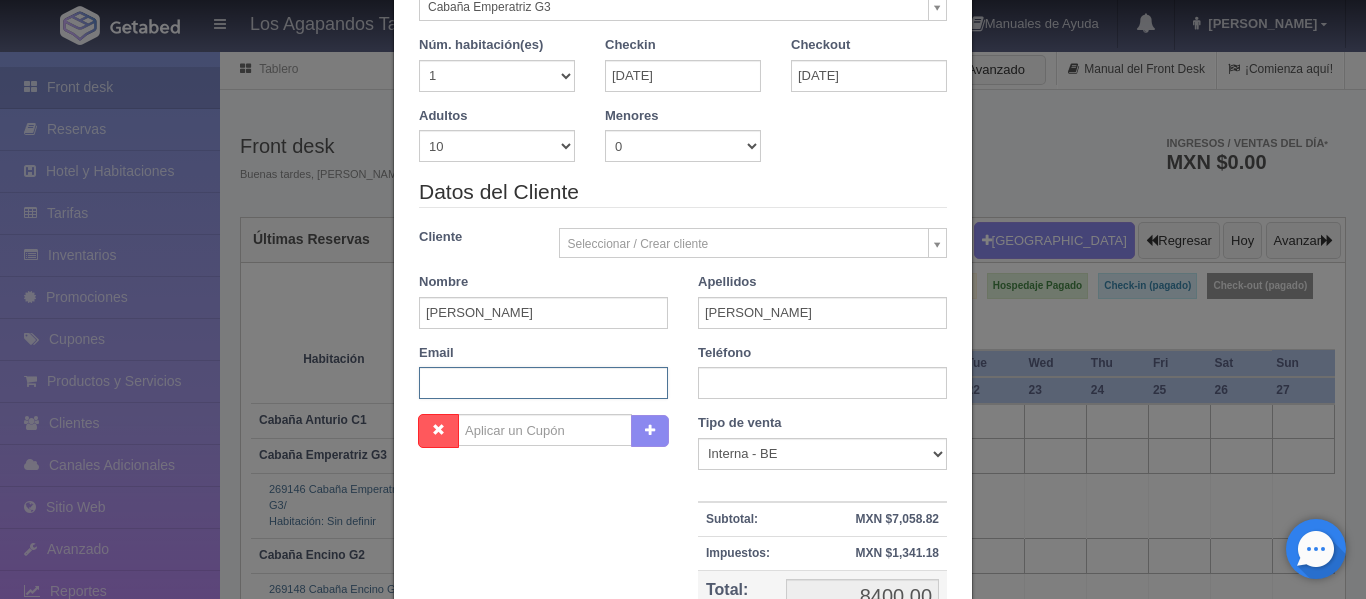 click at bounding box center (543, 383) 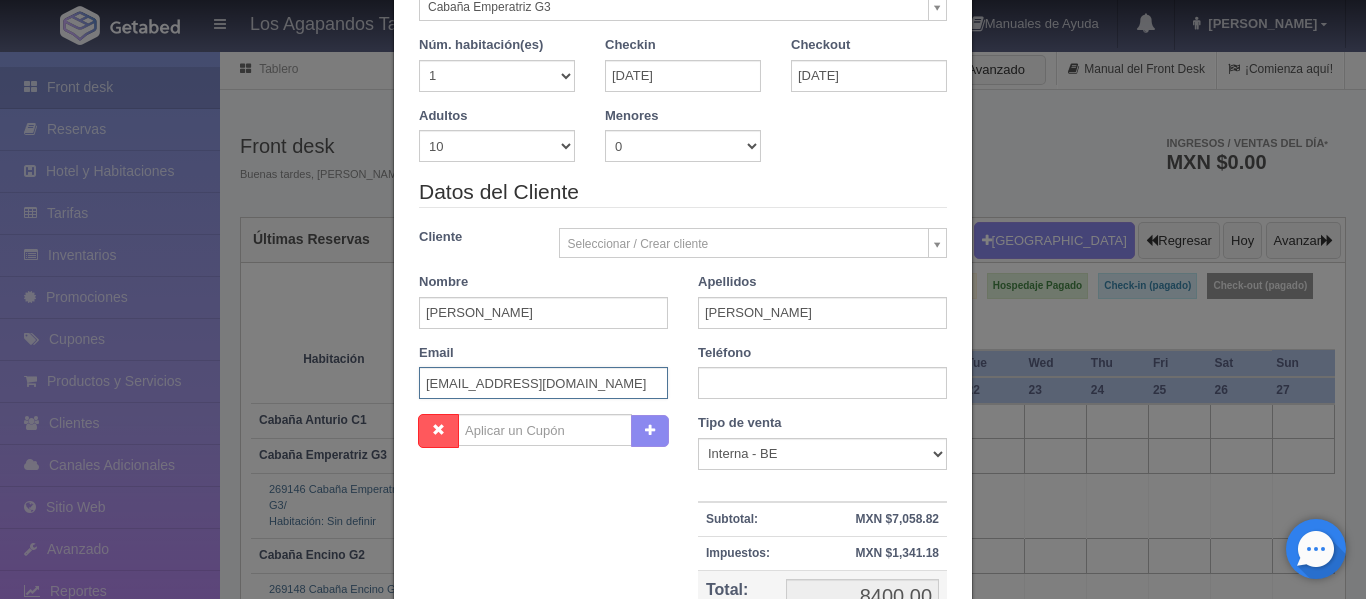 type on "rene_hernandz@hotmail.com" 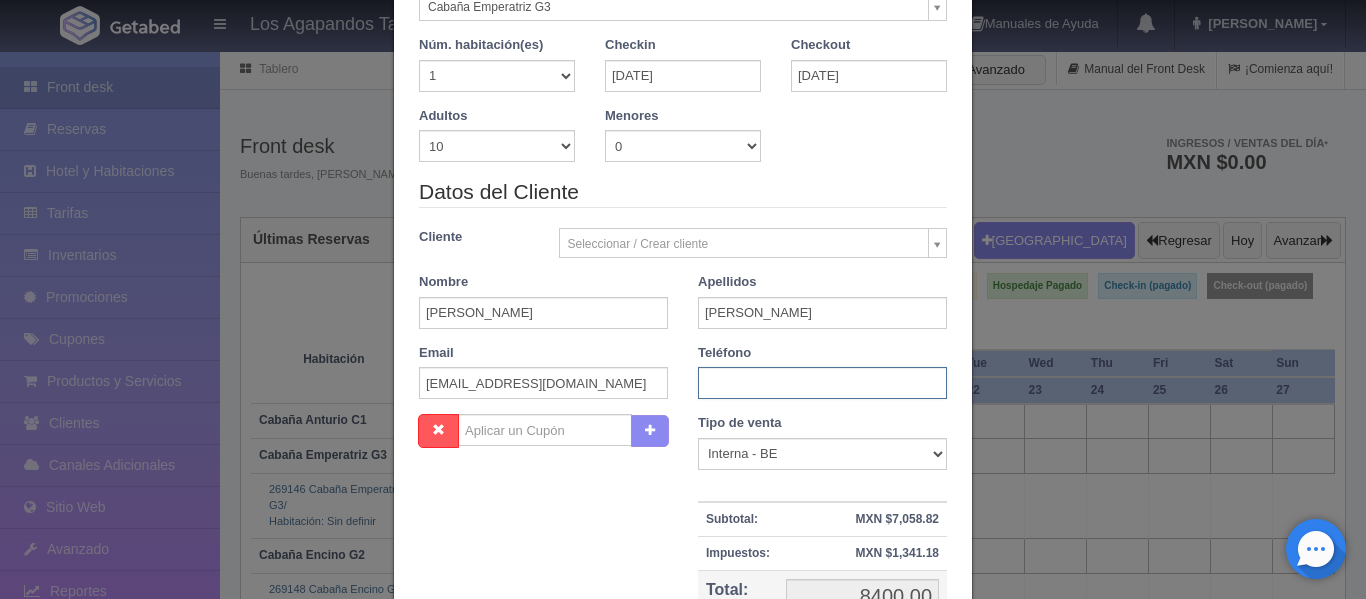 click at bounding box center (822, 383) 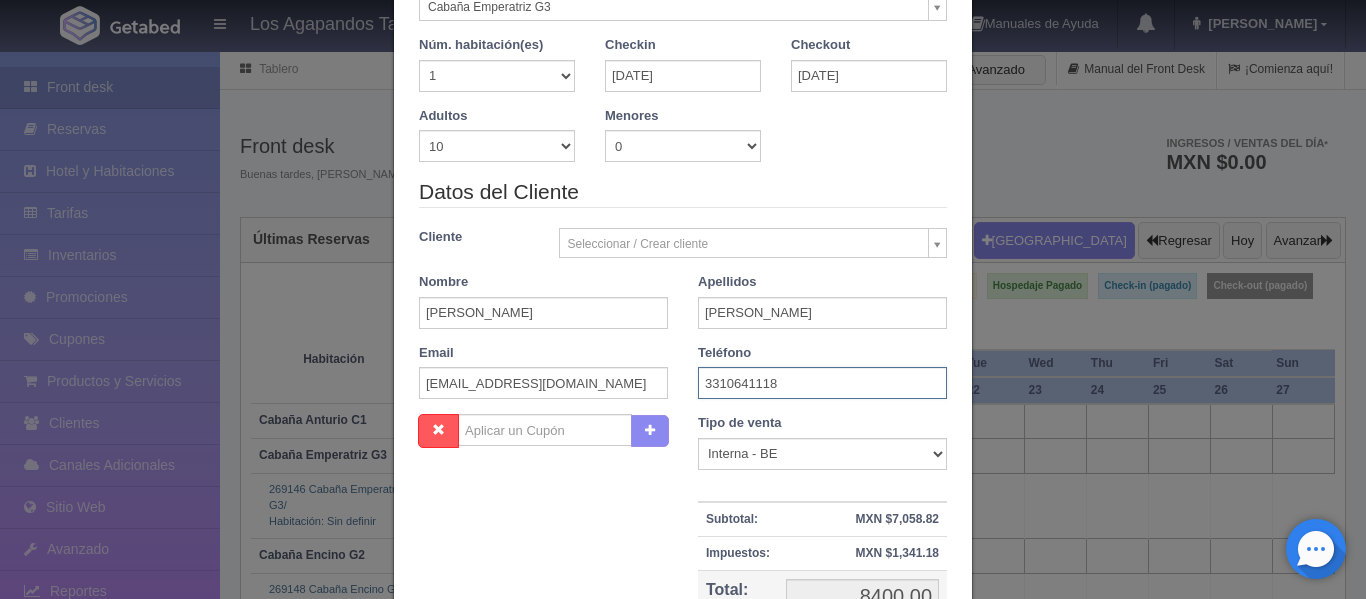 type on "3310641118" 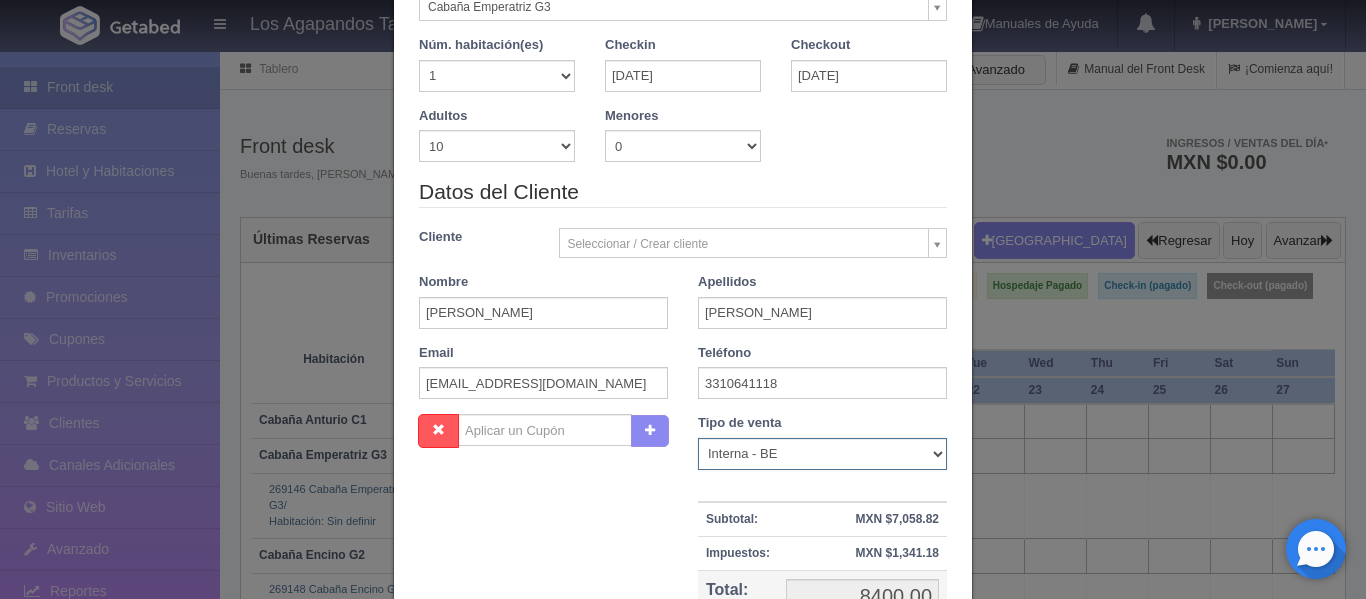 click on "Correo Electronico
Interna - BE
Llamada
OTA Externa
Otro
WALK IN" at bounding box center (822, 454) 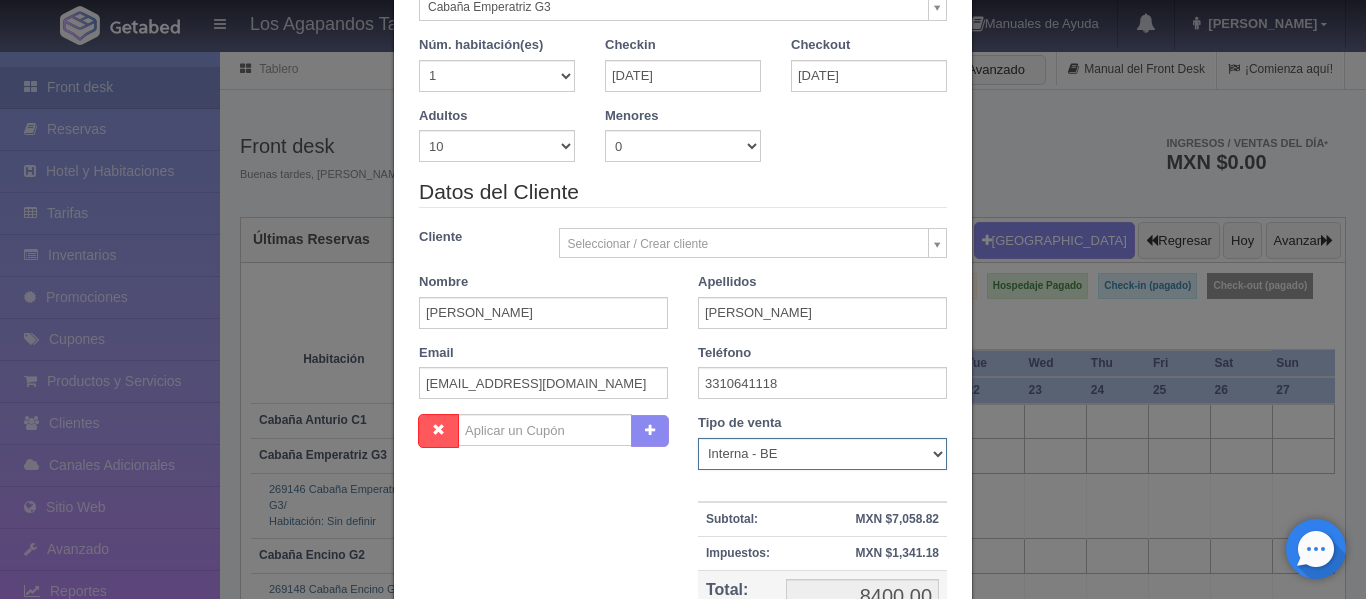 select on "walkin" 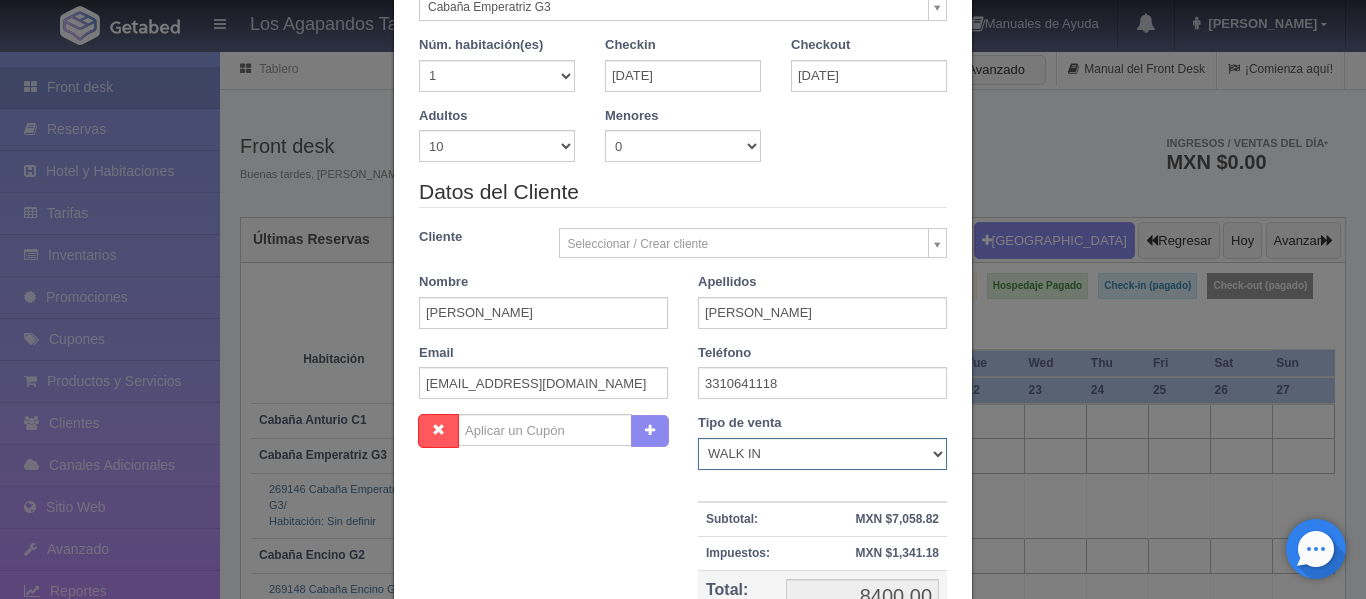 click on "Correo Electronico
Interna - BE
Llamada
OTA Externa
Otro
WALK IN" at bounding box center [822, 454] 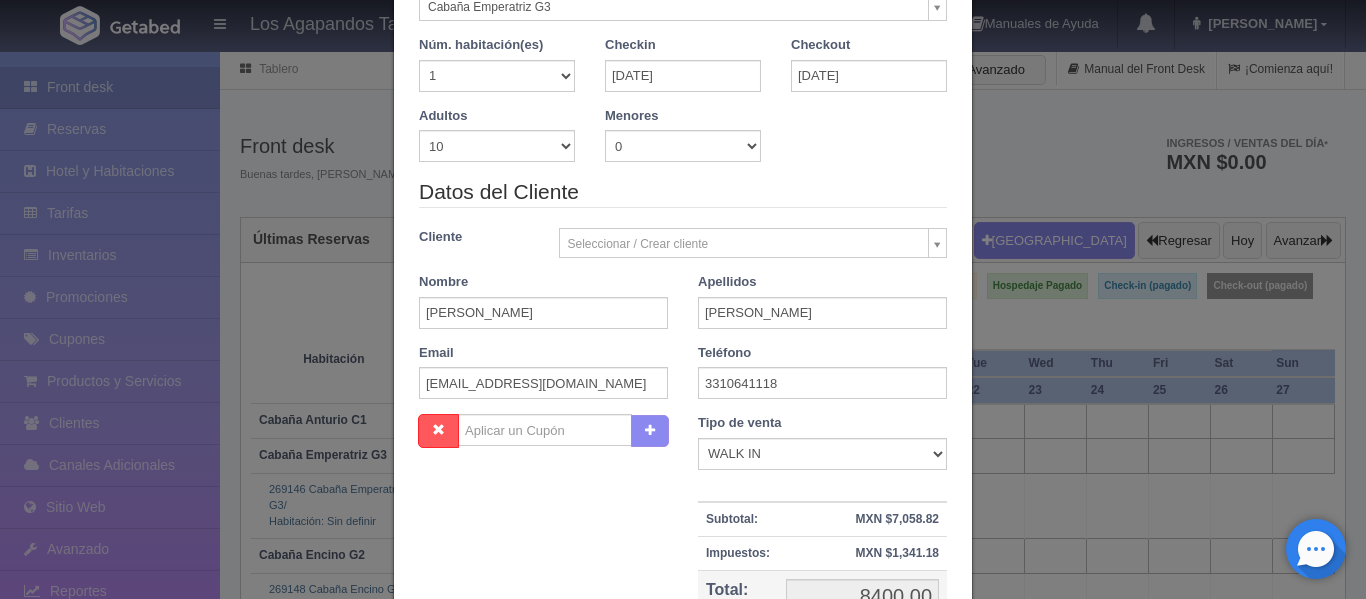 click on "Nombre Cupón :
Descuentos :
Tipo de venta
Correo Electronico
Interna - BE
Llamada
OTA Externa
Otro
WALK IN
Subtotal:
MXN $7,058.82
Descuento:
Impuestos:
MXN $1,341.18
Total:
8400.00
8400.00
Modificar Total
MXN" at bounding box center [683, 559] 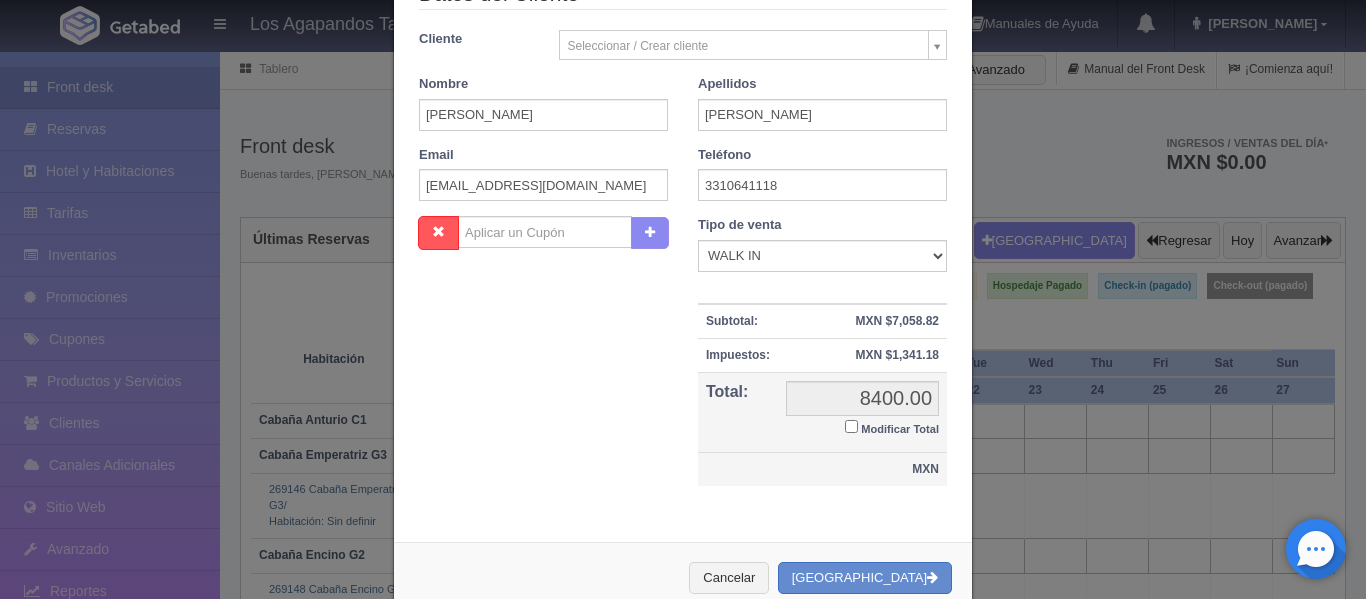 scroll, scrollTop: 400, scrollLeft: 0, axis: vertical 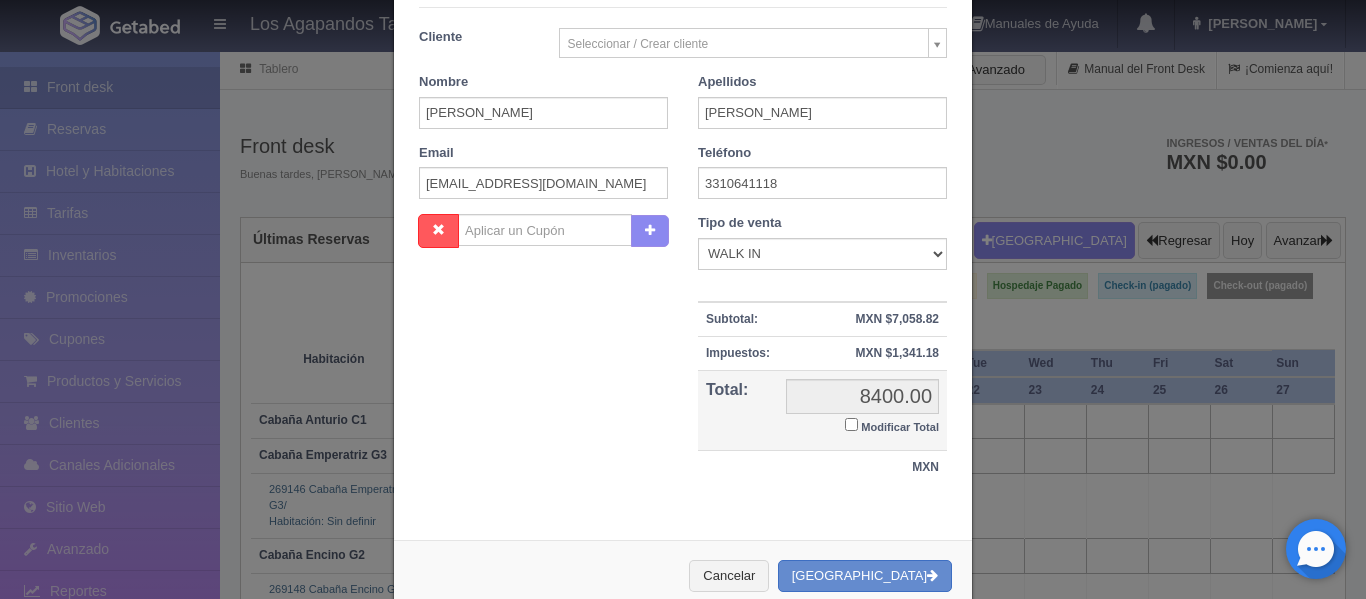 click on "Modificar Total" at bounding box center (851, 424) 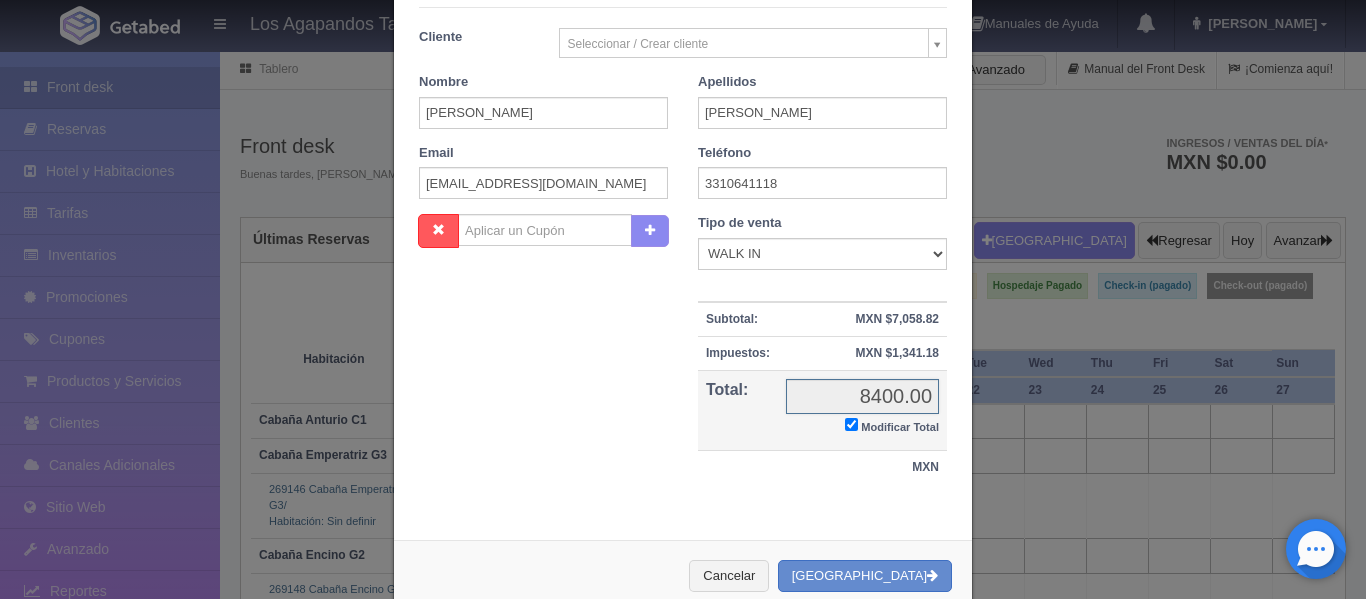 checkbox on "true" 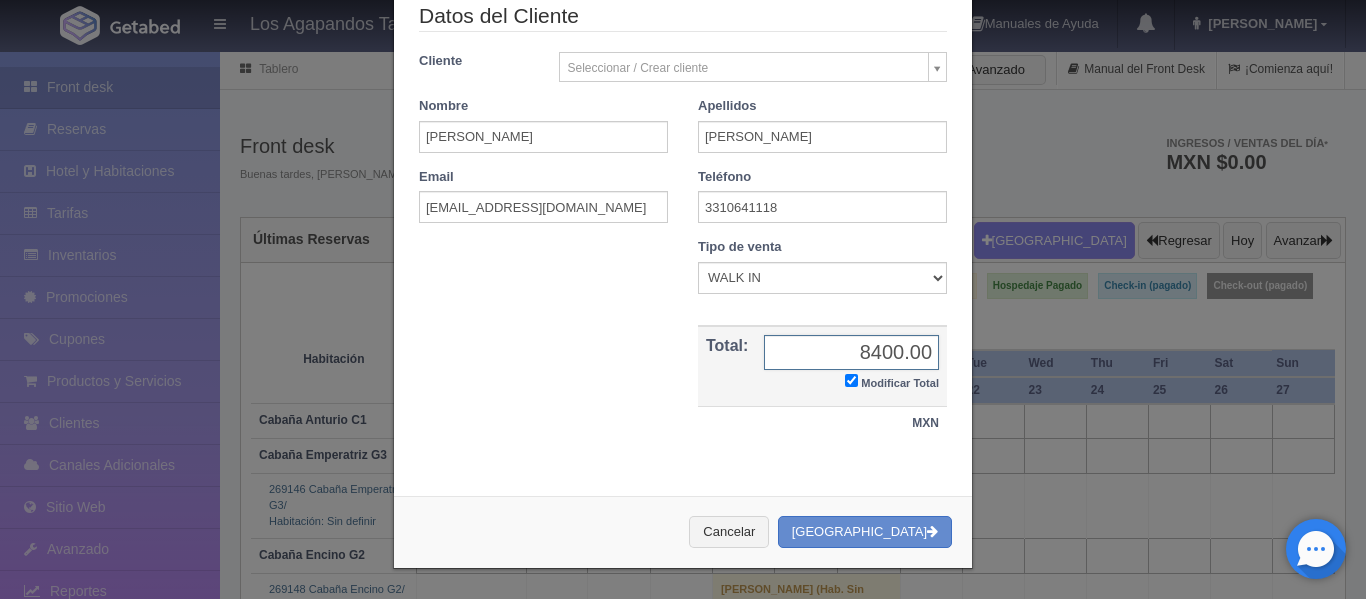 scroll, scrollTop: 376, scrollLeft: 0, axis: vertical 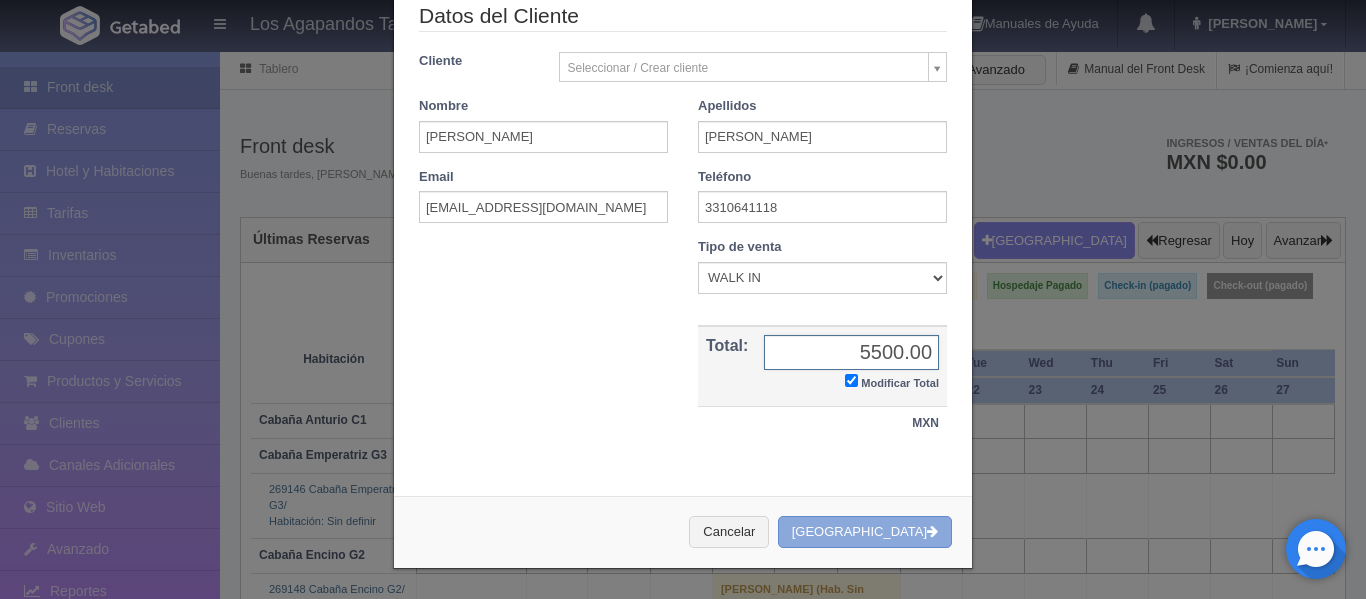 type on "5500.00" 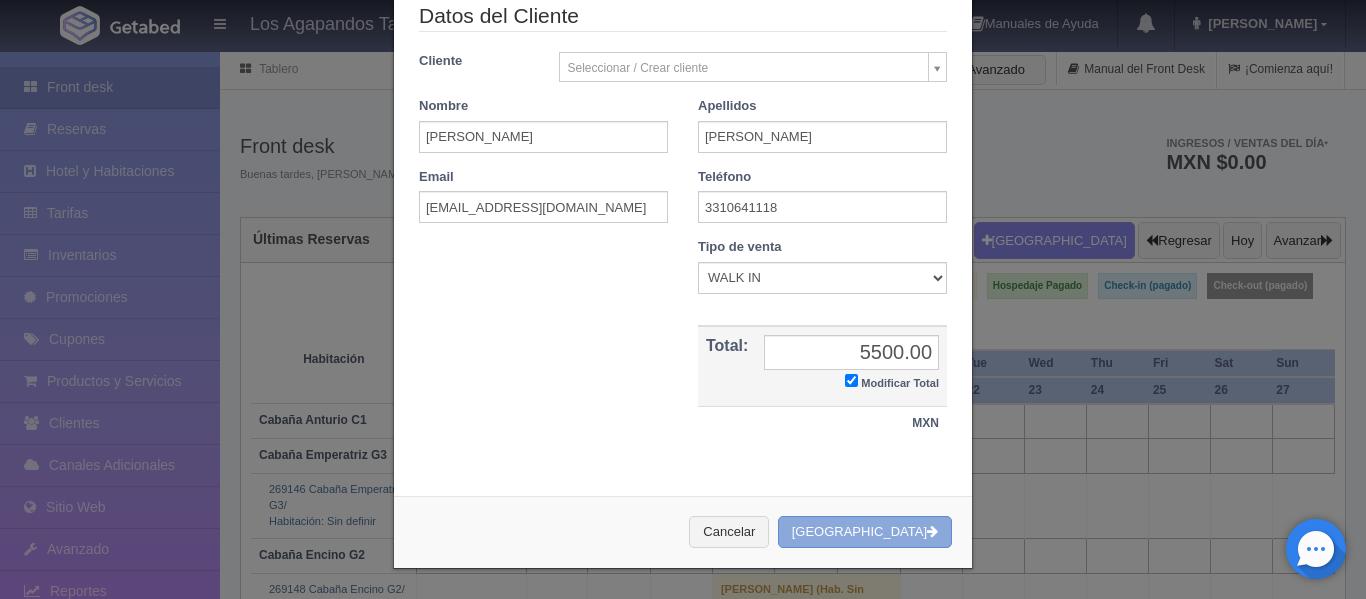 click on "Crear Reserva" at bounding box center [865, 532] 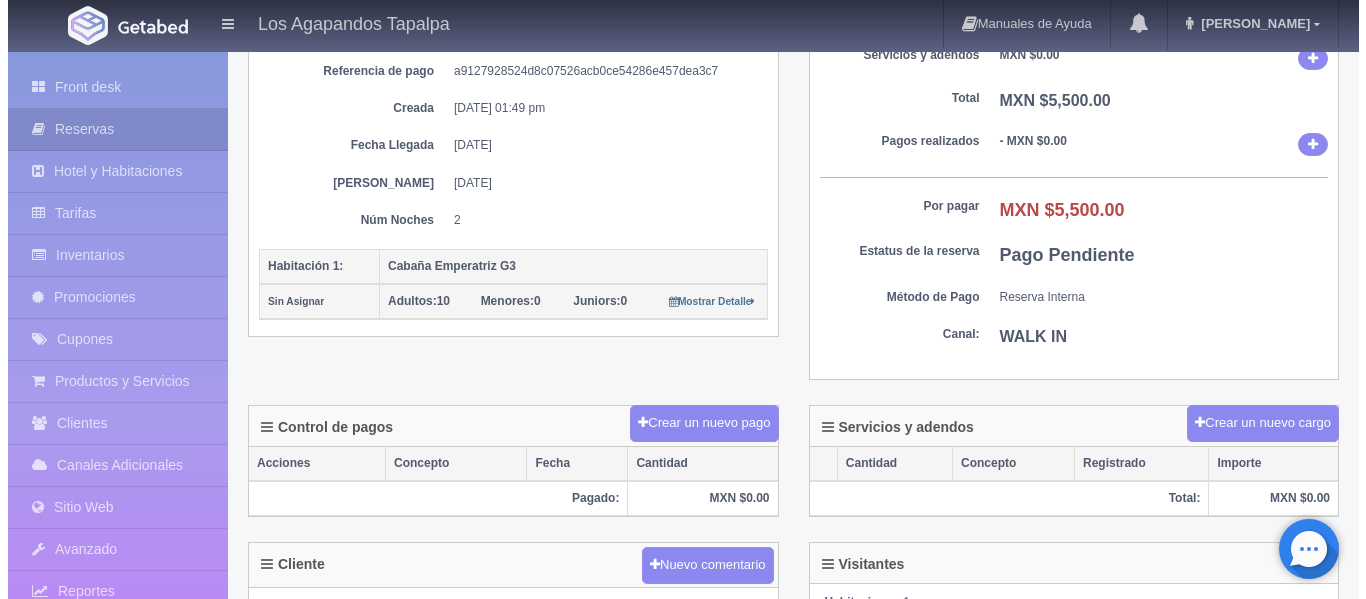scroll, scrollTop: 300, scrollLeft: 0, axis: vertical 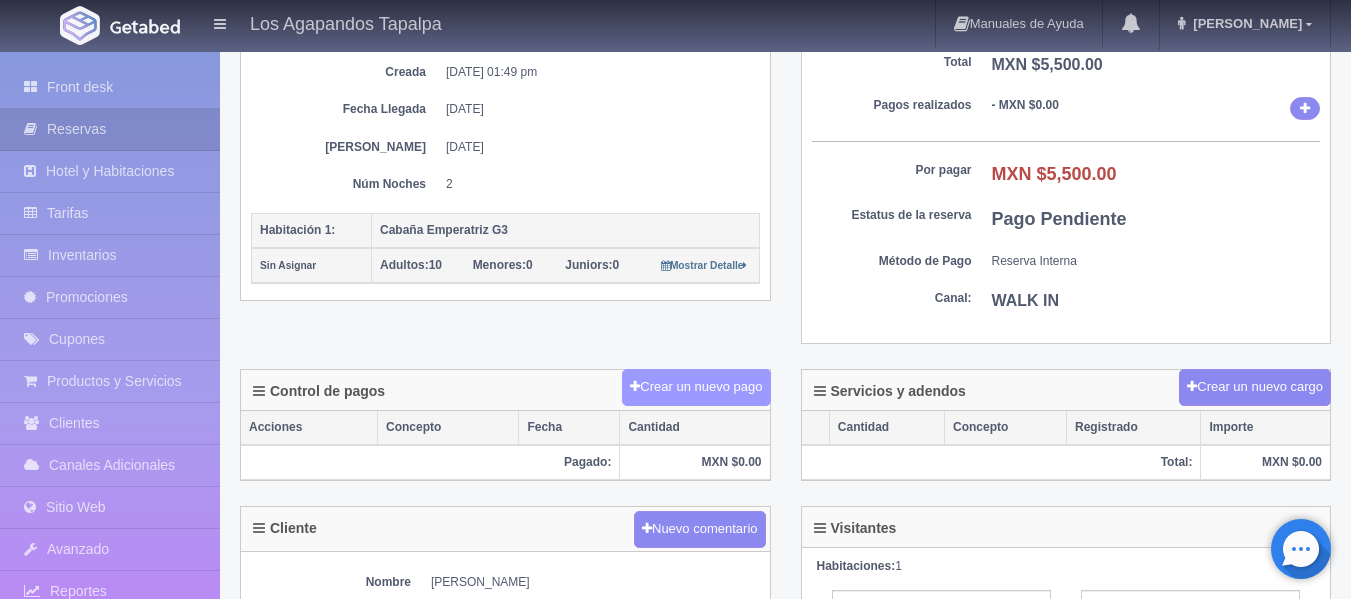 click on "Crear un nuevo pago" at bounding box center (696, 387) 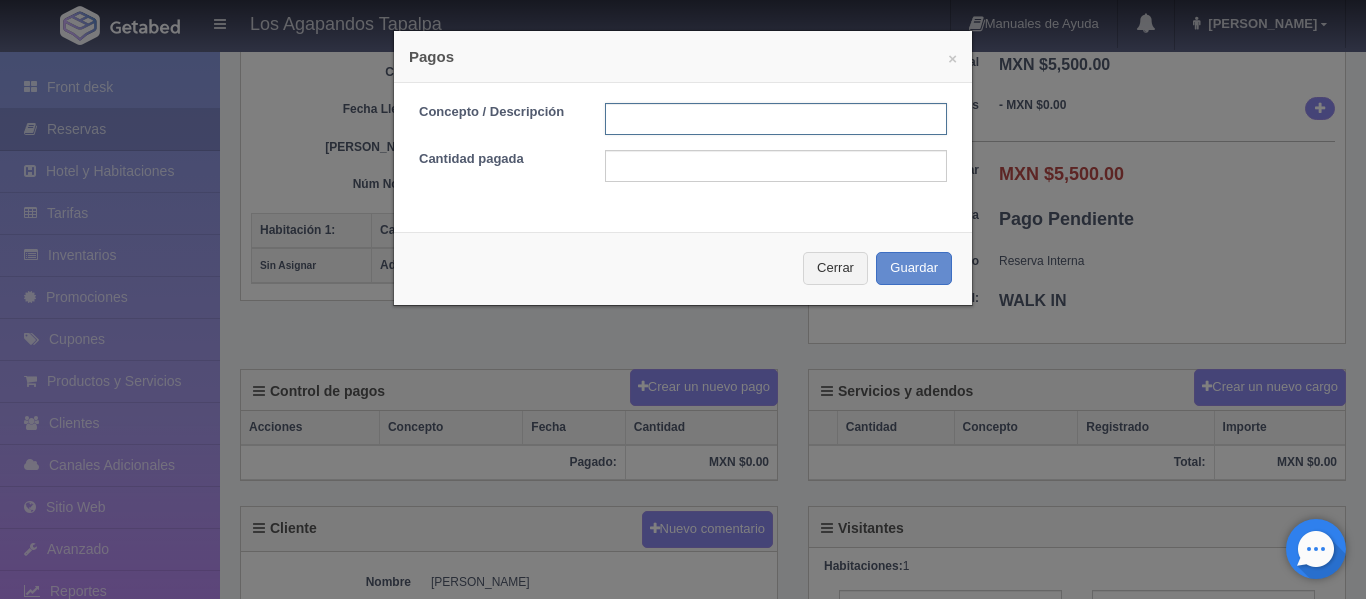 click at bounding box center [776, 119] 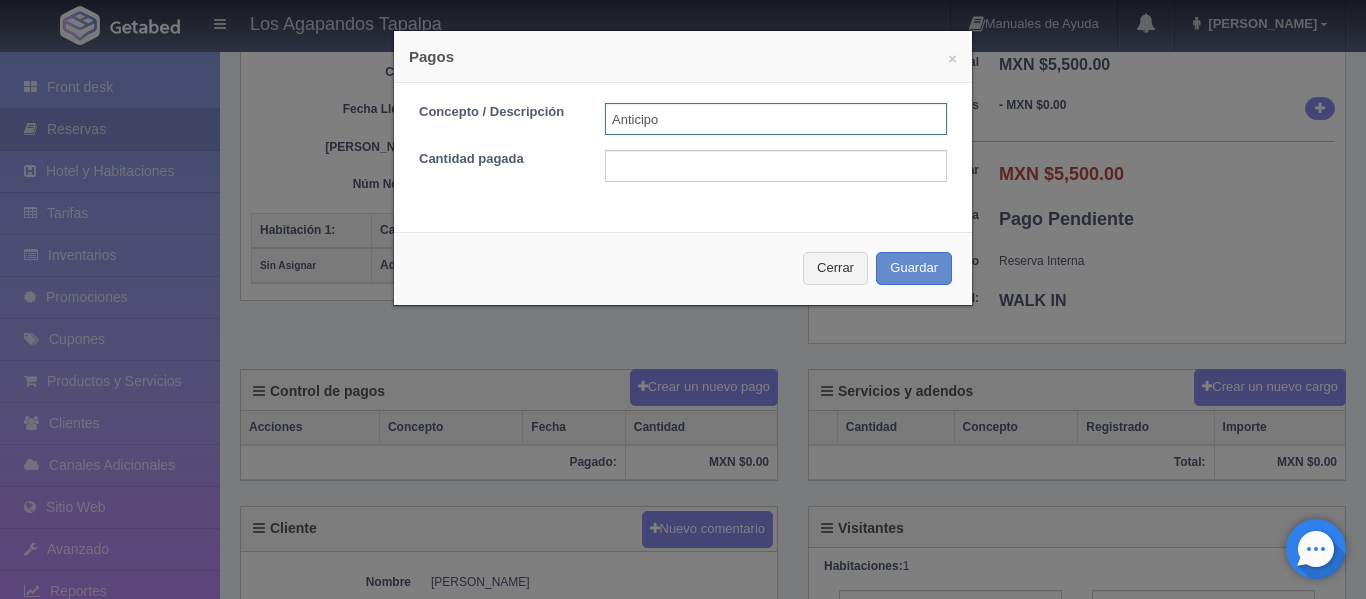 type on "Anticipo" 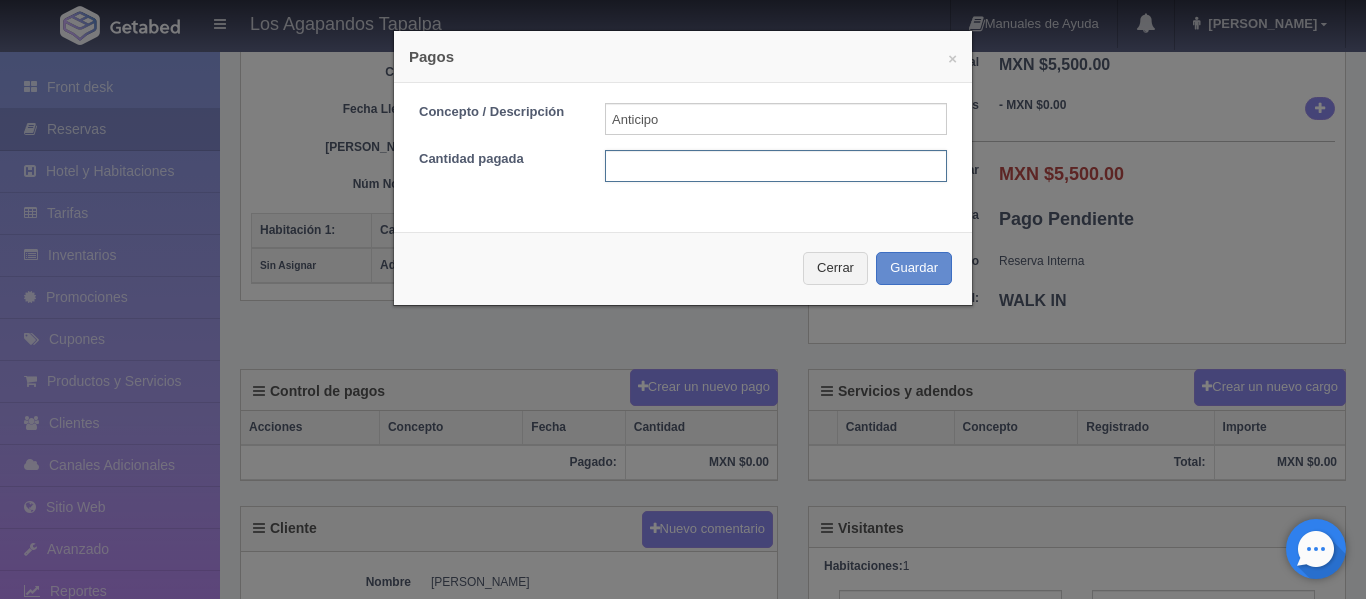 click at bounding box center [776, 166] 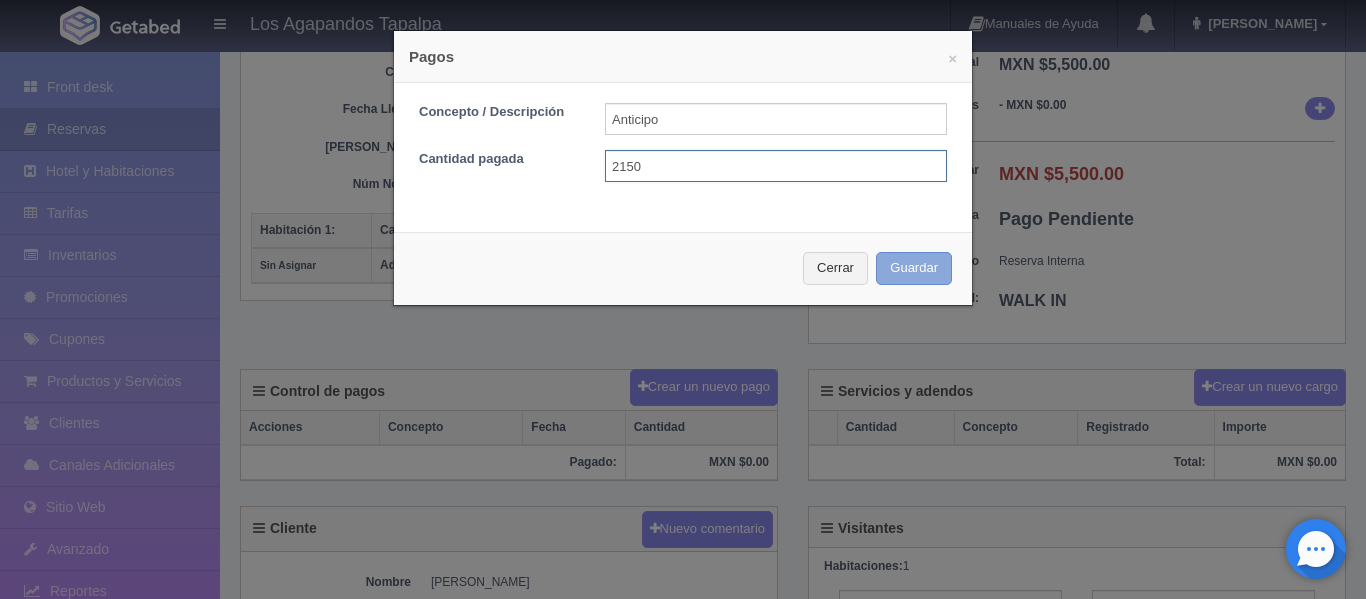 type on "2150" 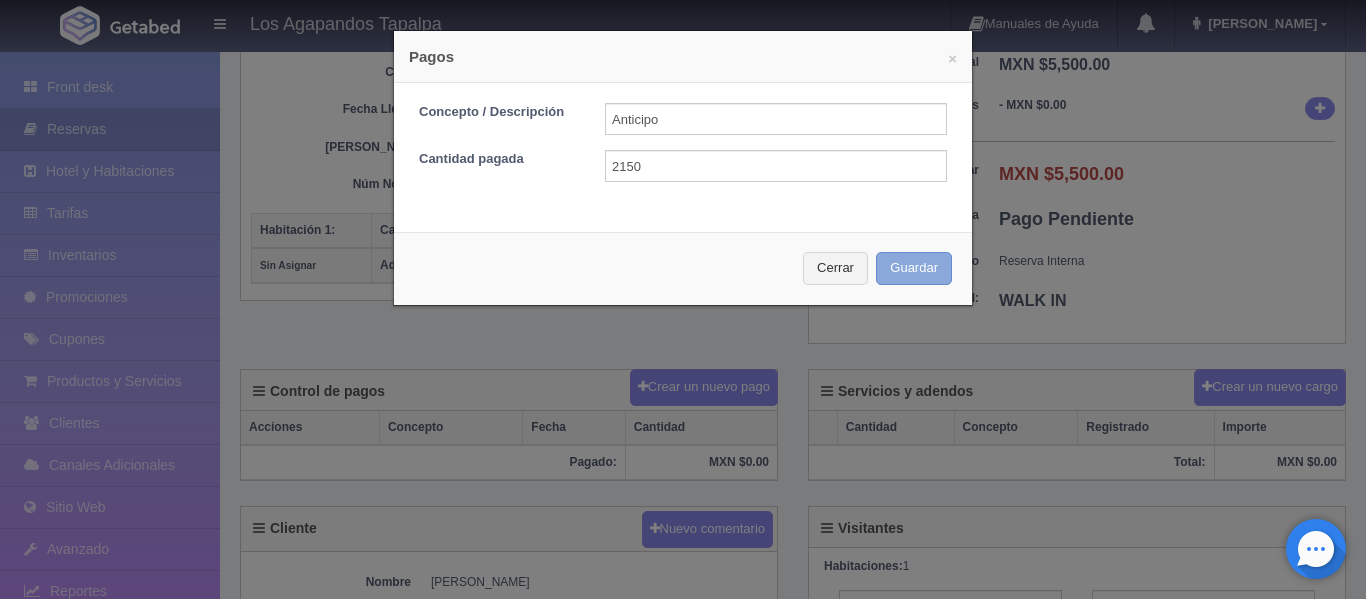 click on "Guardar" at bounding box center (914, 268) 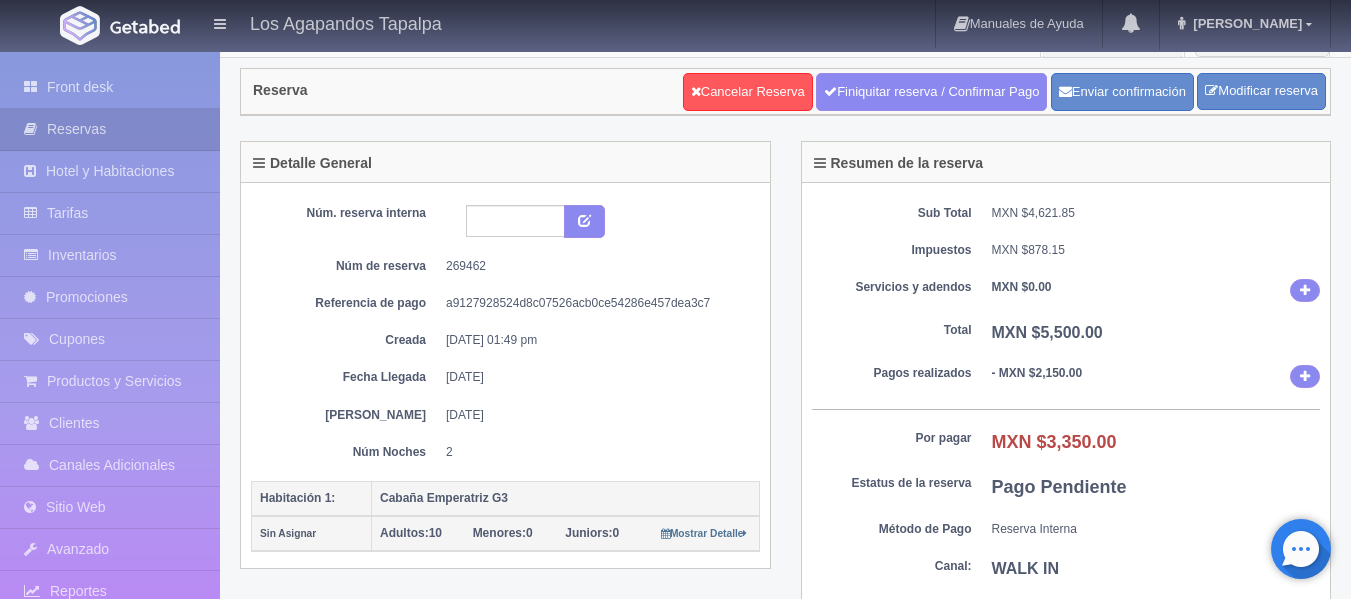 scroll, scrollTop: 0, scrollLeft: 0, axis: both 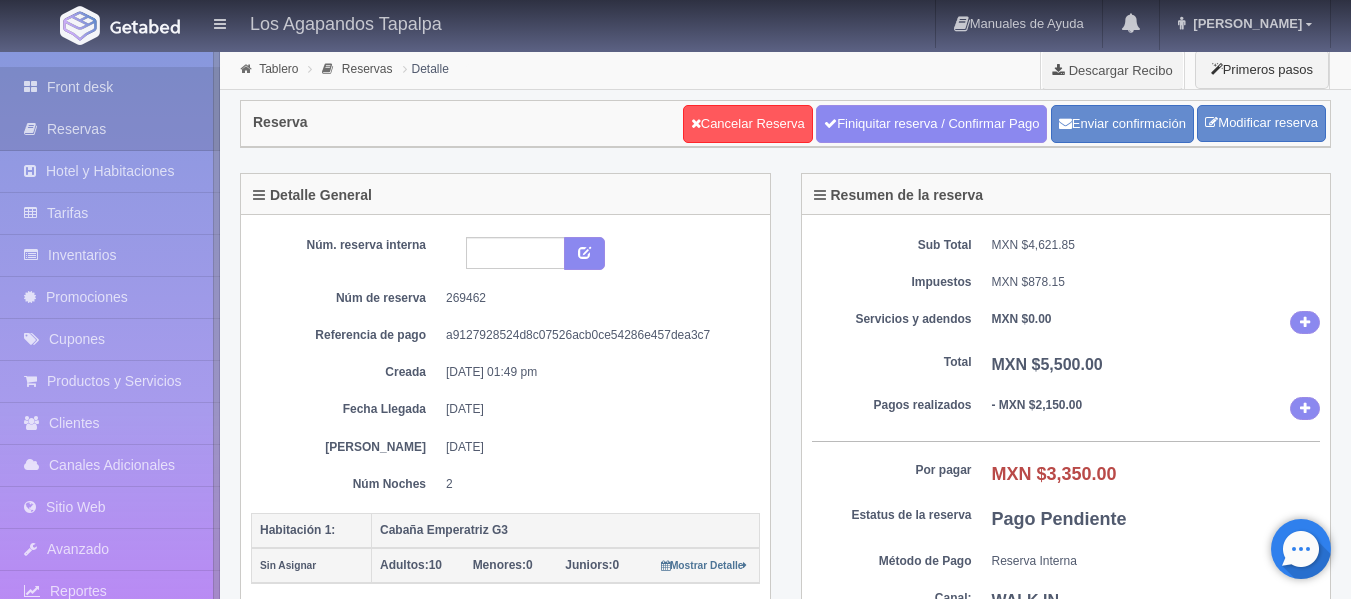 click on "Front desk" at bounding box center [110, 87] 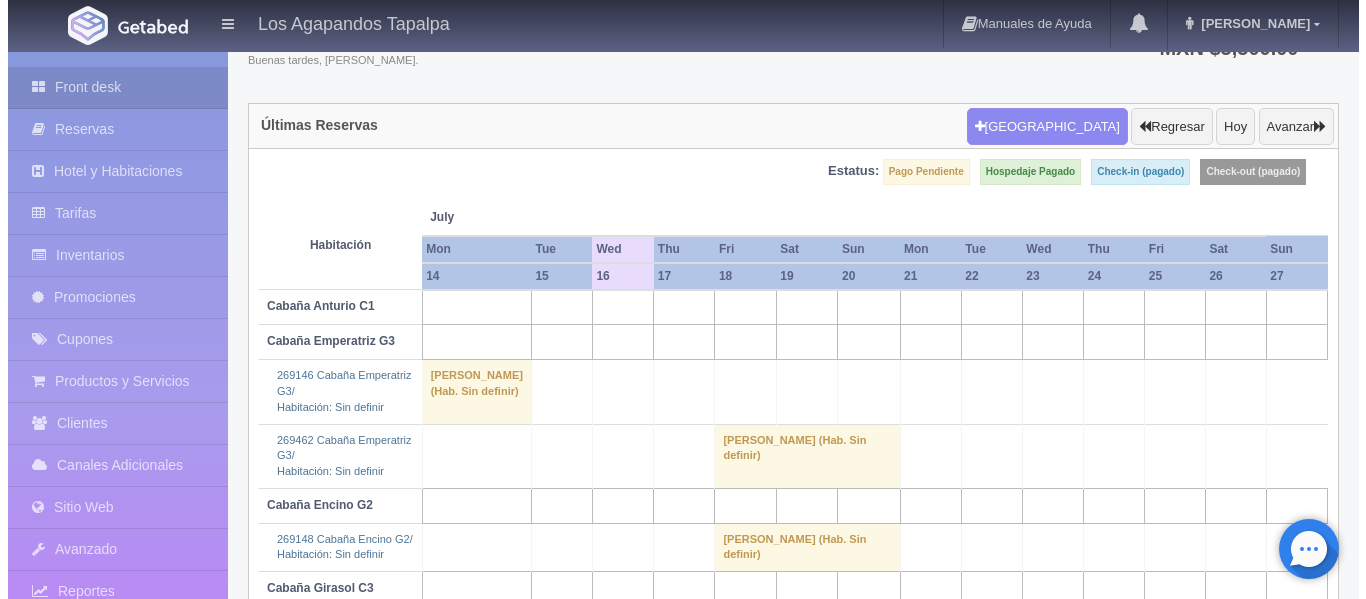 scroll, scrollTop: 14, scrollLeft: 0, axis: vertical 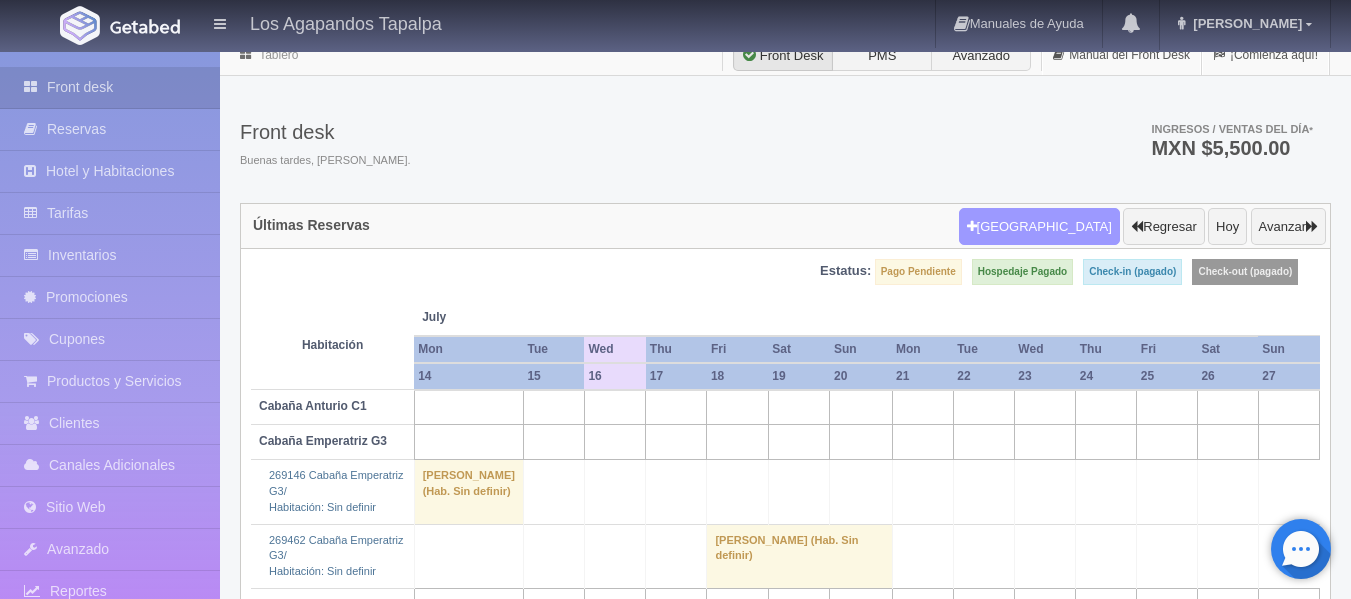 click on "[GEOGRAPHIC_DATA]" at bounding box center (1039, 227) 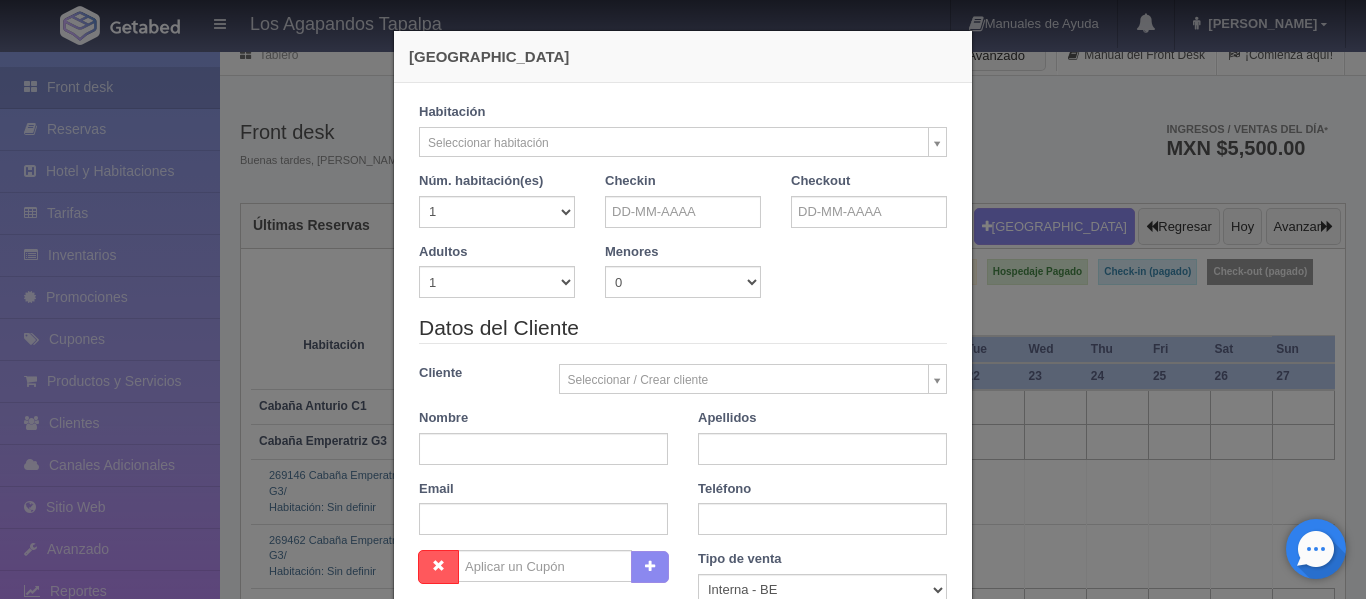 checkbox on "false" 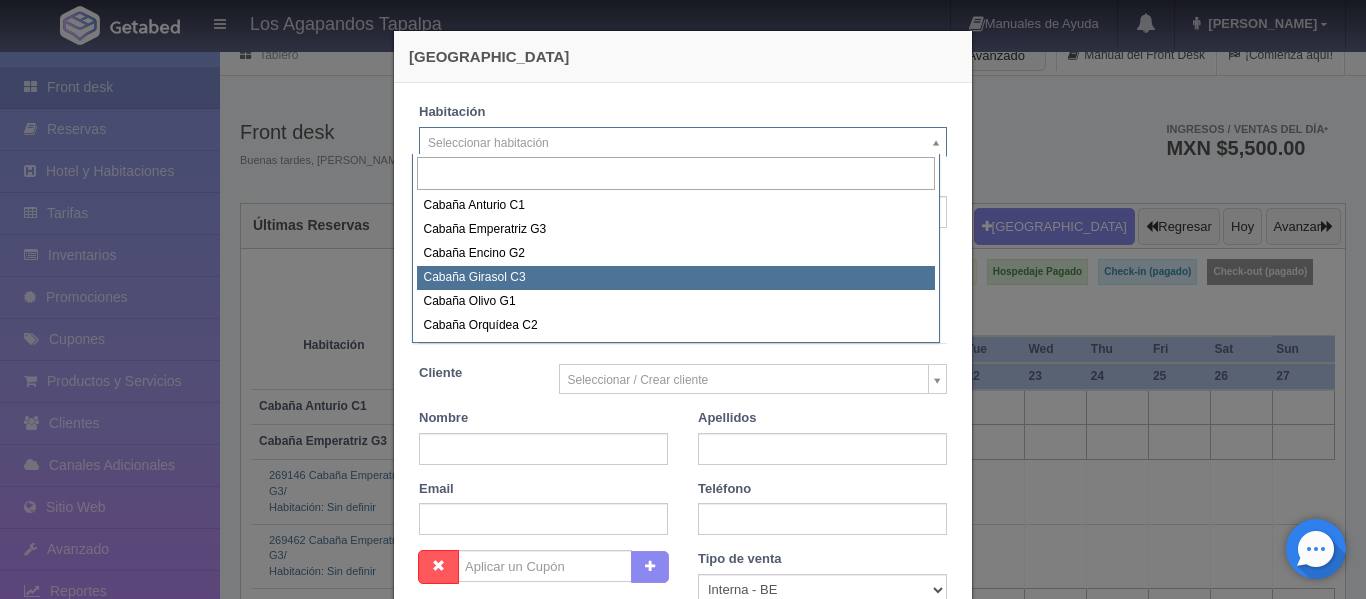 select on "2275" 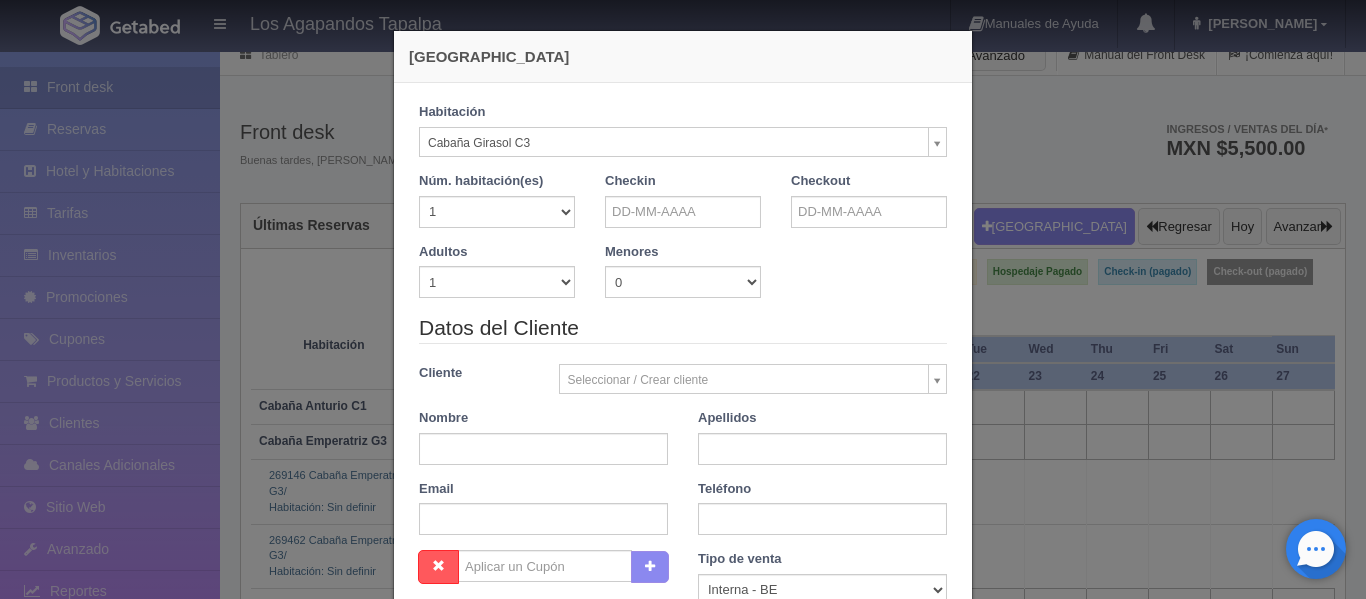 checkbox on "false" 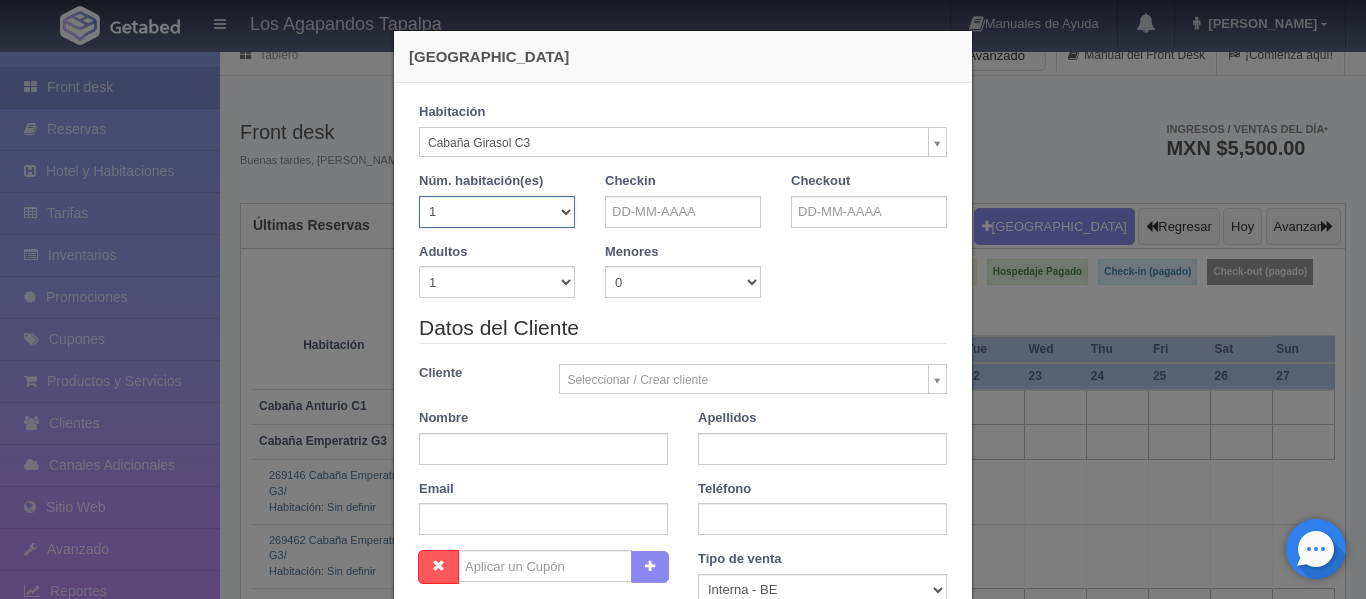 click on "1
2
3
4
5
6
7
8
9
10
11
12
13
14
15
16
17
18
19
20" at bounding box center [497, 212] 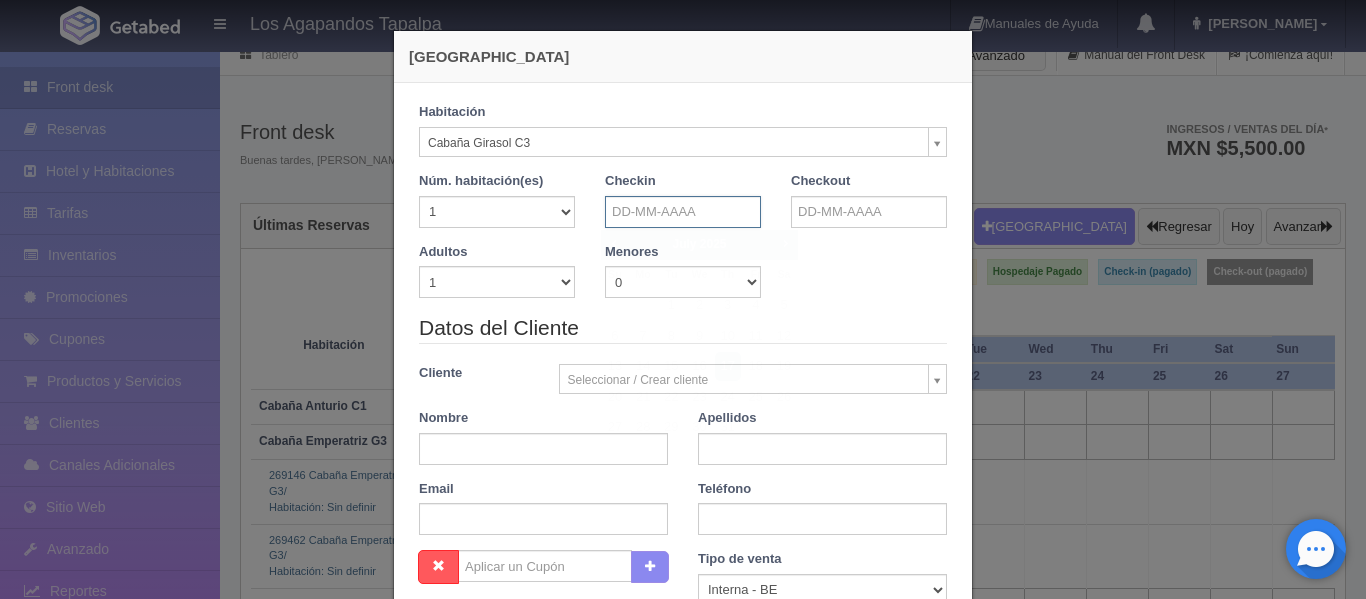 click at bounding box center [683, 212] 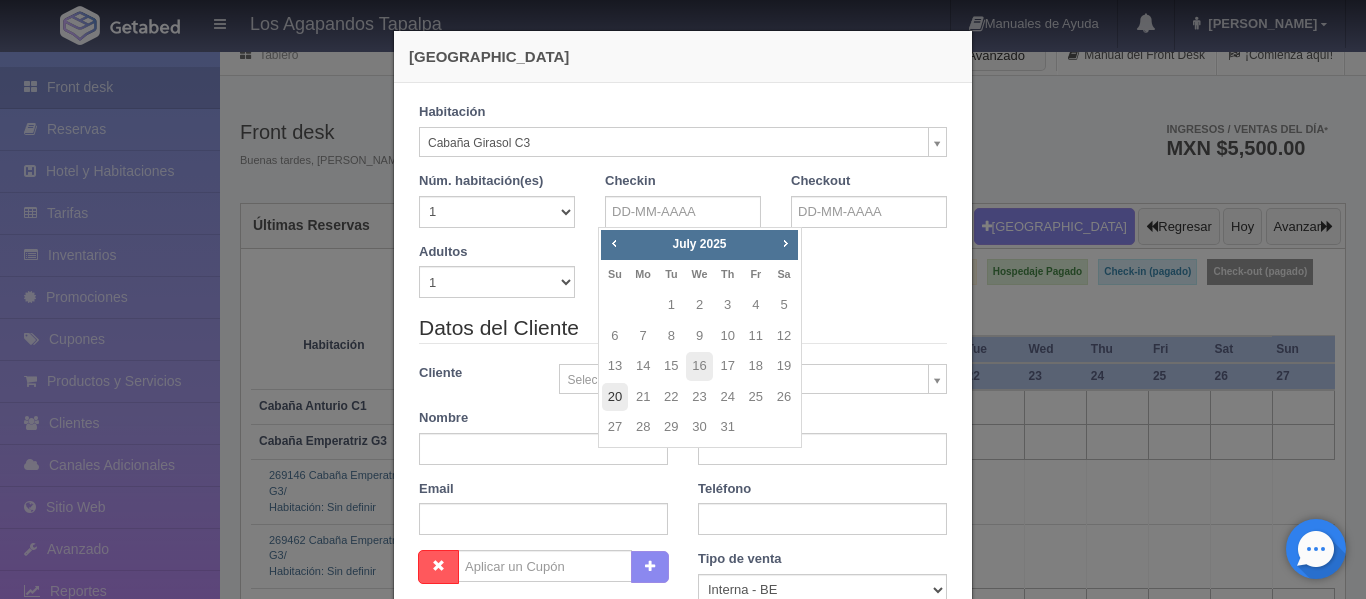click on "20" at bounding box center (615, 397) 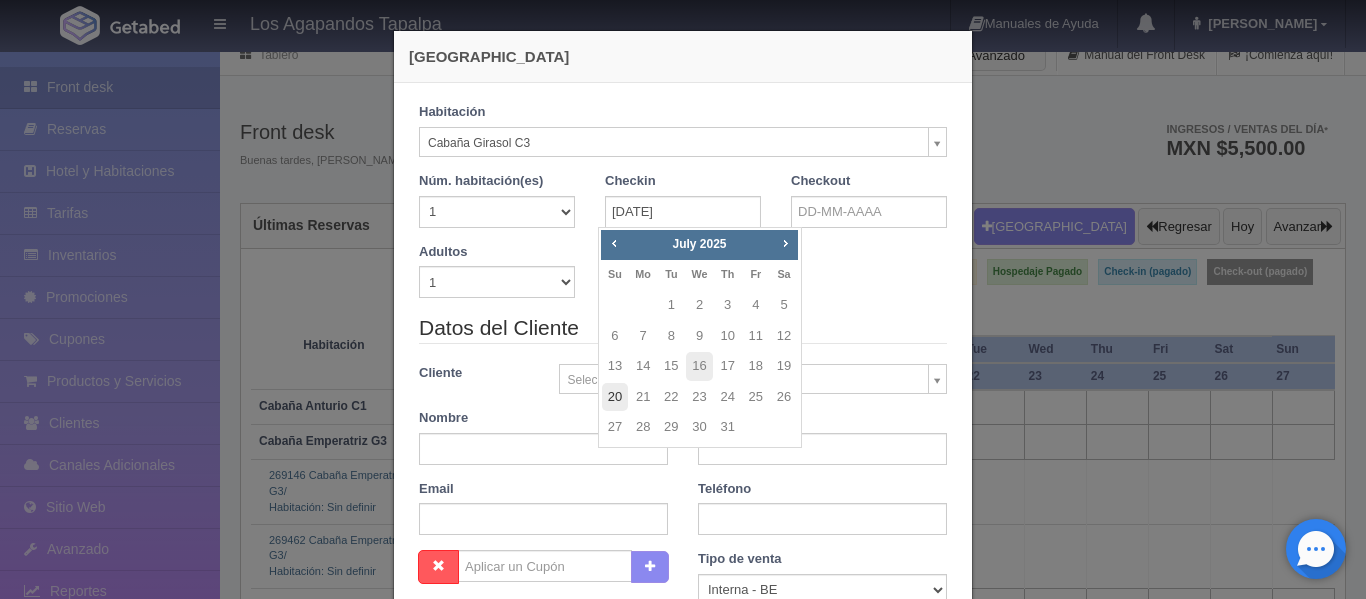checkbox on "false" 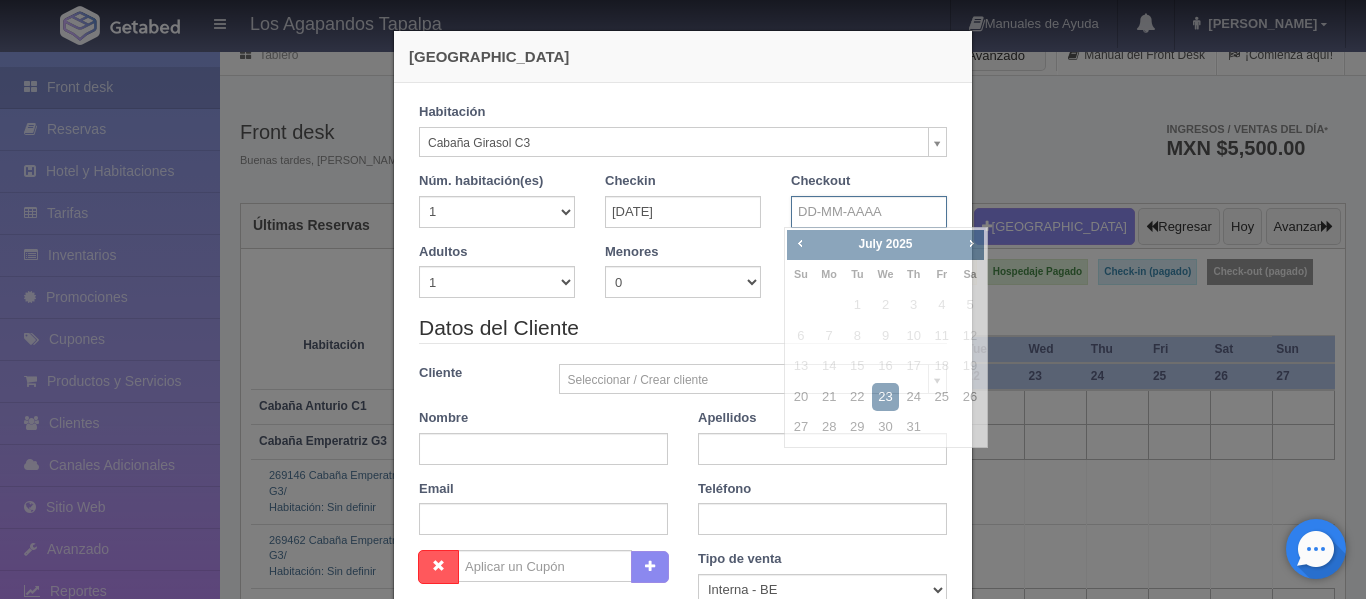 click at bounding box center [869, 212] 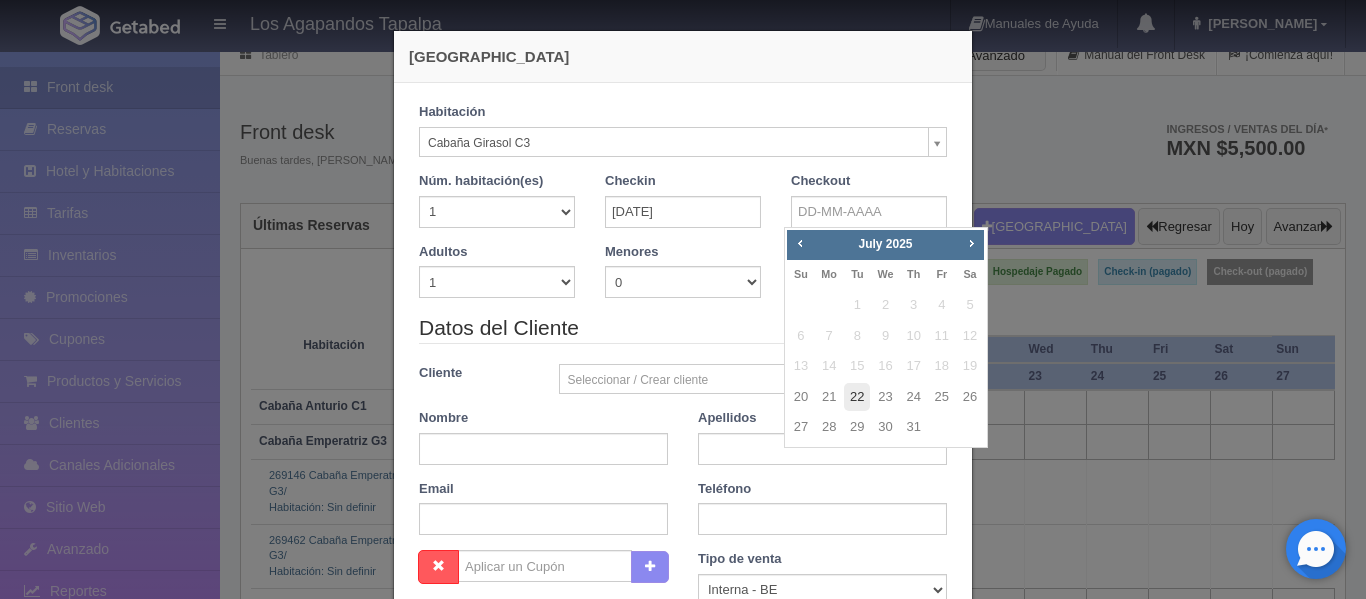 click on "22" at bounding box center (857, 397) 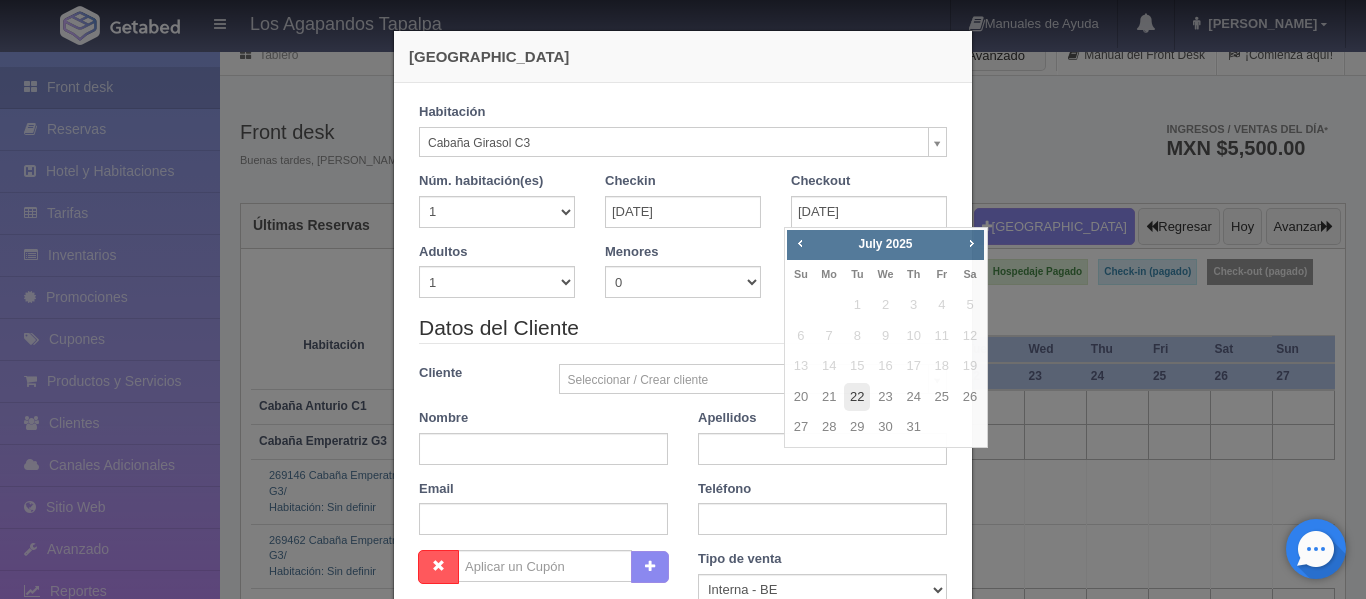 checkbox on "false" 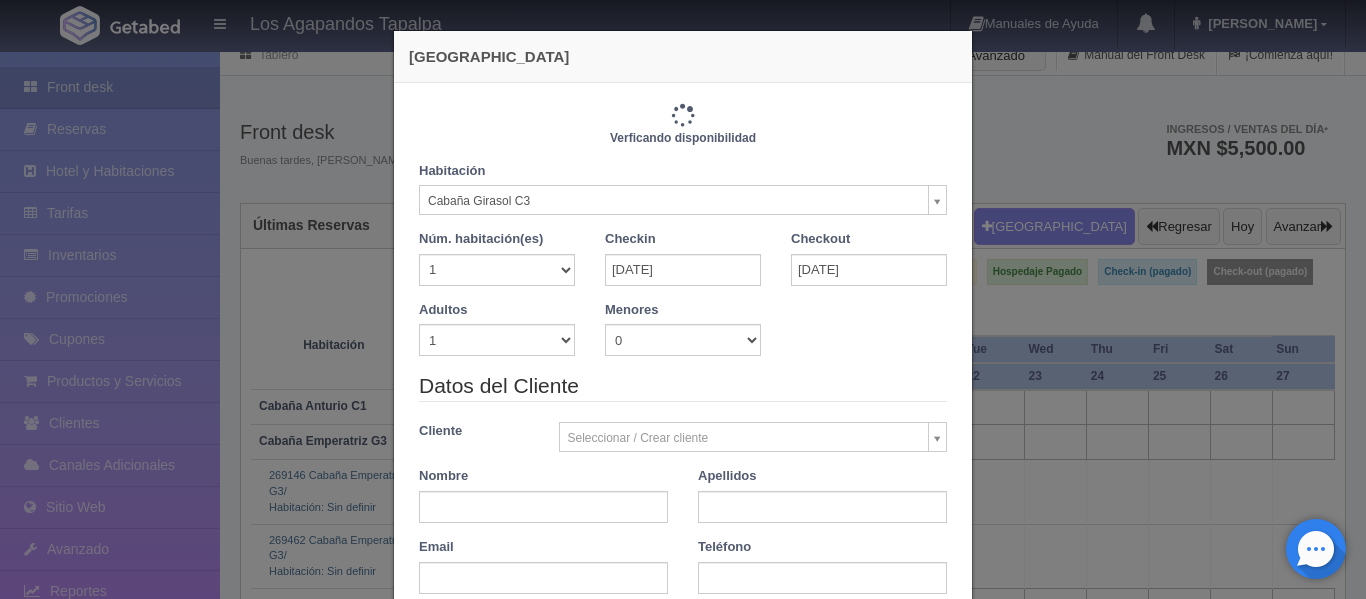 type on "6600.00" 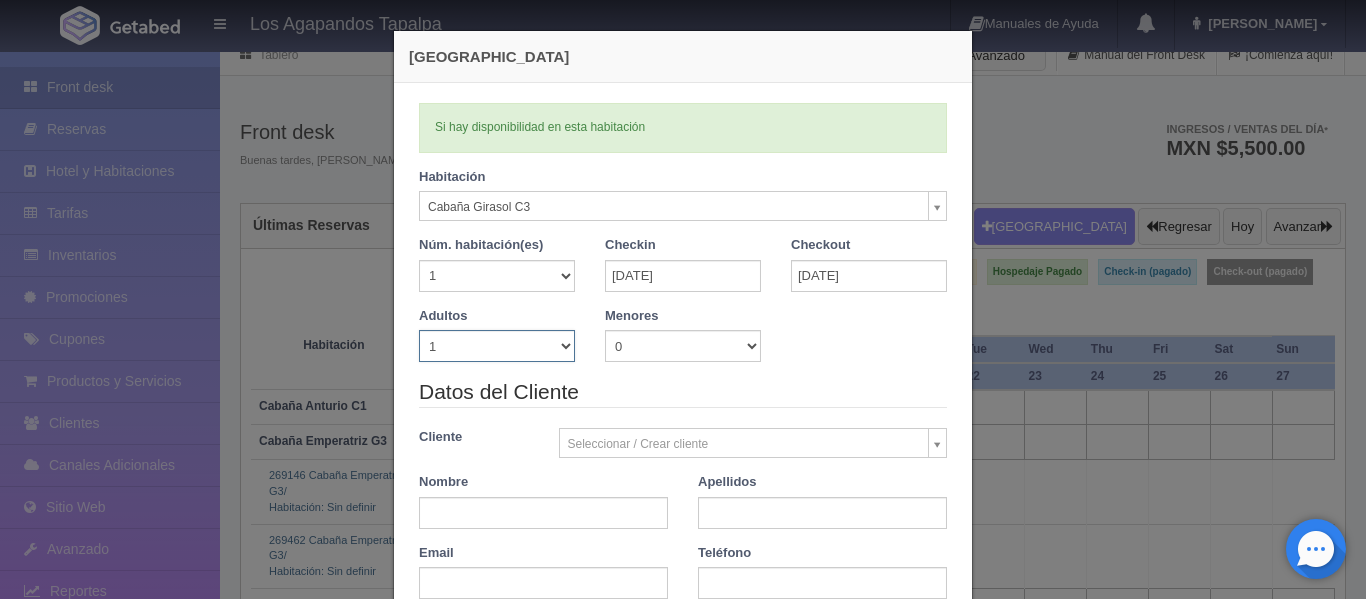click on "1
2
3
4
5
6
7
8
9
10" at bounding box center [497, 346] 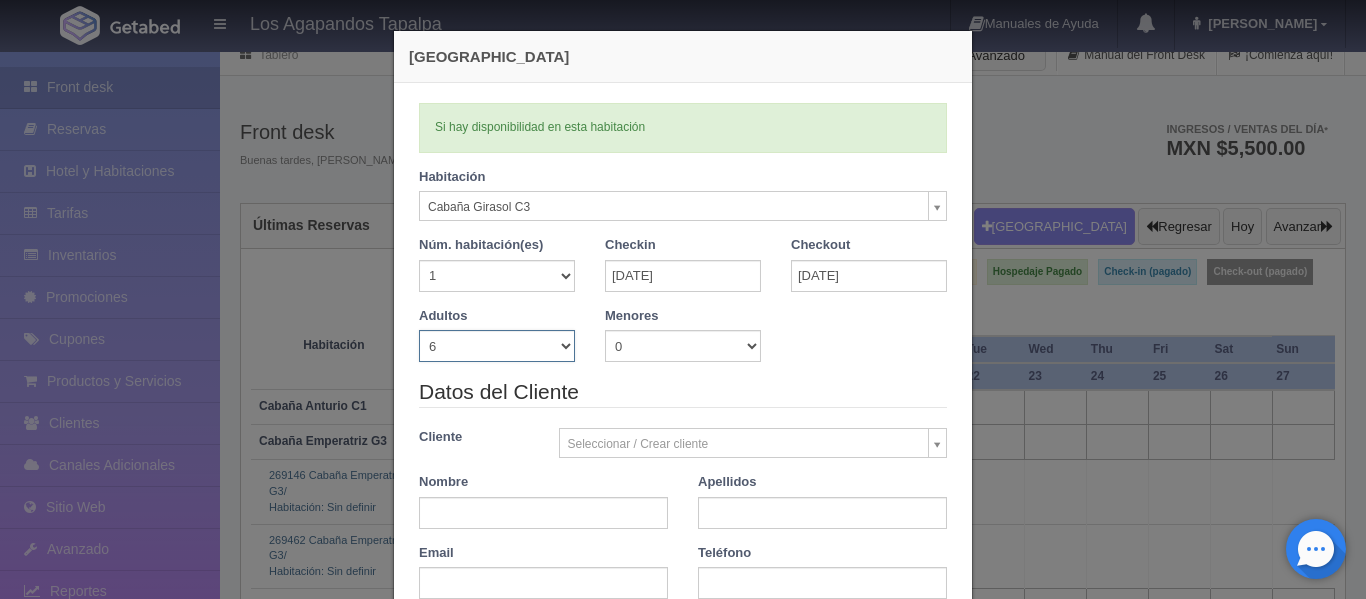 click on "1
2
3
4
5
6
7
8
9
10" at bounding box center [497, 346] 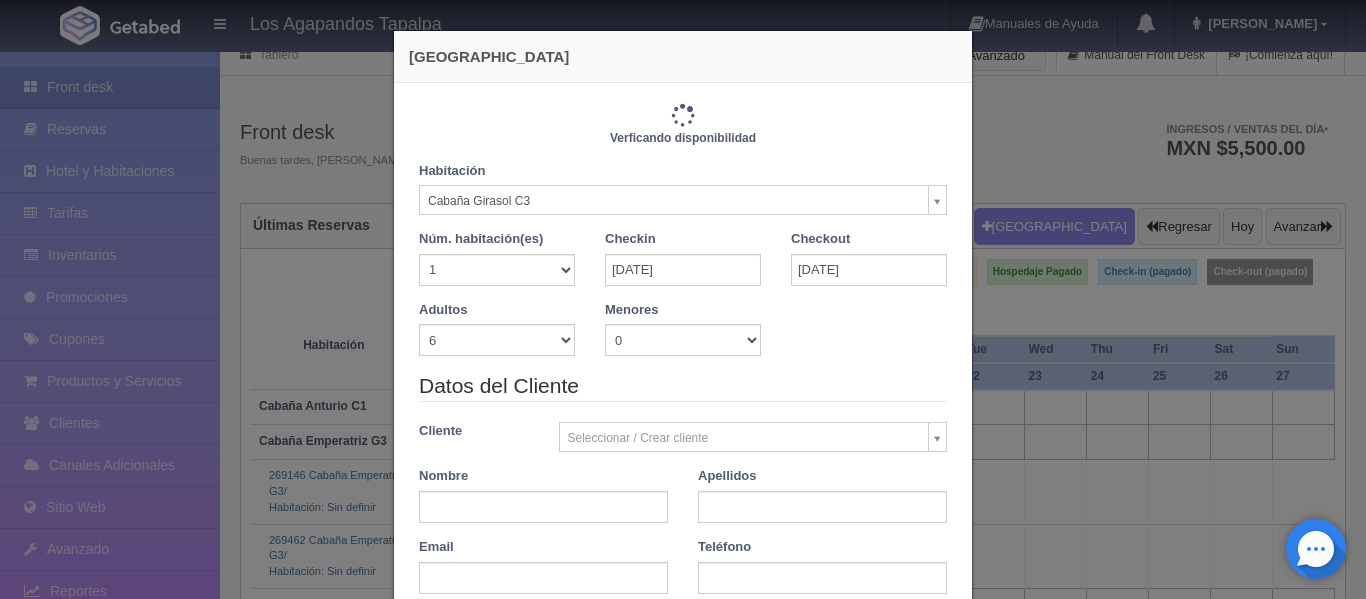 click on "Adultos
1
2
3
4
5
6
7
8
9
10
Menores
0
1
2
3
4
5
6
7
8
9
10
Edad menores
0
1
2
3
4
5
6
7
8
9
10
11
12
13
14
15
16
17
18" at bounding box center [683, 336] 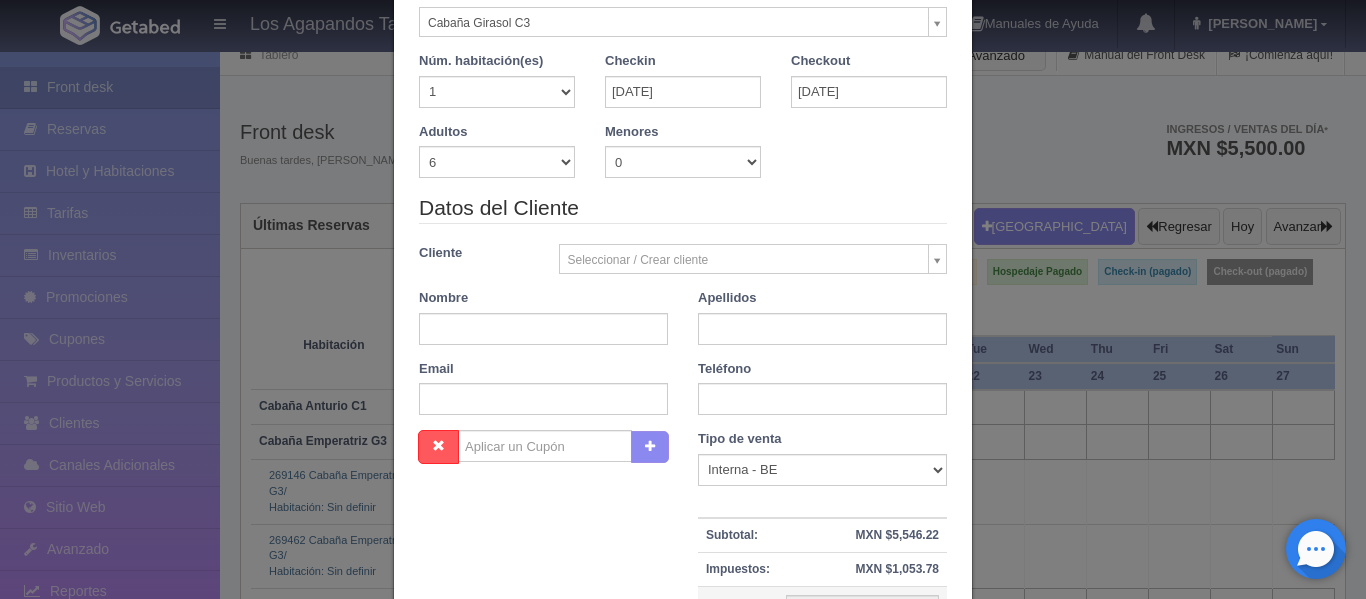 scroll, scrollTop: 200, scrollLeft: 0, axis: vertical 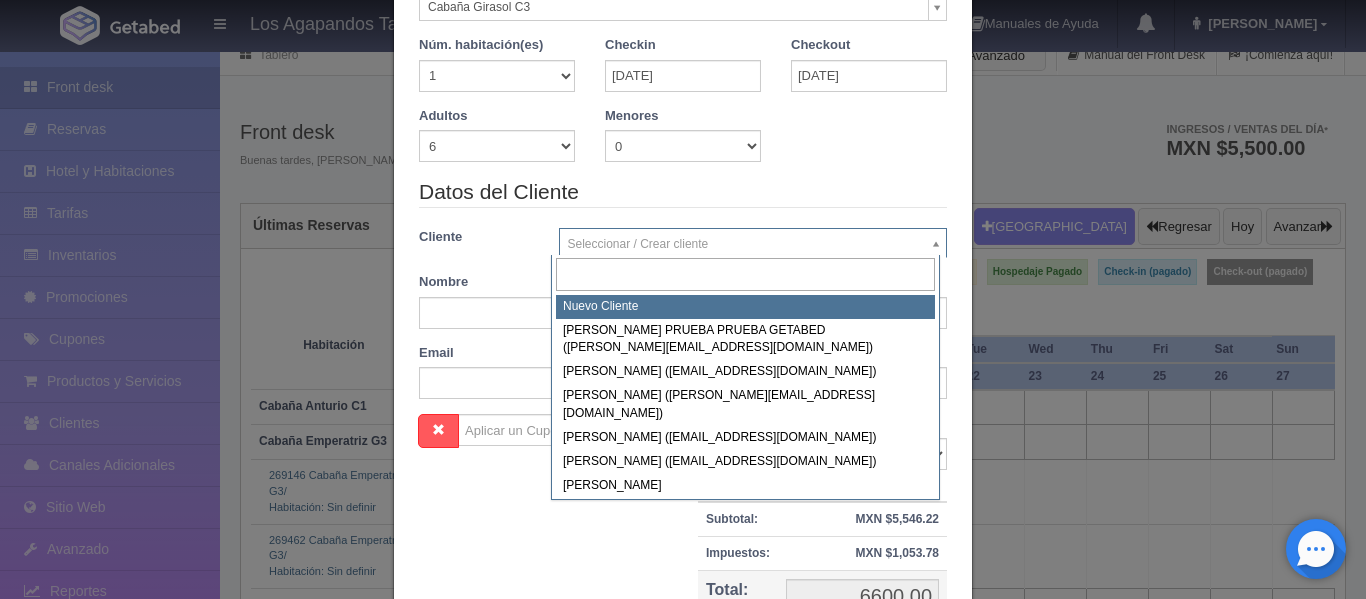 click on "Los Agapandos Tapalpa
Manuales de Ayuda
Actualizaciones recientes
Ana Pau
Mi Perfil
Salir / Log Out
Procesando...
Front desk
Reservas
Hotel y Habitaciones
Tarifas
Inventarios
Promociones
Cupones
Productos y Servicios
Clientes
Canales Adicionales
Facebook Fan Page" at bounding box center (683, 458) 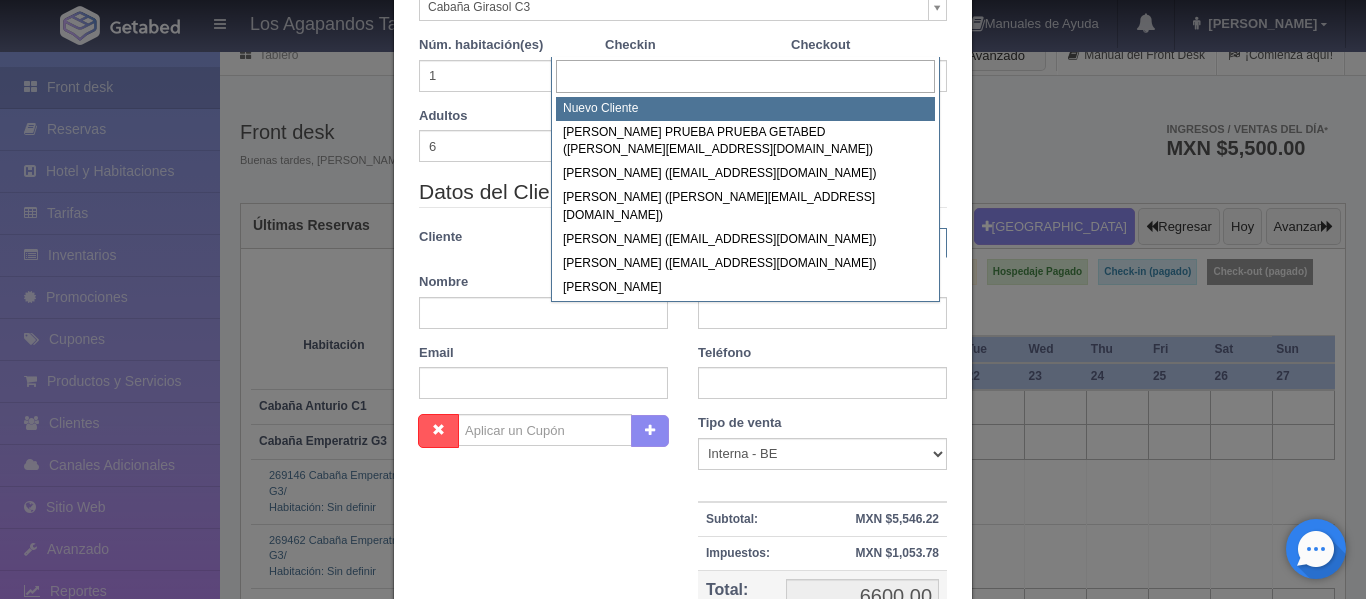 scroll, scrollTop: 444, scrollLeft: 0, axis: vertical 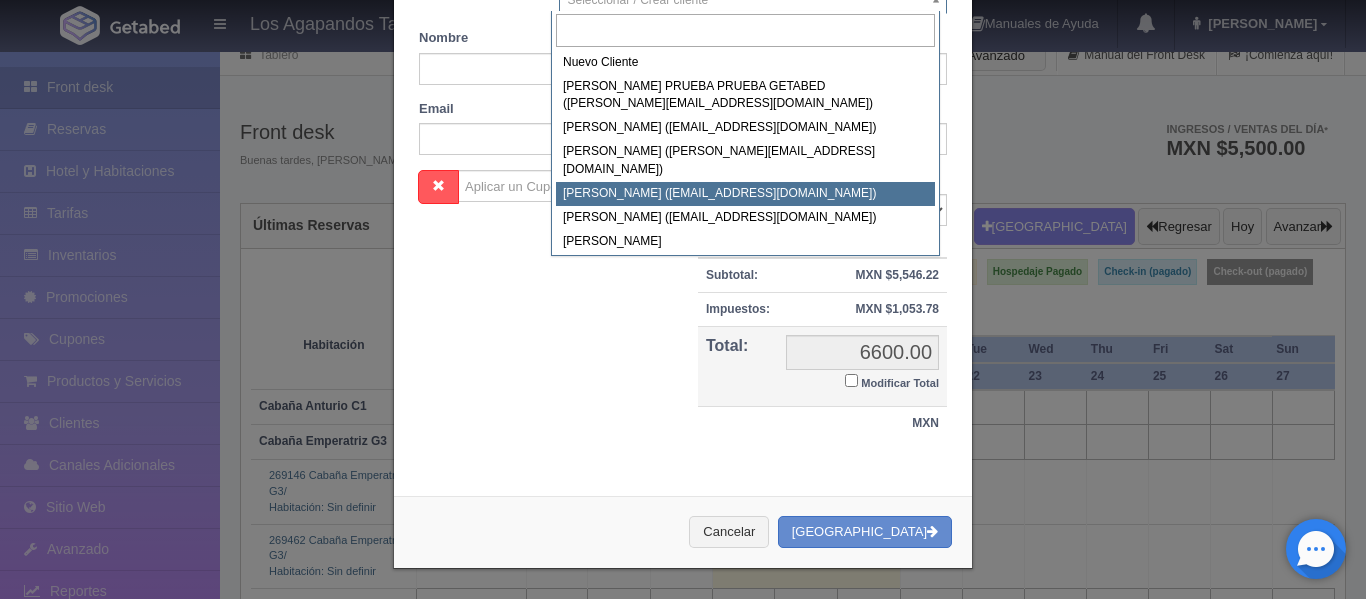 click on "Los Agapandos Tapalpa
Manuales de Ayuda
Actualizaciones recientes
Ana Pau
Mi Perfil
Salir / Log Out
Procesando...
Front desk
Reservas
Hotel y Habitaciones
Tarifas
Inventarios
Promociones
Cupones
Productos y Servicios
Clientes
Canales Adicionales
Facebook Fan Page" at bounding box center [683, 458] 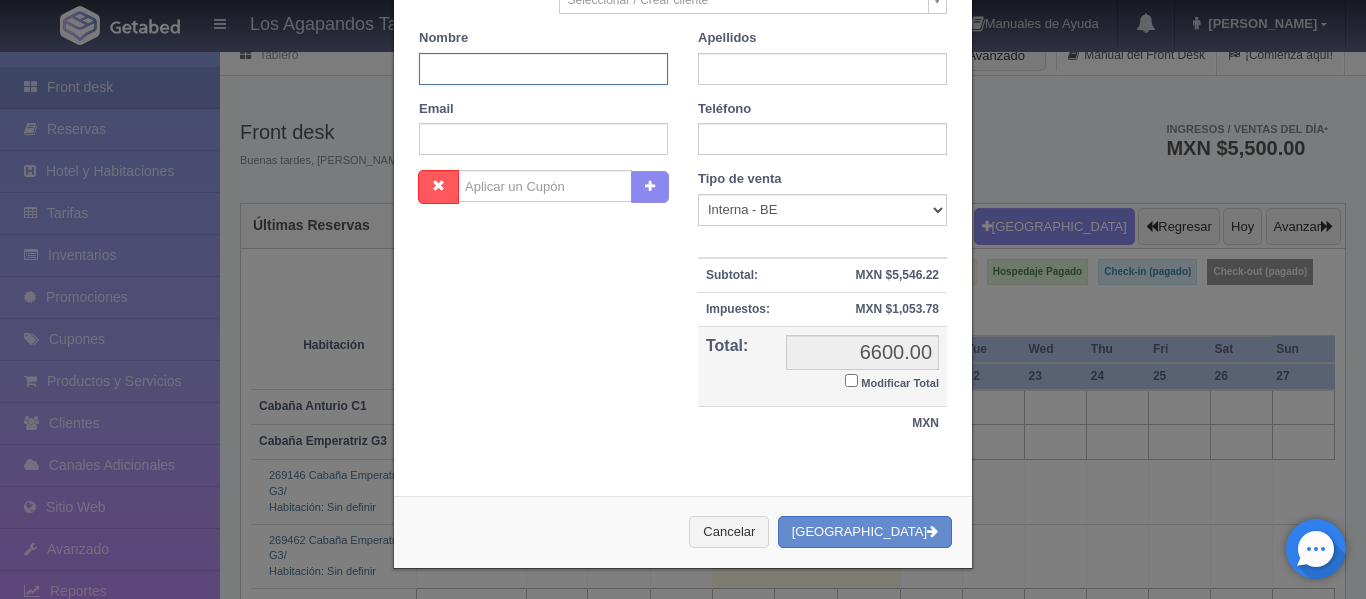 click at bounding box center (543, 69) 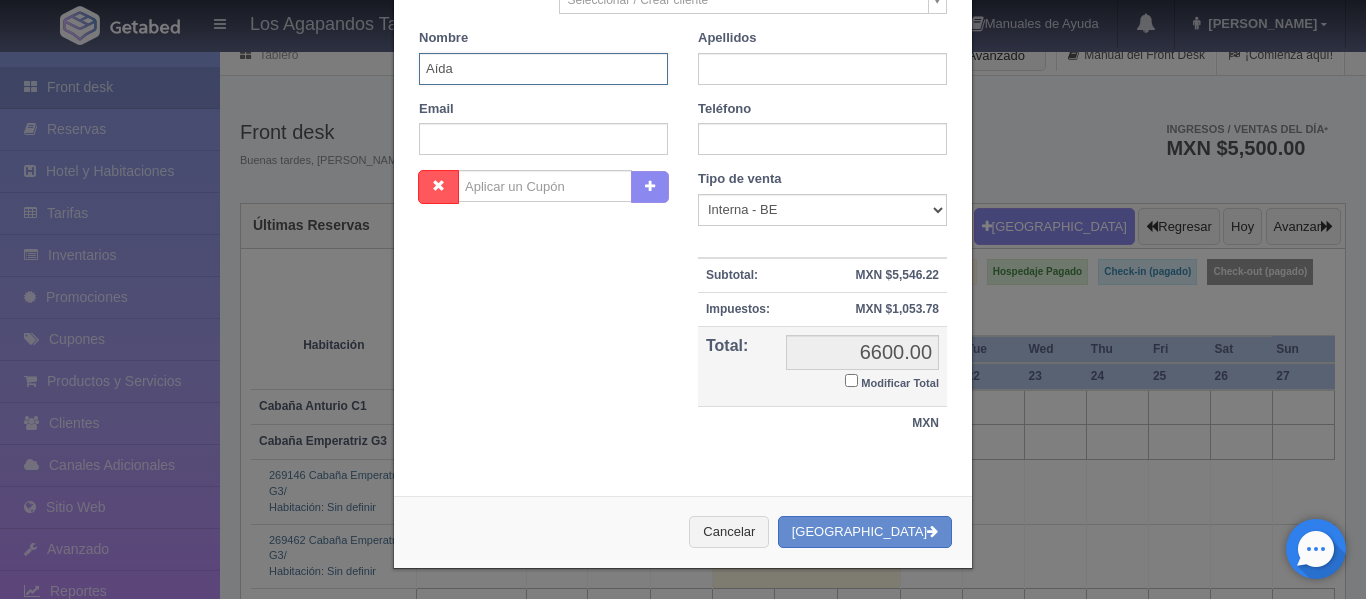 type on "Aída" 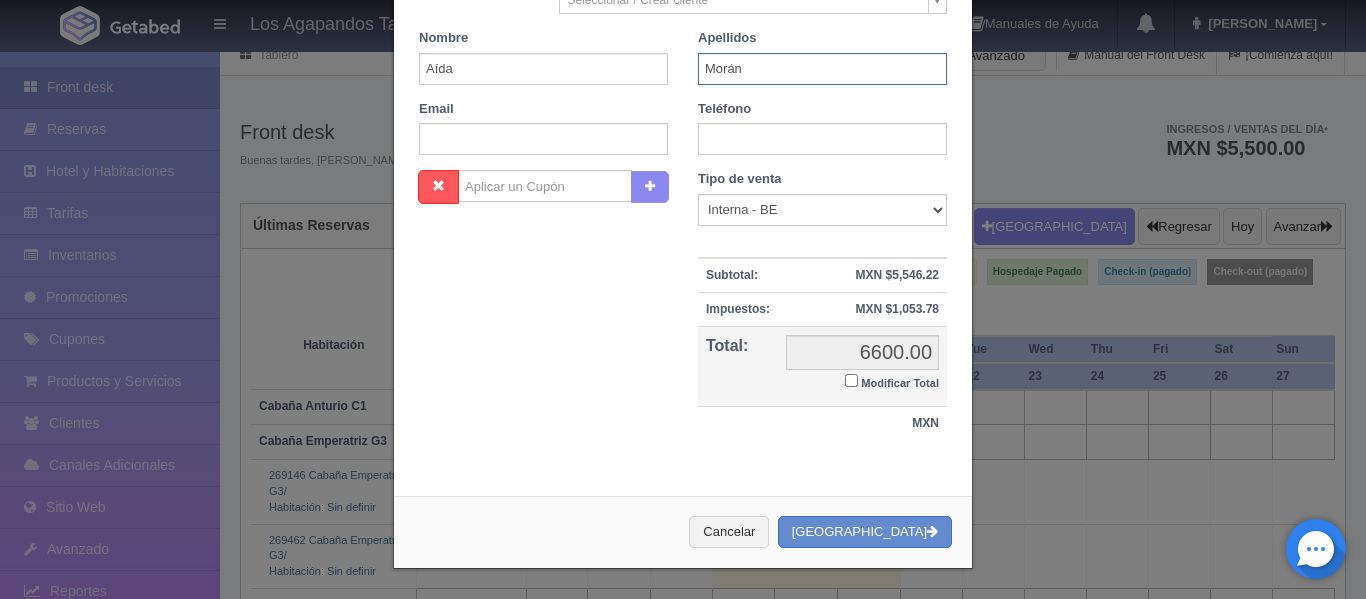 type on "Morán" 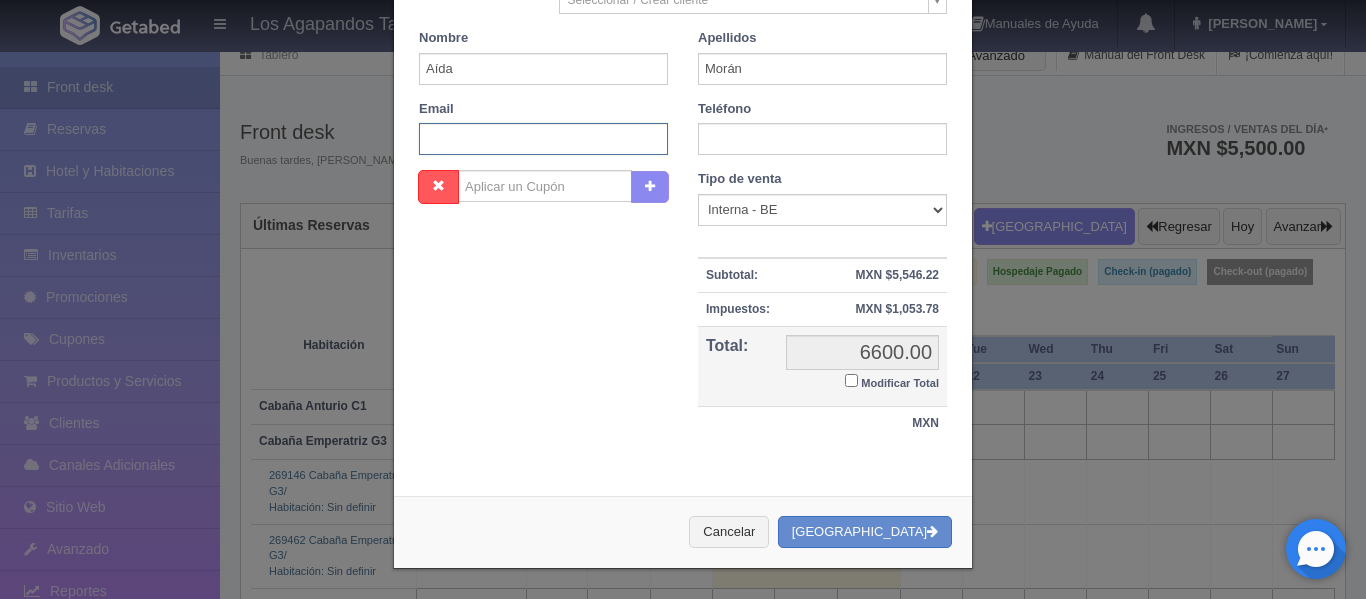 click at bounding box center (543, 139) 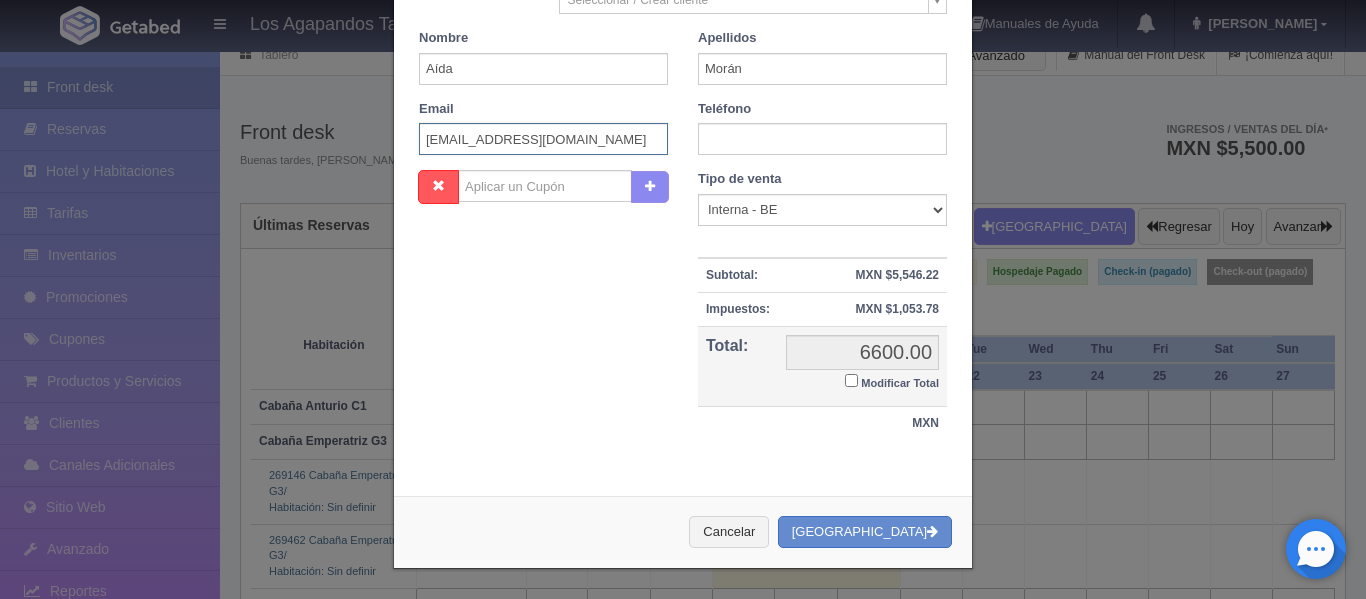 type on "morandicante@gmail.com" 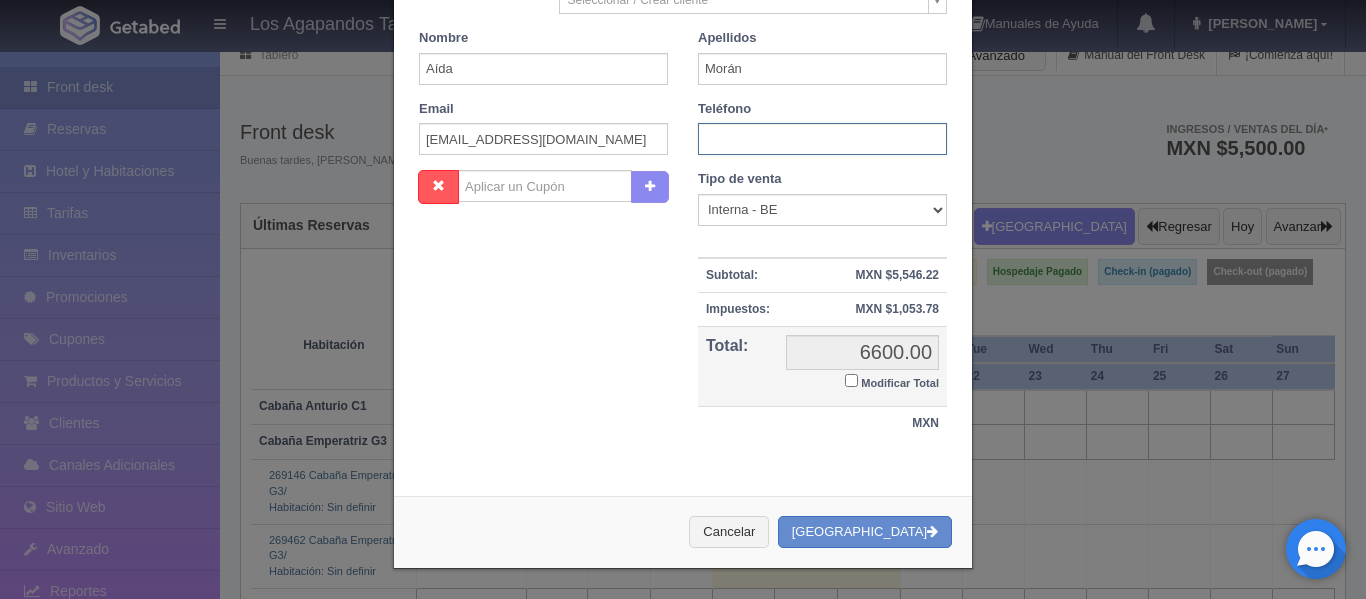 click at bounding box center [822, 139] 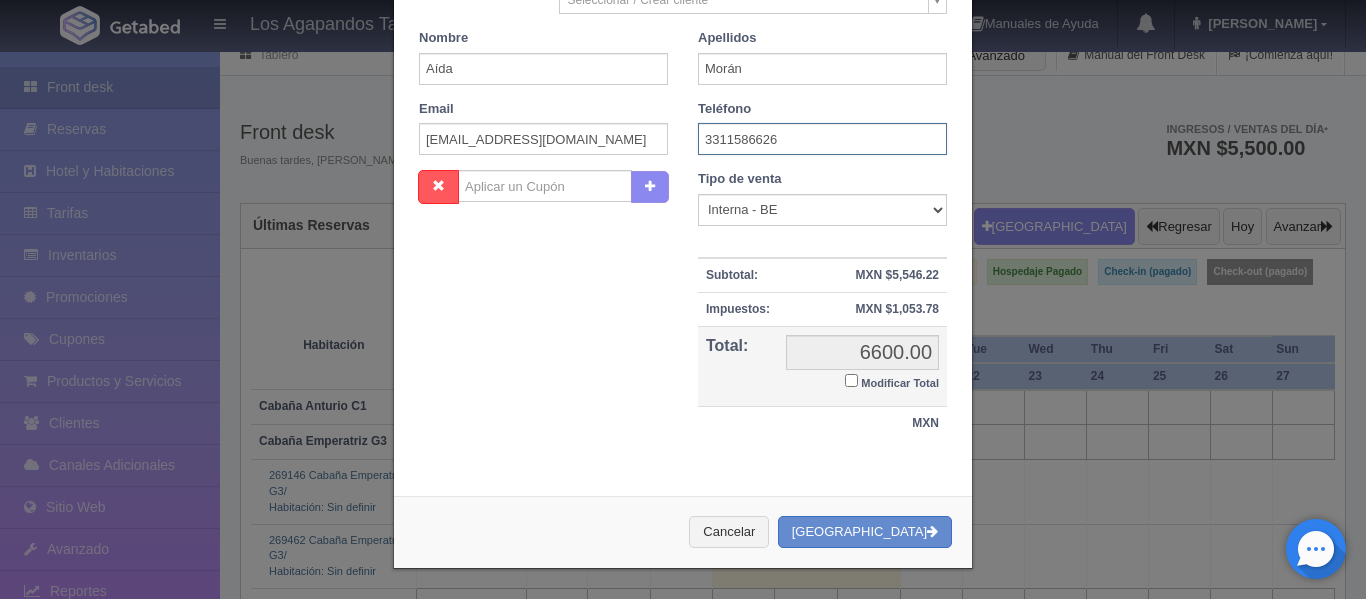 type on "3311586626" 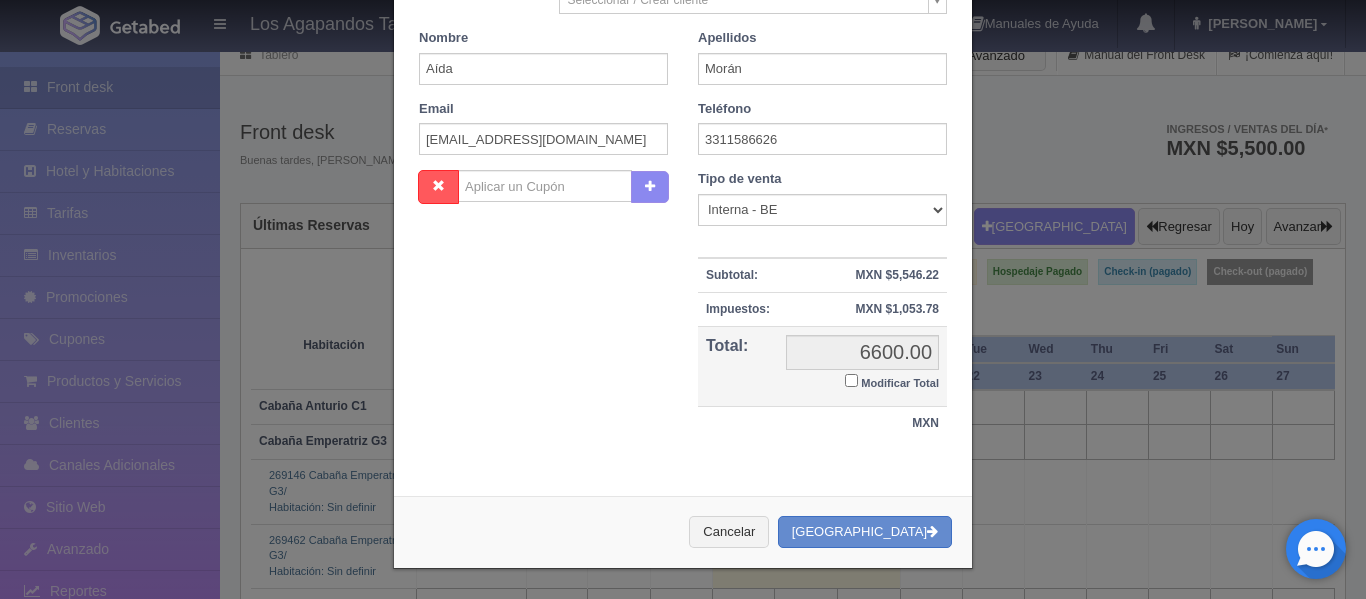 click on "Modificar Total" at bounding box center [851, 380] 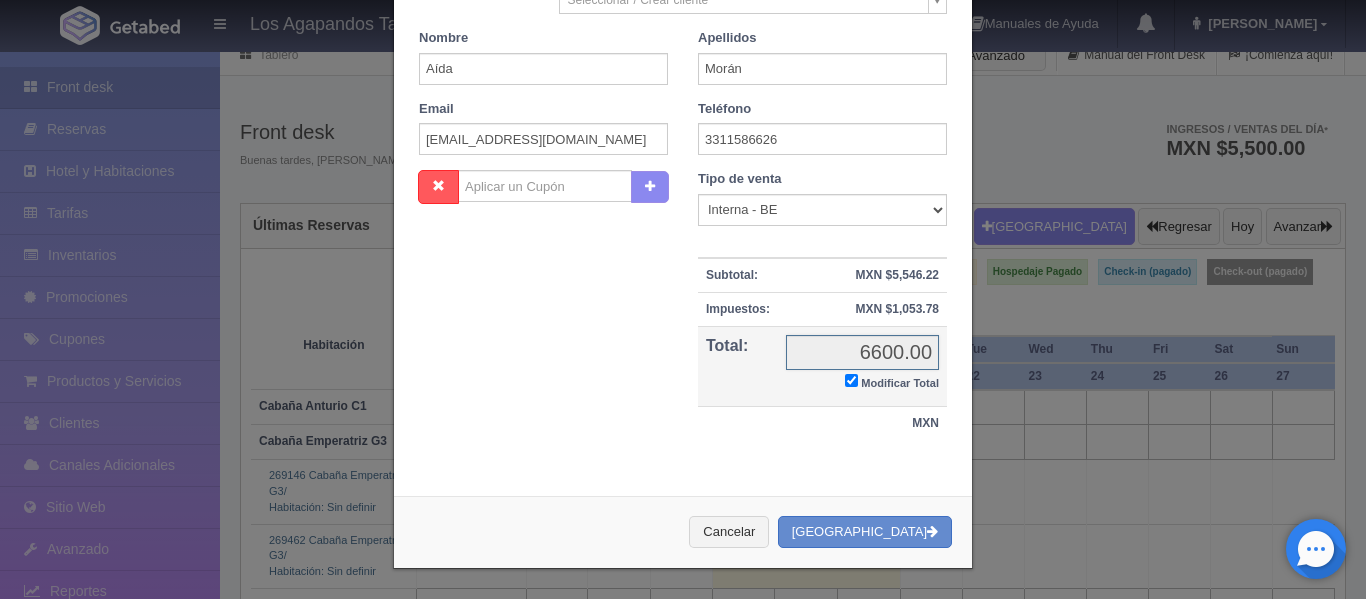 checkbox on "true" 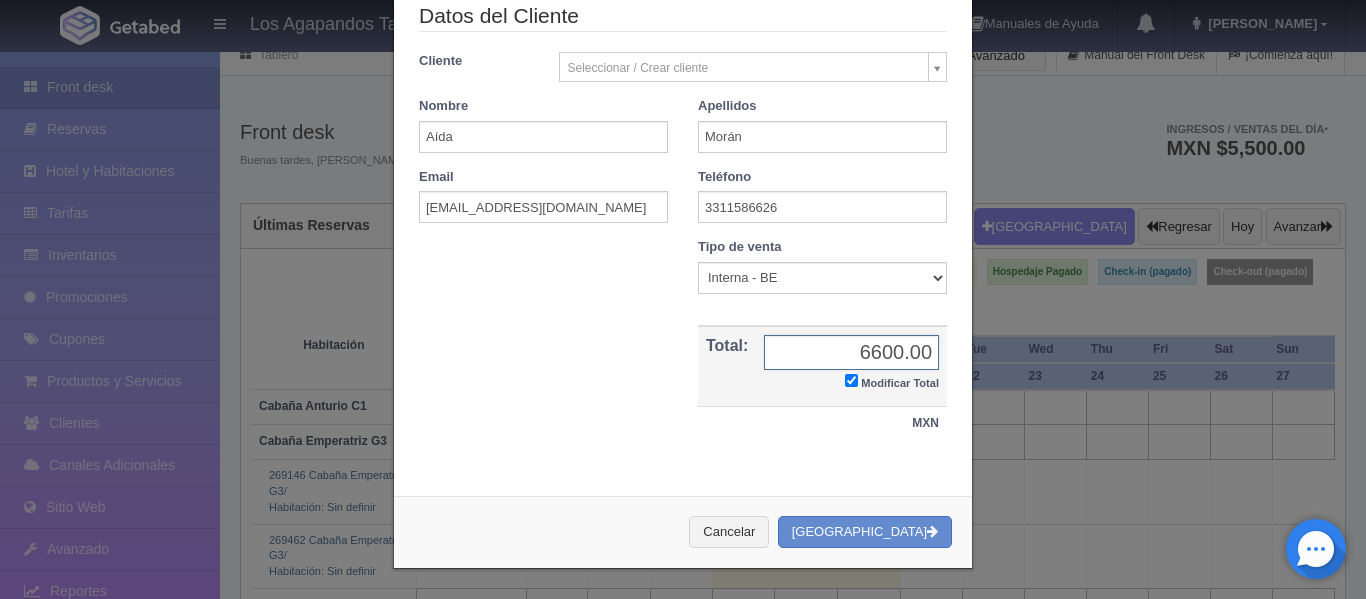 scroll, scrollTop: 376, scrollLeft: 0, axis: vertical 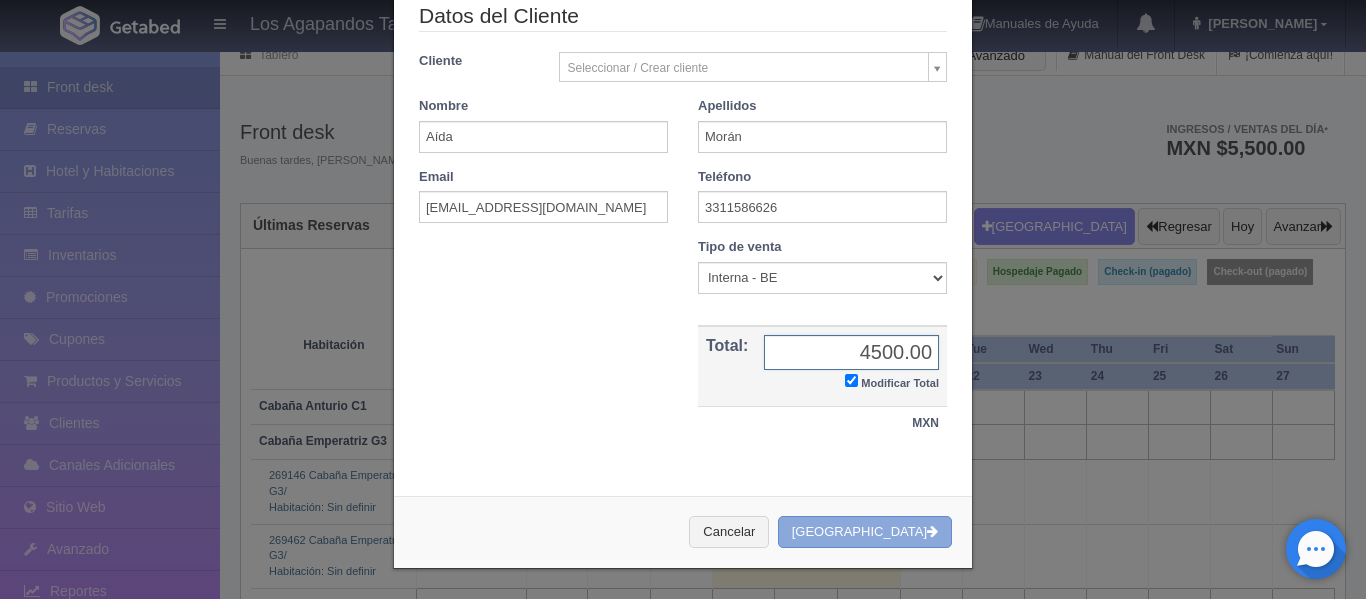 type on "4500.00" 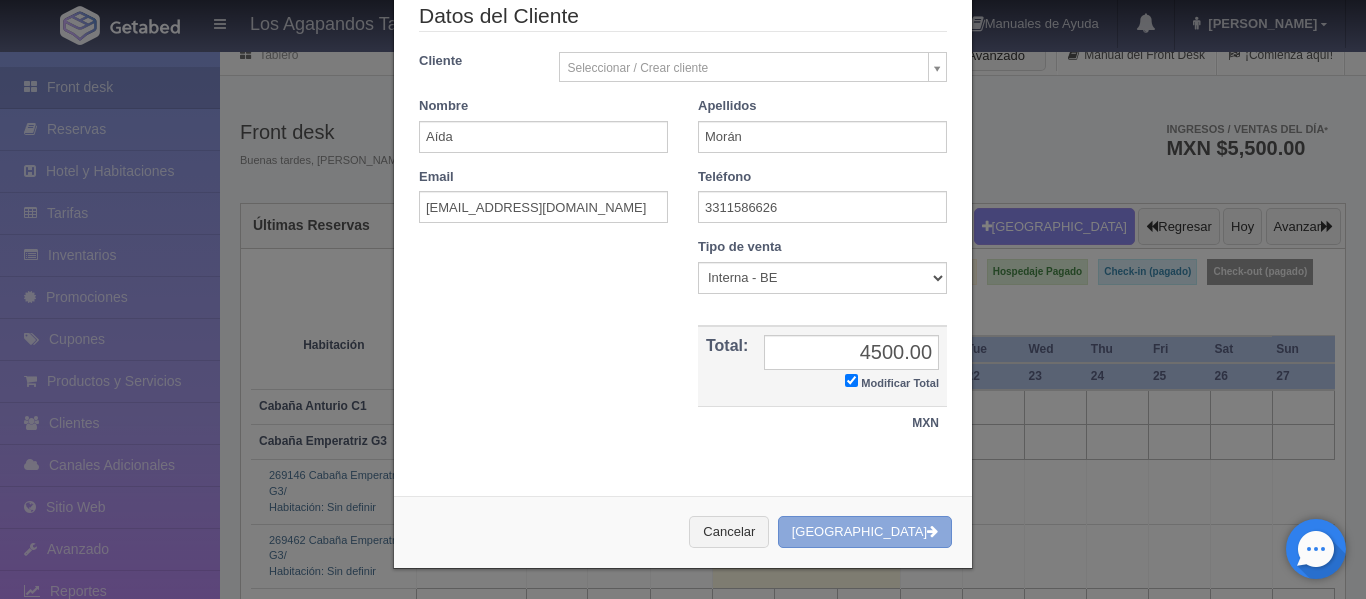 click on "Crear Reserva" at bounding box center [865, 532] 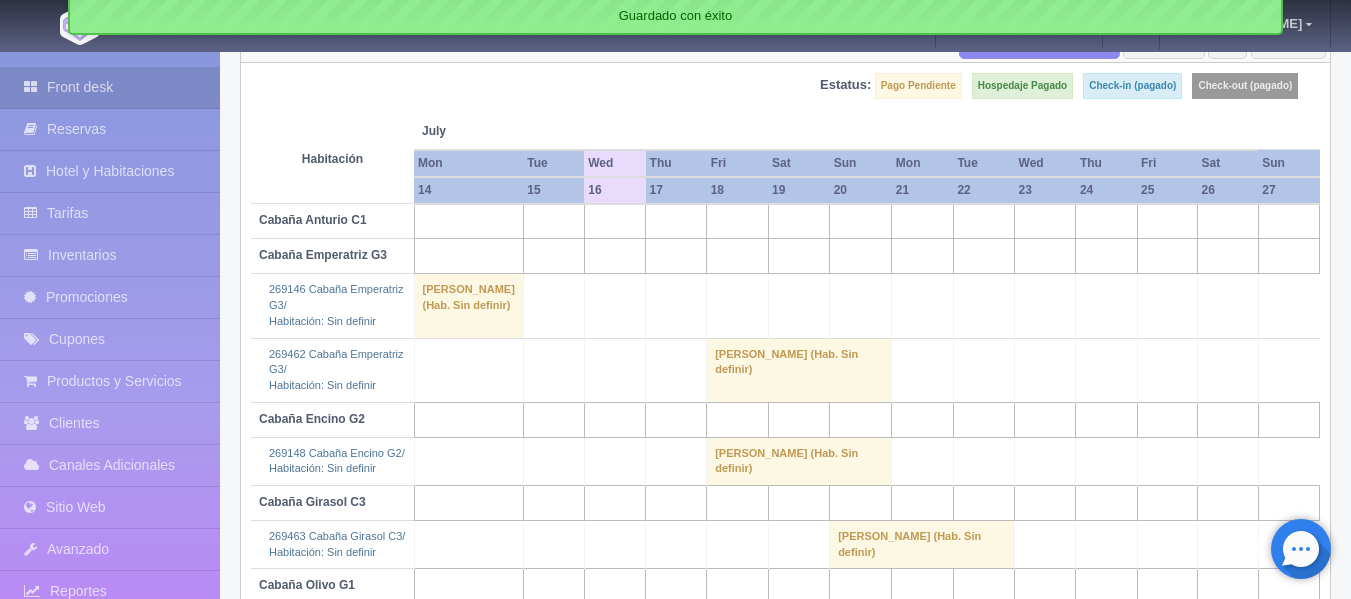 scroll, scrollTop: 362, scrollLeft: 0, axis: vertical 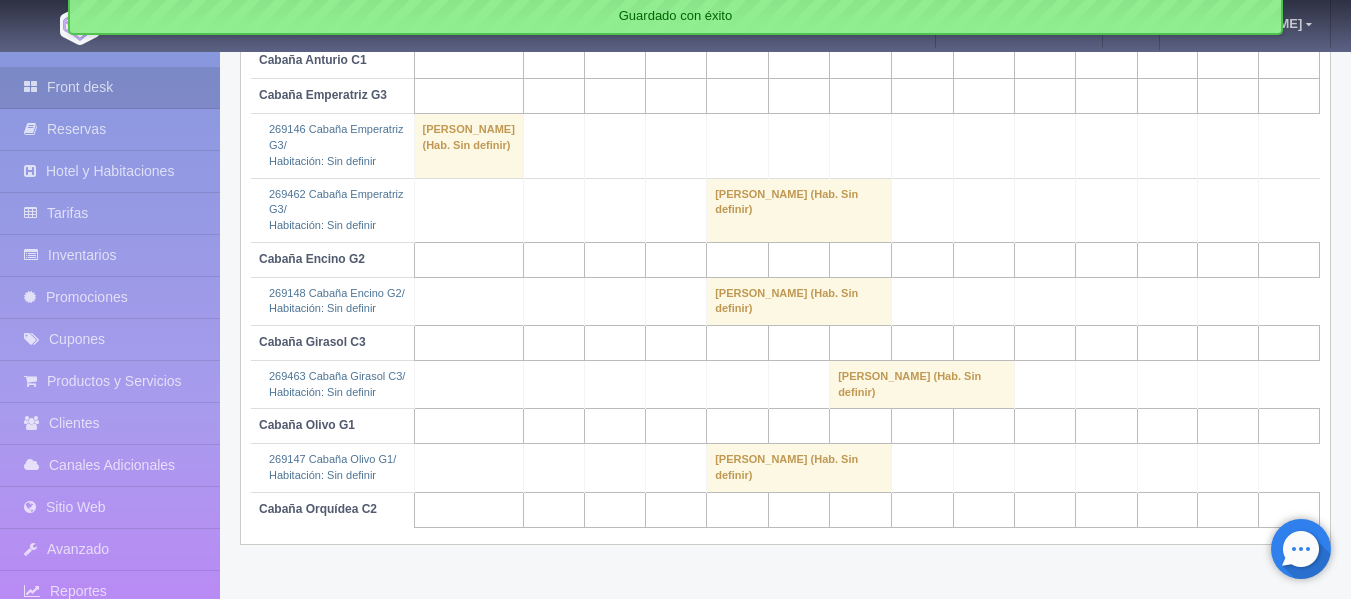 click on "[PERSON_NAME] 												(Hab. Sin definir)" at bounding box center (922, 385) 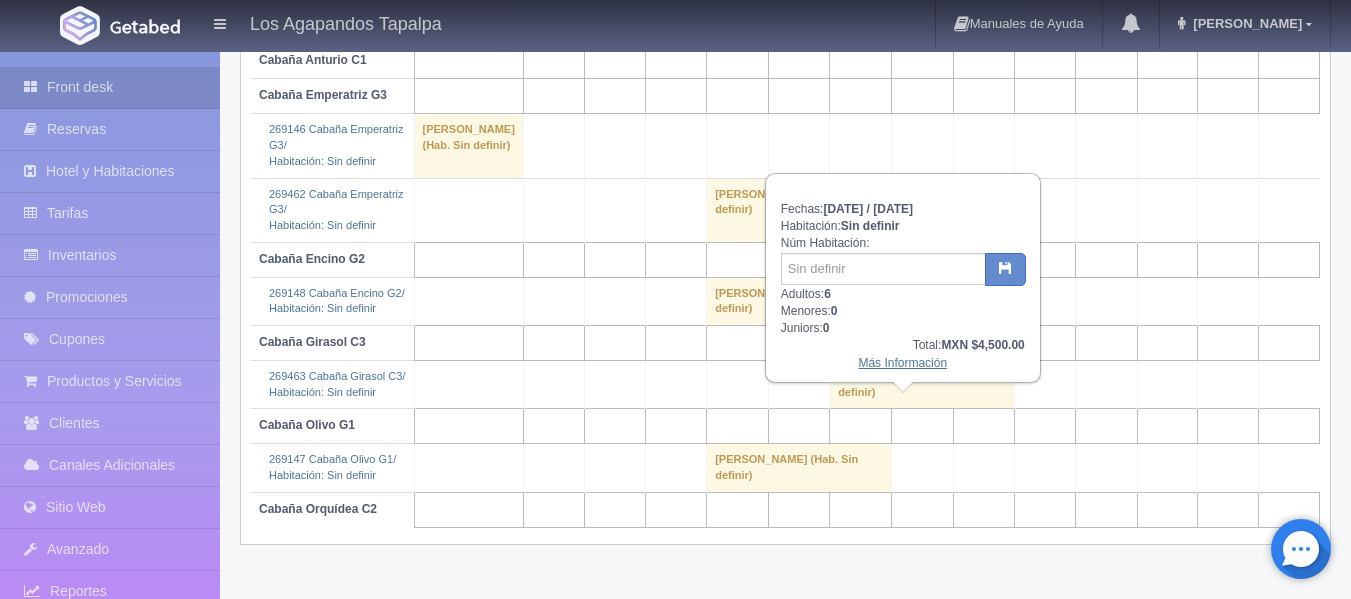 click on "Más Información" at bounding box center [902, 363] 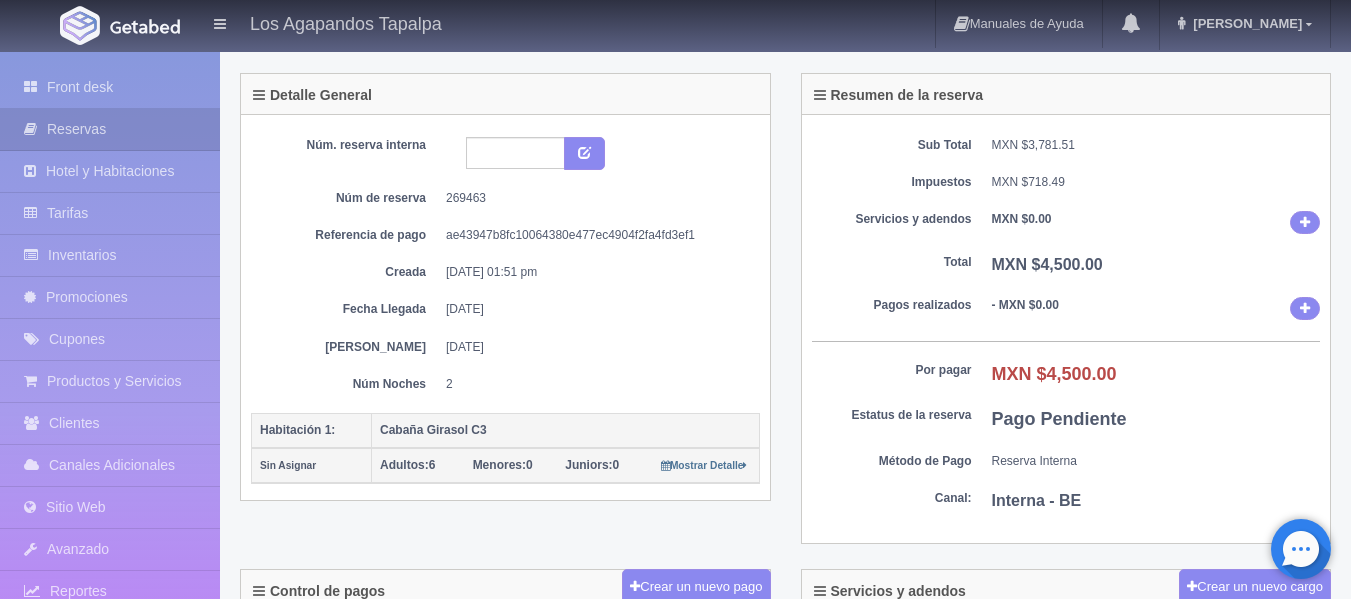 scroll, scrollTop: 200, scrollLeft: 0, axis: vertical 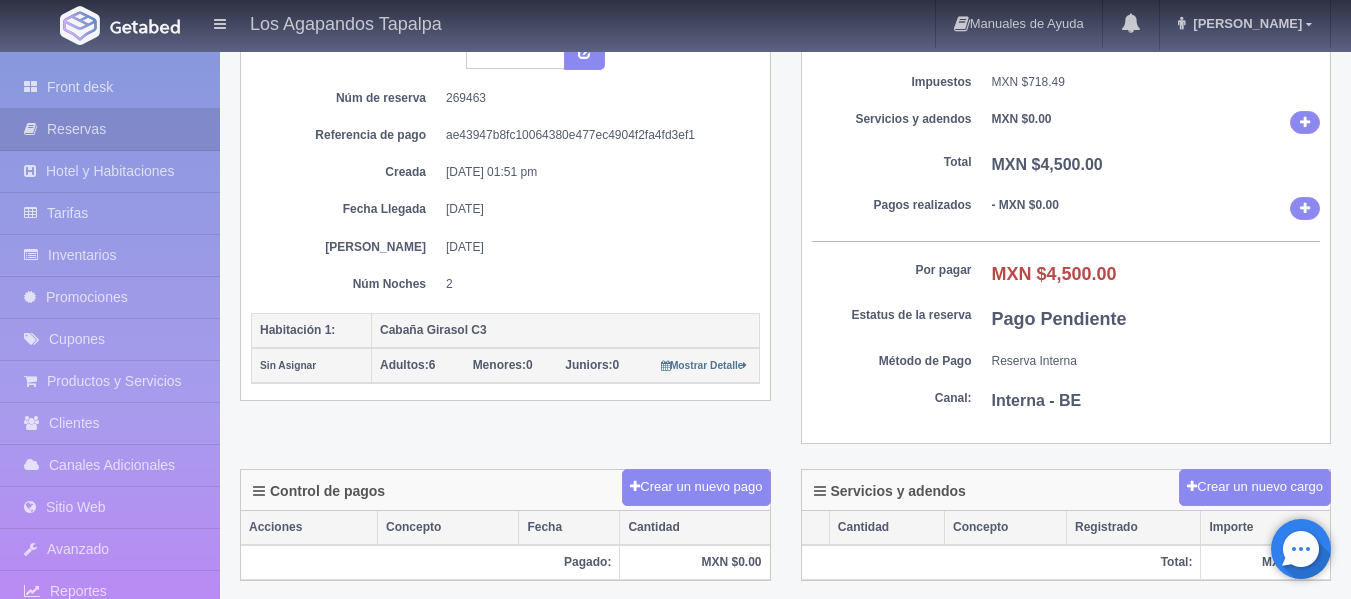 click on "Sub Total   MXN $3,781.51   Impuestos   MXN $718.49    Servicios y adendos     MXN $0.00   Total   MXN $4,500.00   Pagos realizados     - MXN $0.00     Por pagar
MXN $4,500.00   Total a recibir
MXN $4,500.00                               Estatus de la reserva   Pago Pendiente   Método de Pago   Reserva Interna   Canal:   Interna - BE" at bounding box center (1066, 229) 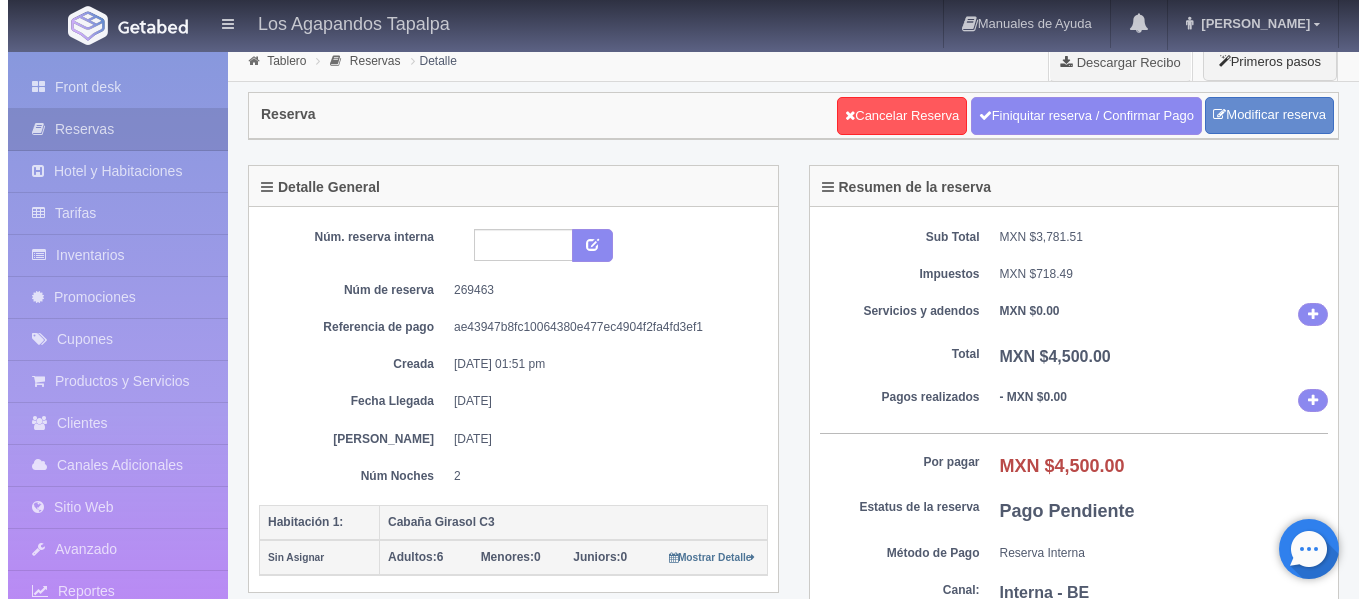 scroll, scrollTop: 0, scrollLeft: 0, axis: both 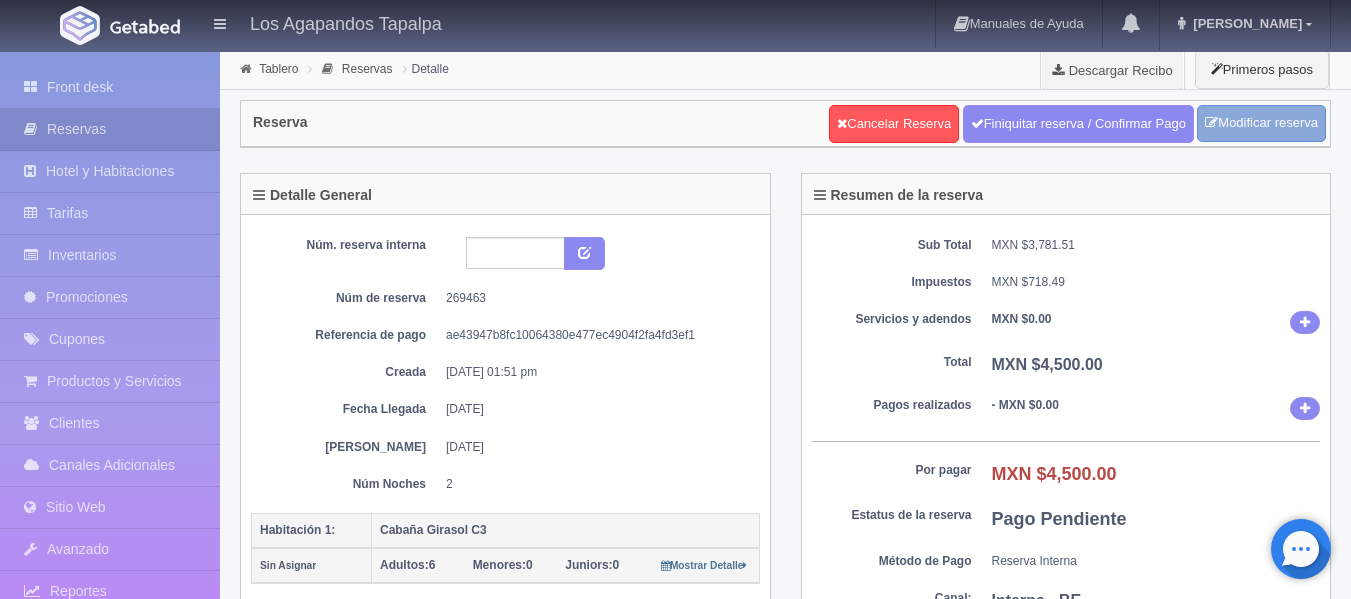click on "Modificar reserva" at bounding box center [1261, 123] 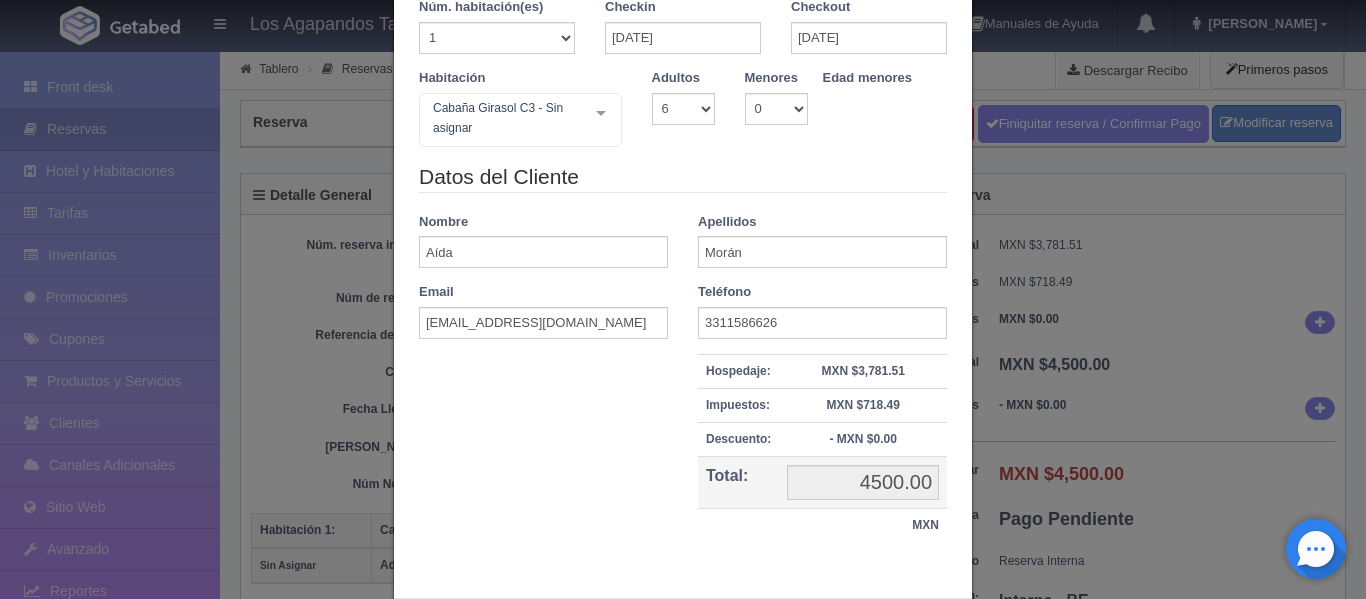 scroll, scrollTop: 208, scrollLeft: 0, axis: vertical 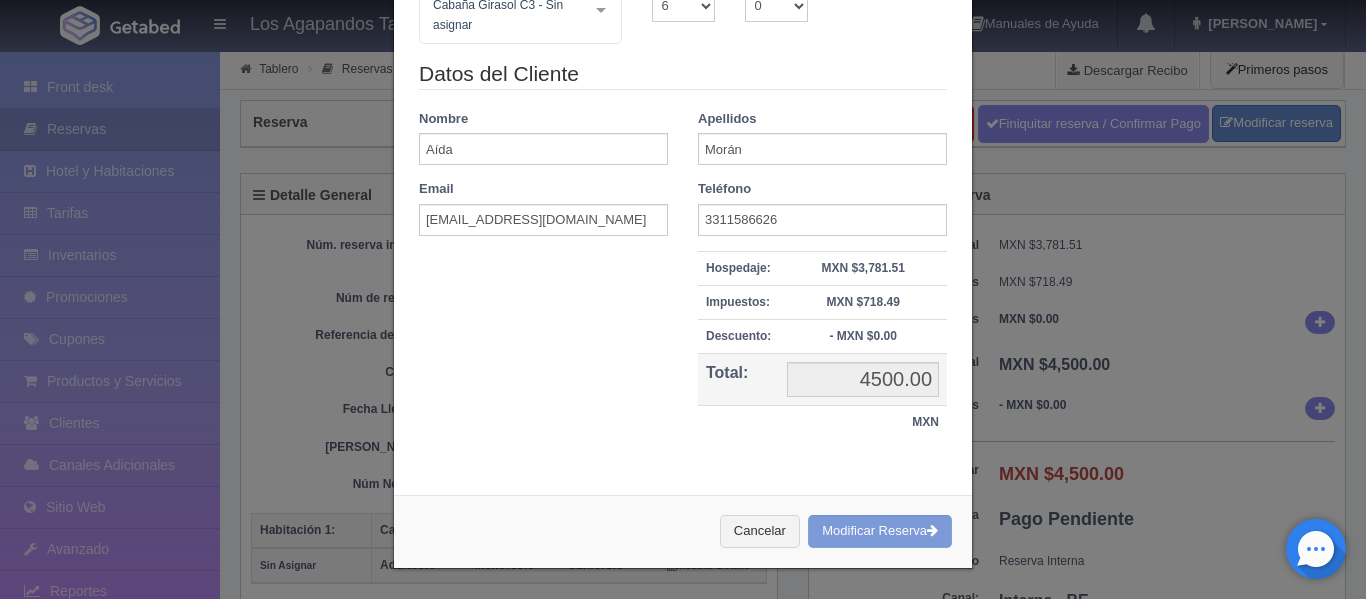 click on "Cancelar
Modificar Reserva" at bounding box center (683, 531) 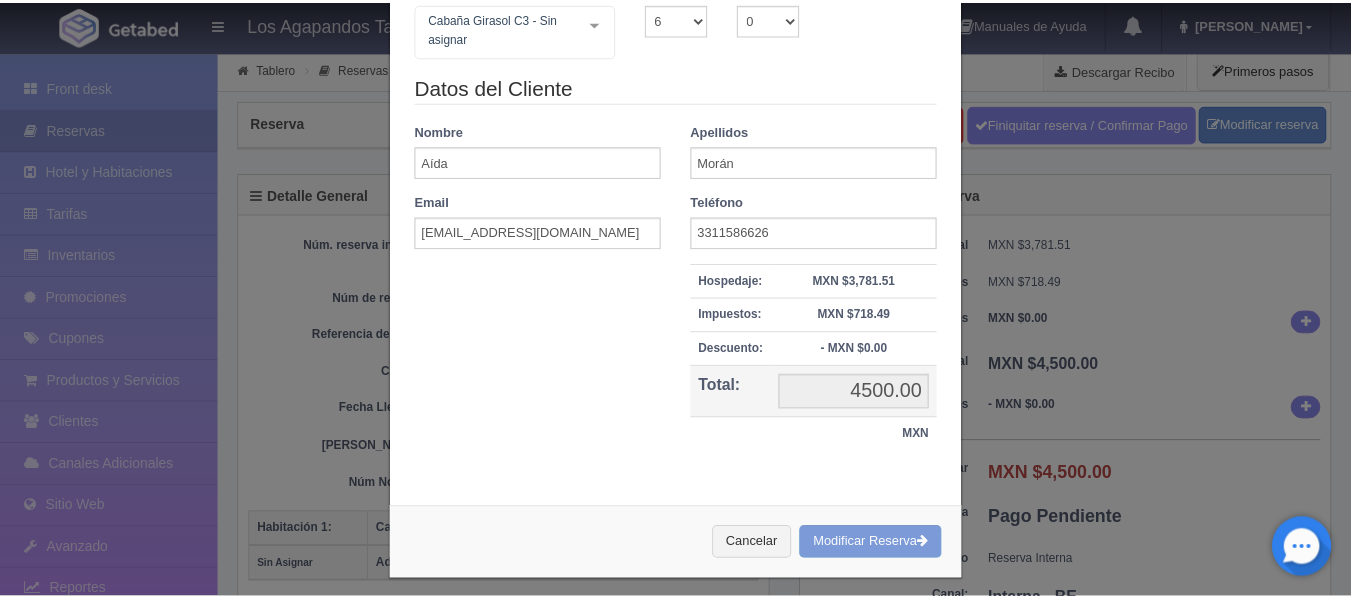 scroll, scrollTop: 208, scrollLeft: 0, axis: vertical 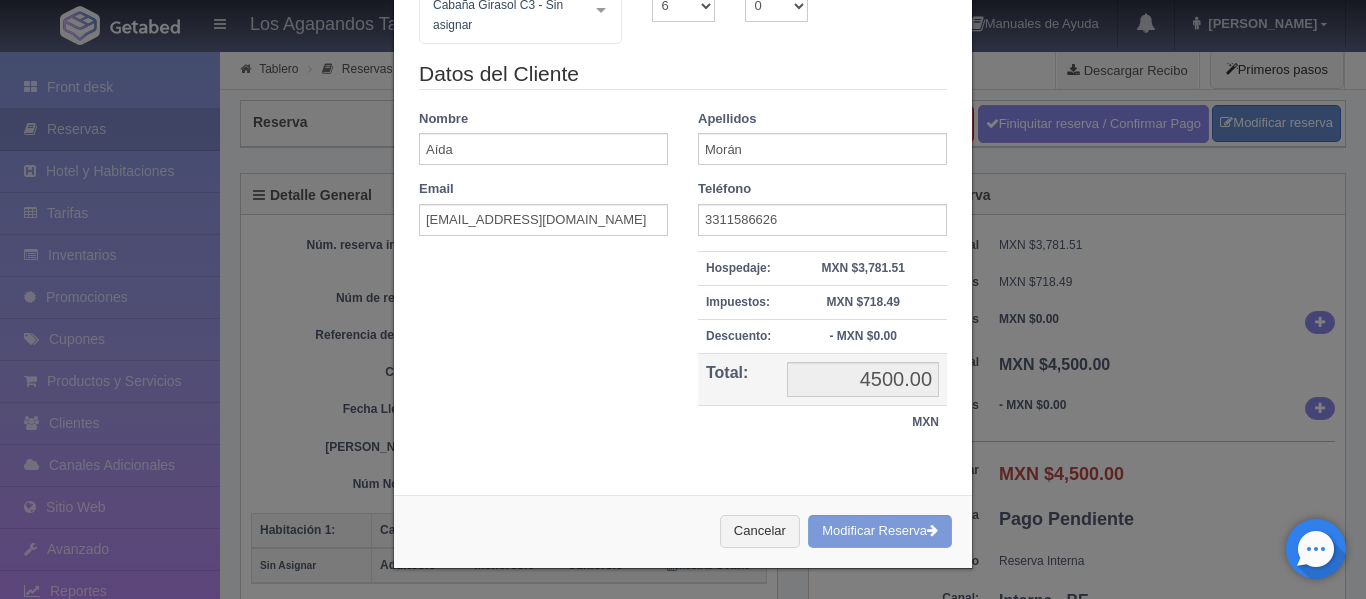 click on "Cancelar
Modificar Reserva" at bounding box center (683, 531) 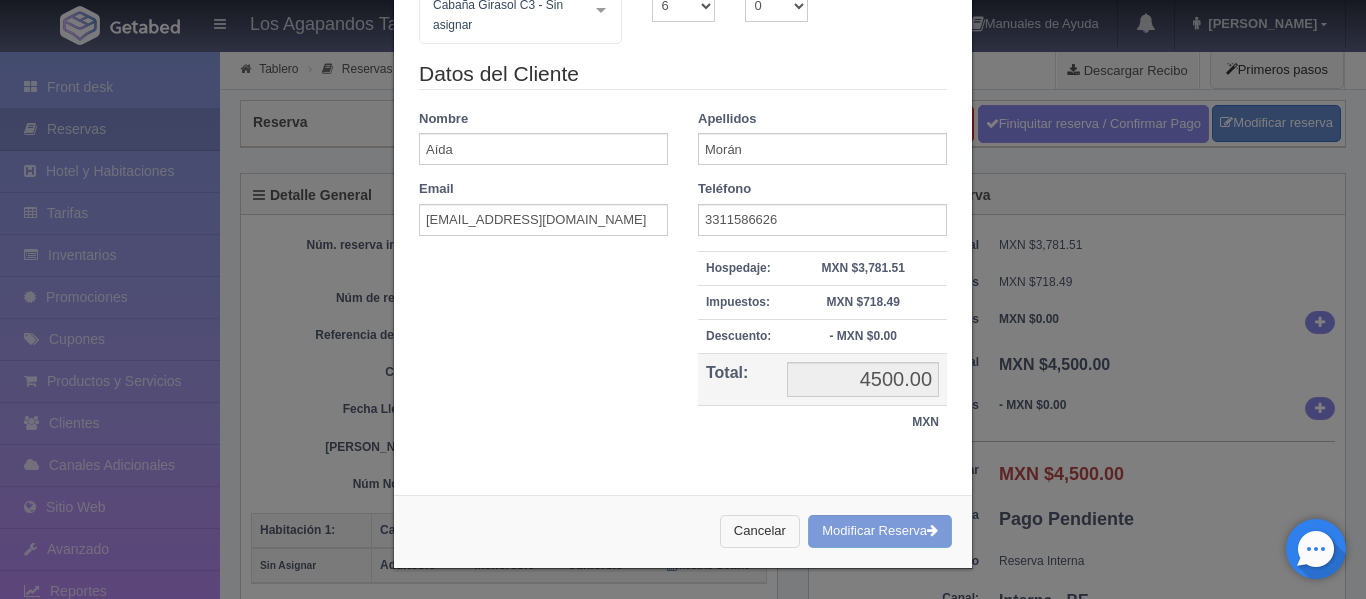 click on "Cancelar" at bounding box center [760, 531] 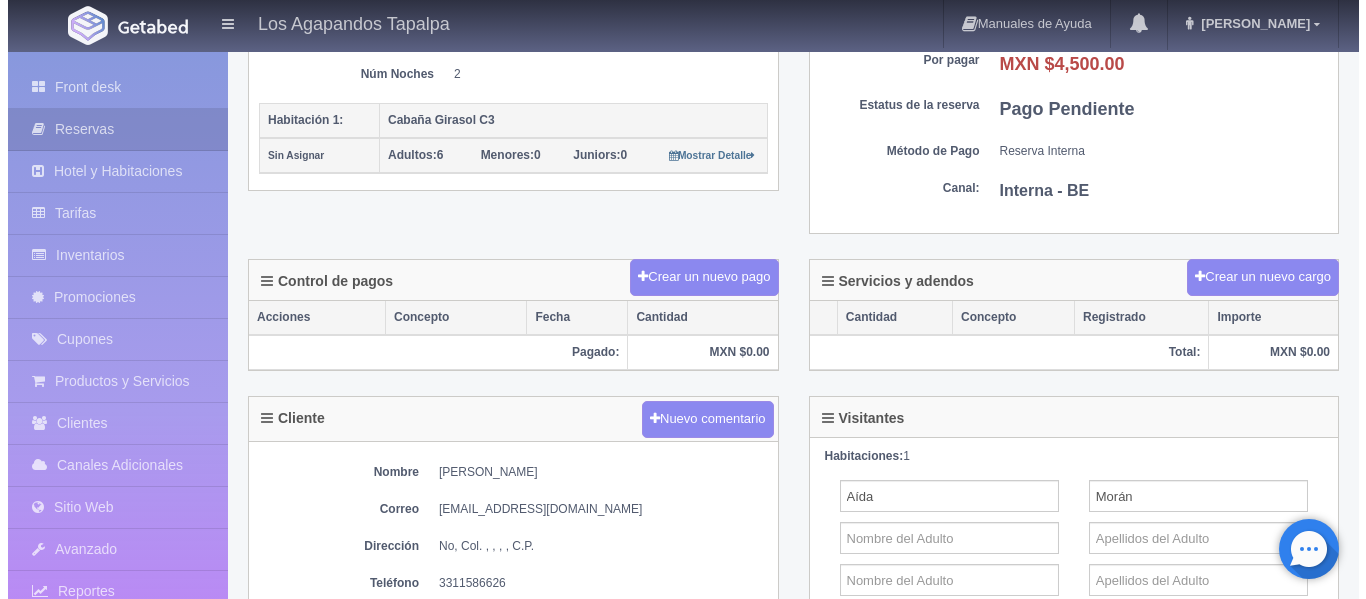 scroll, scrollTop: 400, scrollLeft: 0, axis: vertical 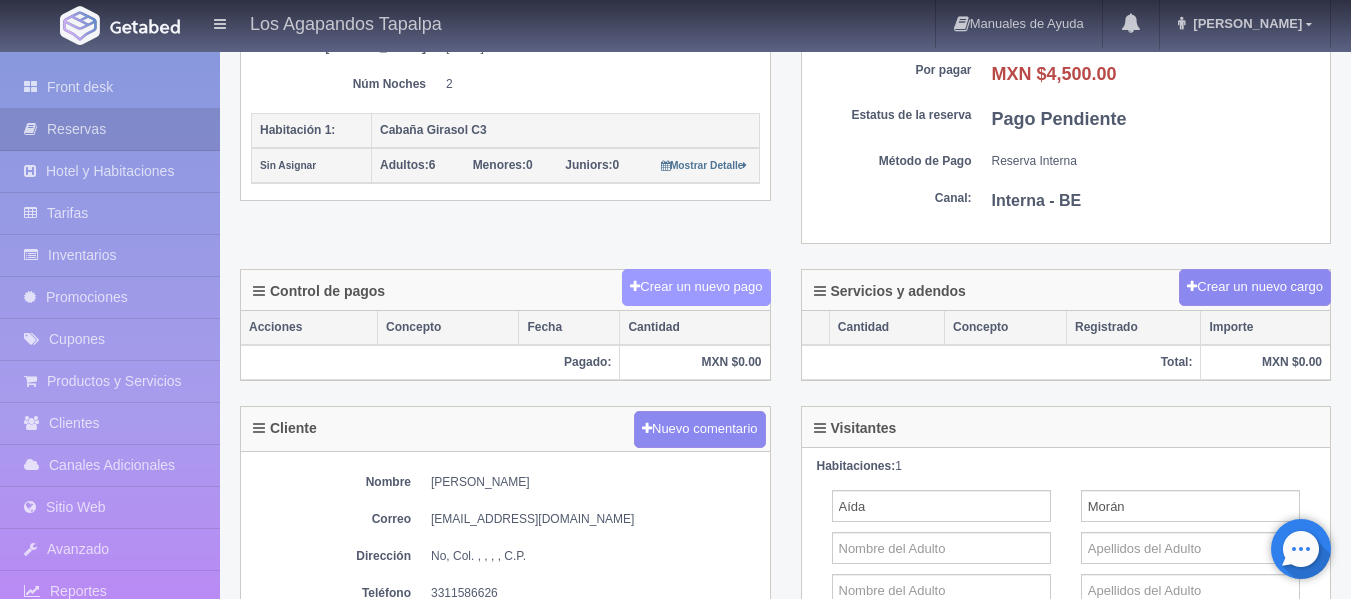 click on "Crear un nuevo pago" at bounding box center [696, 287] 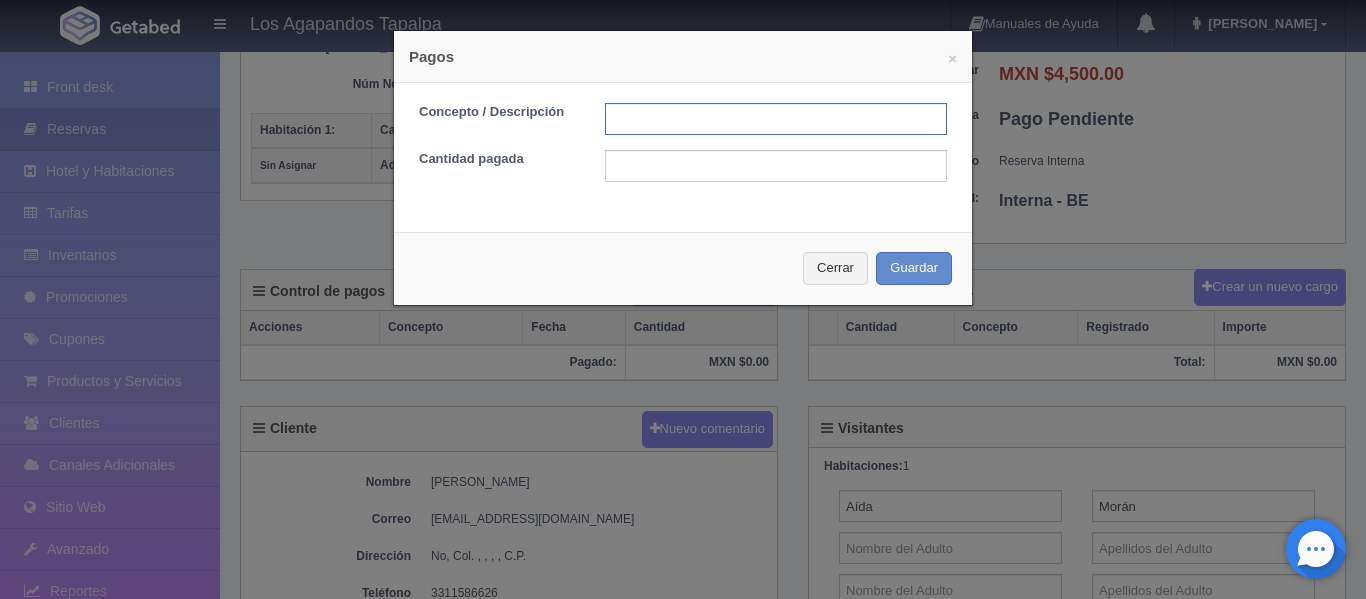 click at bounding box center [776, 119] 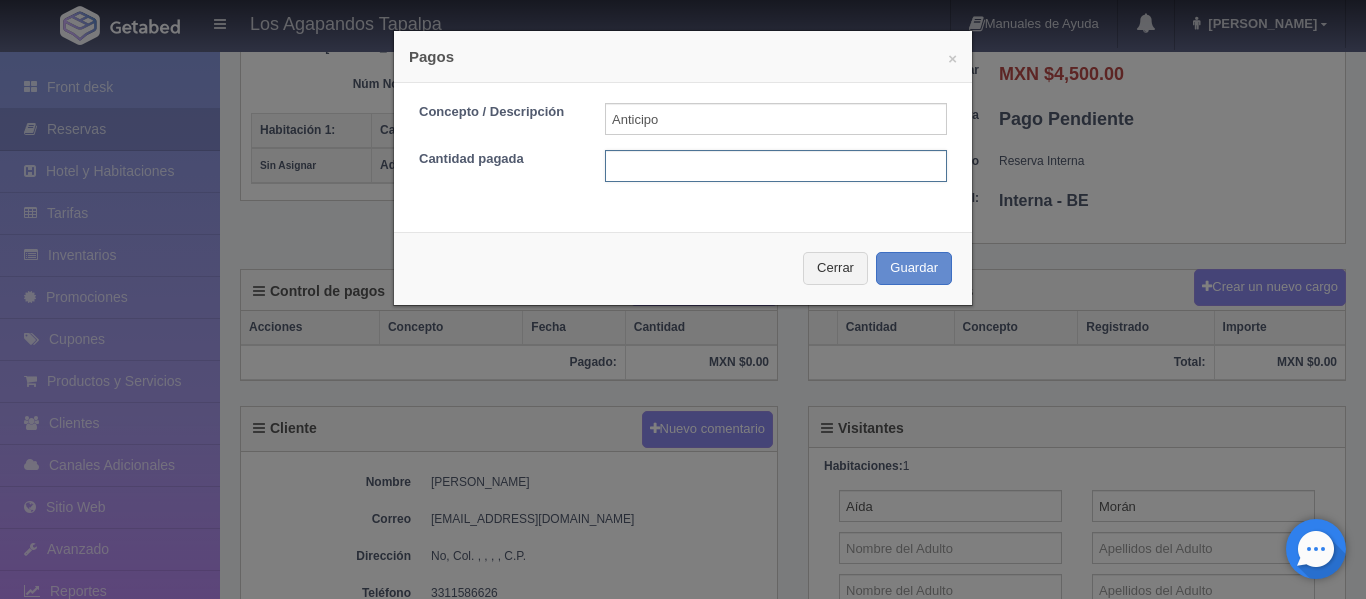 click at bounding box center (776, 166) 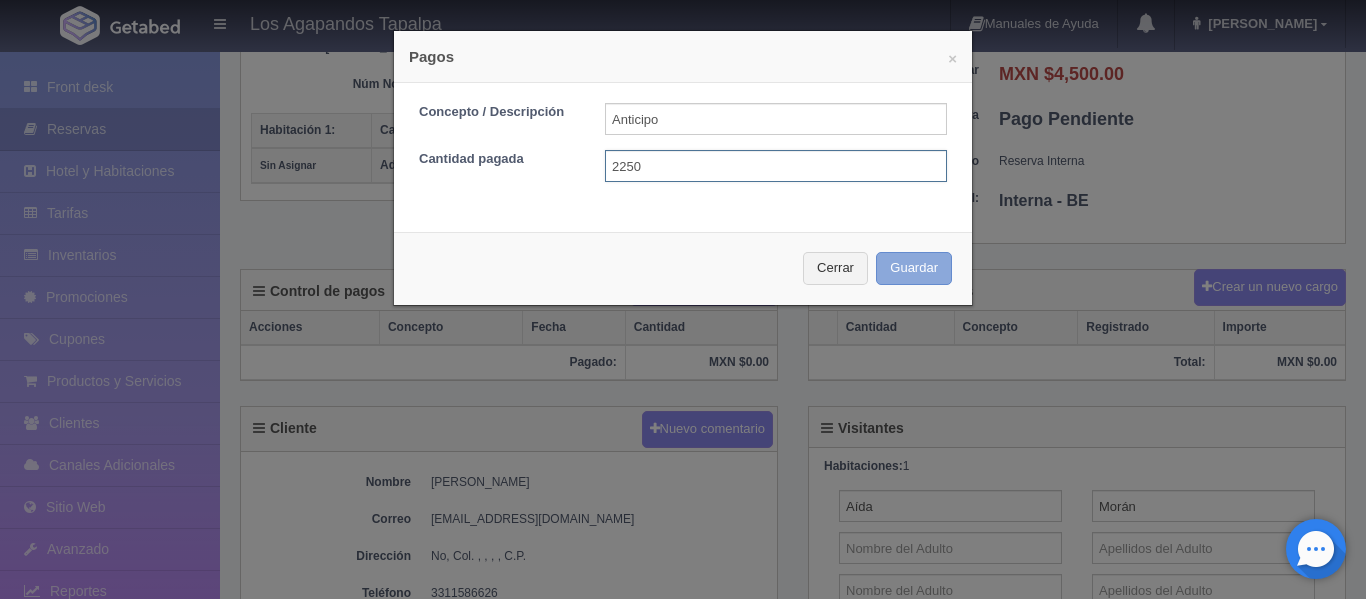 type on "2250" 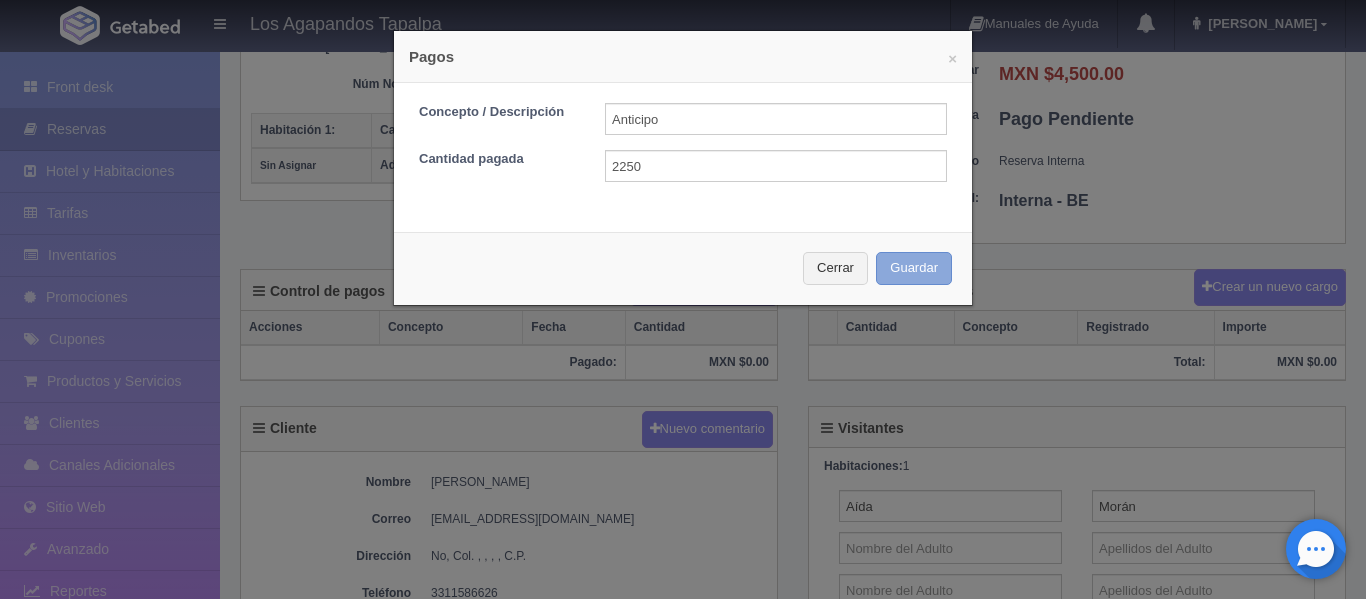 click on "Guardar" at bounding box center (914, 268) 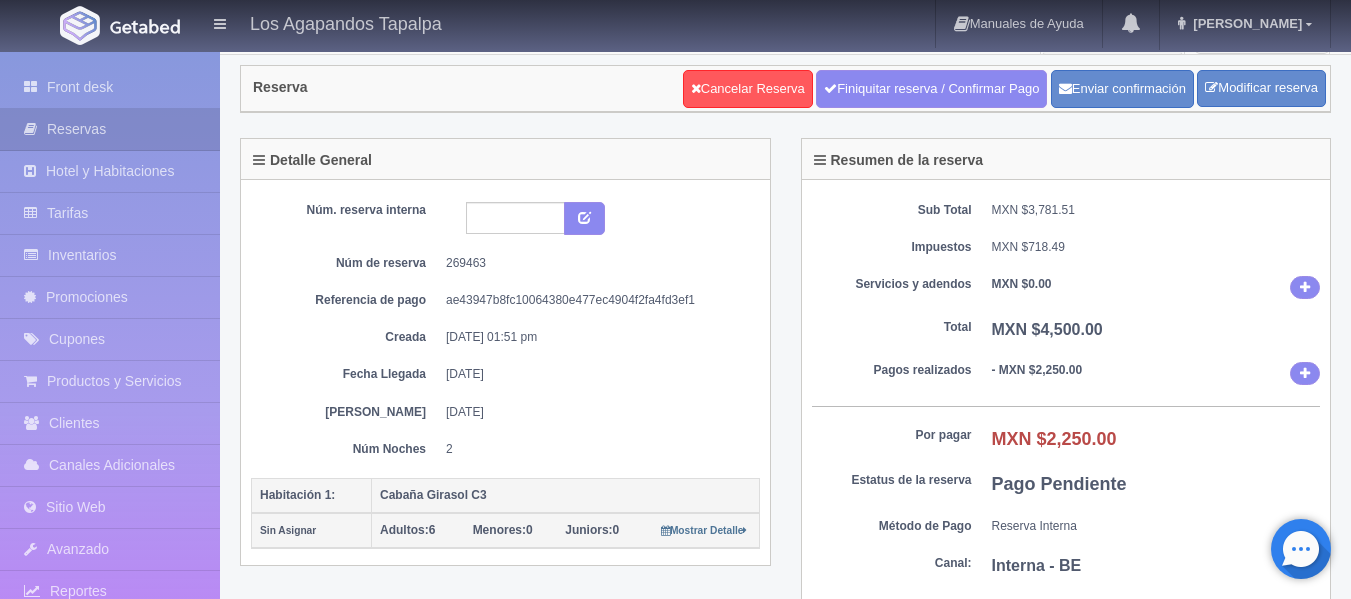 scroll, scrollTop: 0, scrollLeft: 0, axis: both 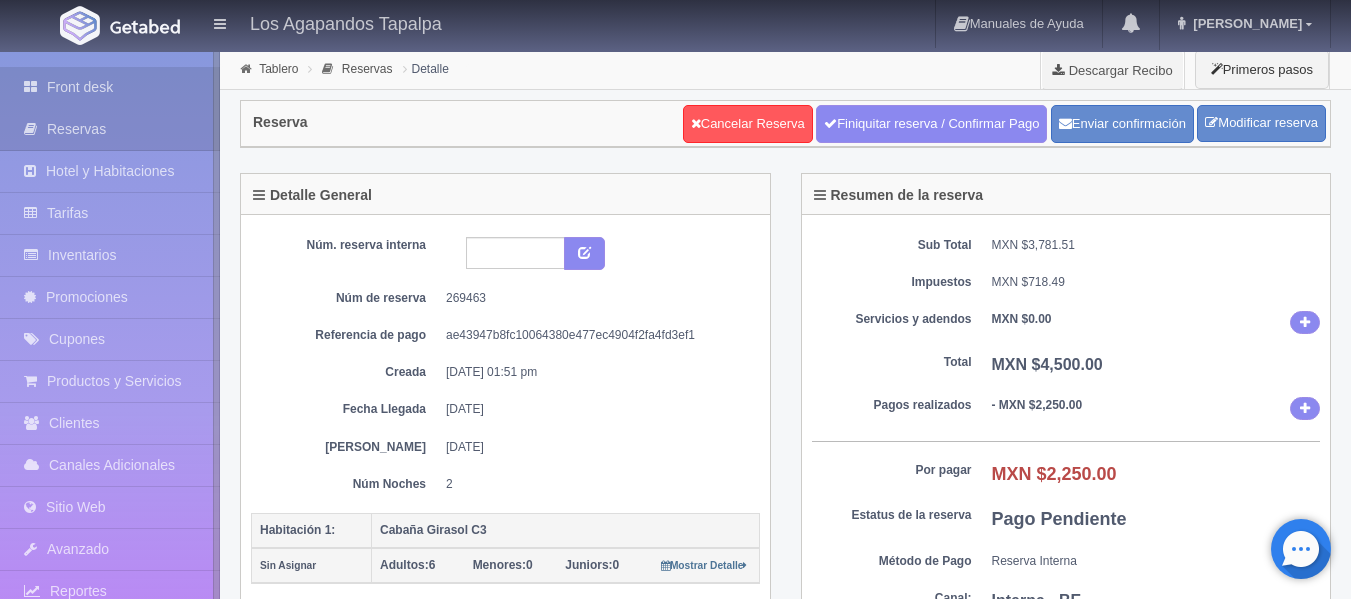 click on "Front desk" at bounding box center [110, 87] 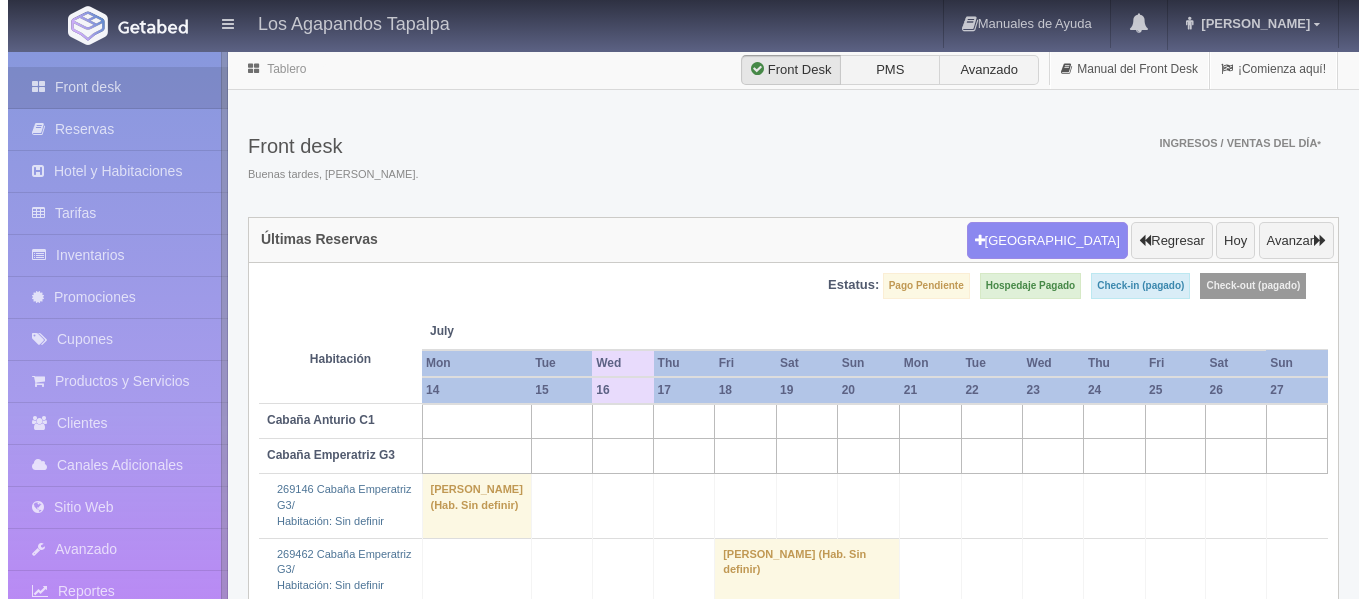 scroll, scrollTop: 0, scrollLeft: 0, axis: both 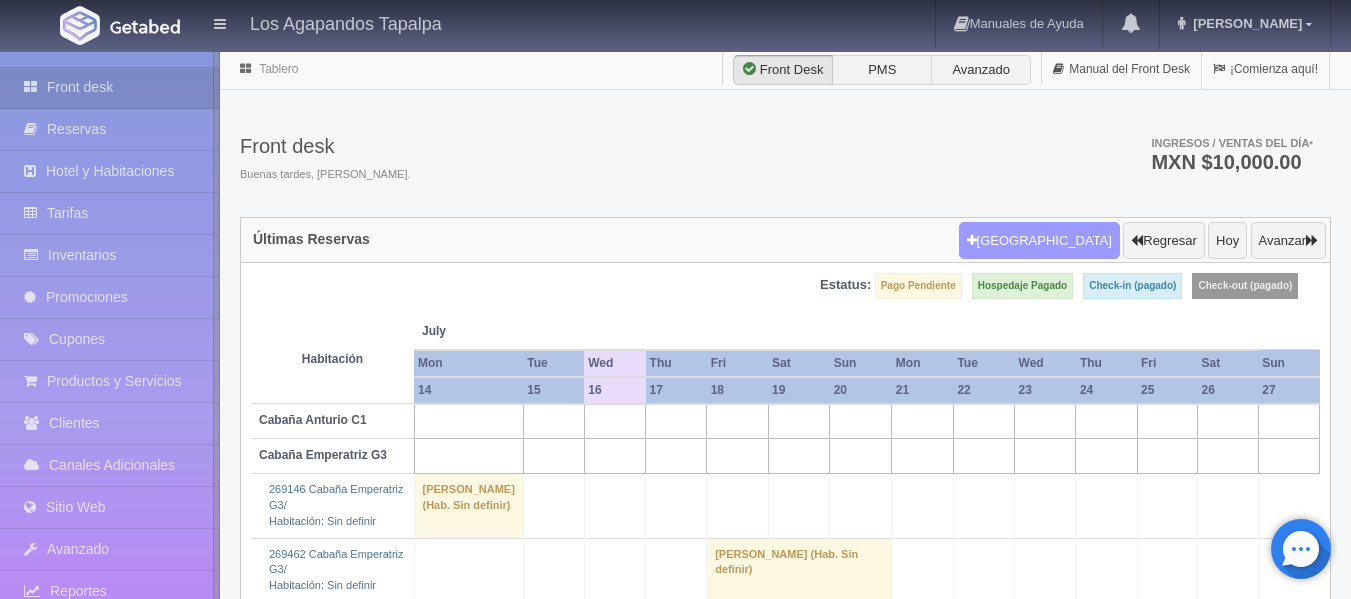 click on "[GEOGRAPHIC_DATA]" at bounding box center (1039, 241) 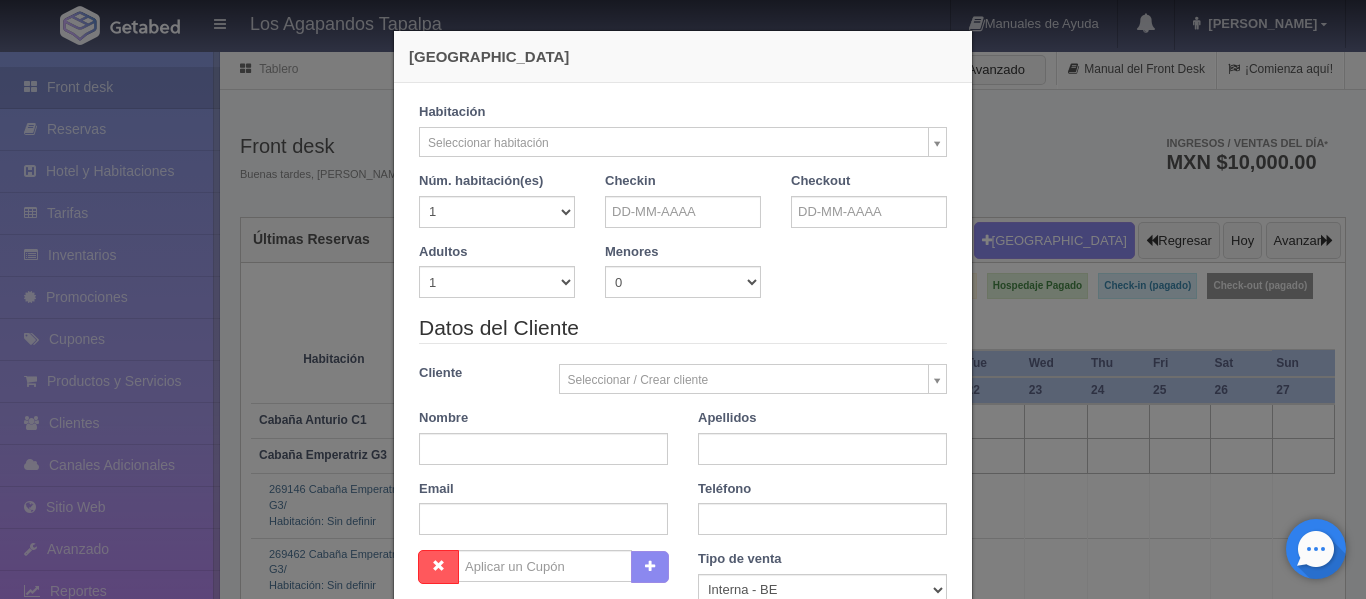 checkbox on "false" 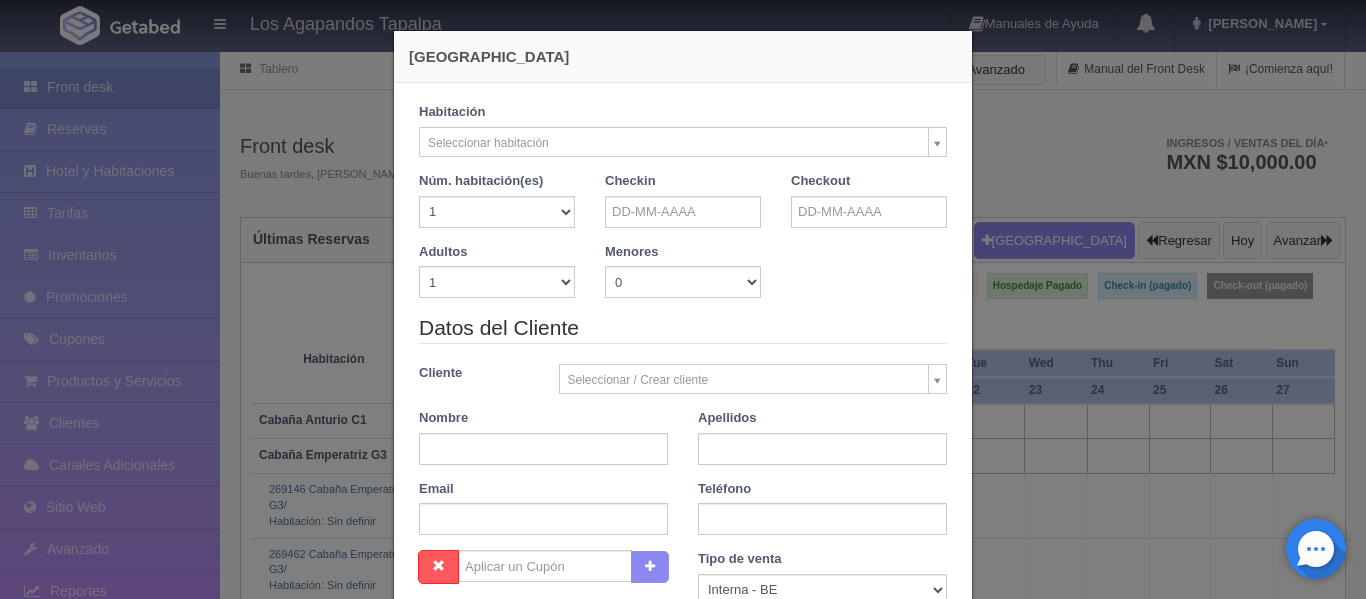 click on "Los Agapandos Tapalpa
Manuales de Ayuda
Actualizaciones recientes
[PERSON_NAME]
Mi Perfil
Salir / Log Out
Procesando...
Front desk
Reservas
Hotel y Habitaciones
Tarifas
Inventarios
Promociones
Cupones
Productos y Servicios
Clientes
Canales Adicionales
Facebook Fan Page" at bounding box center [683, 497] 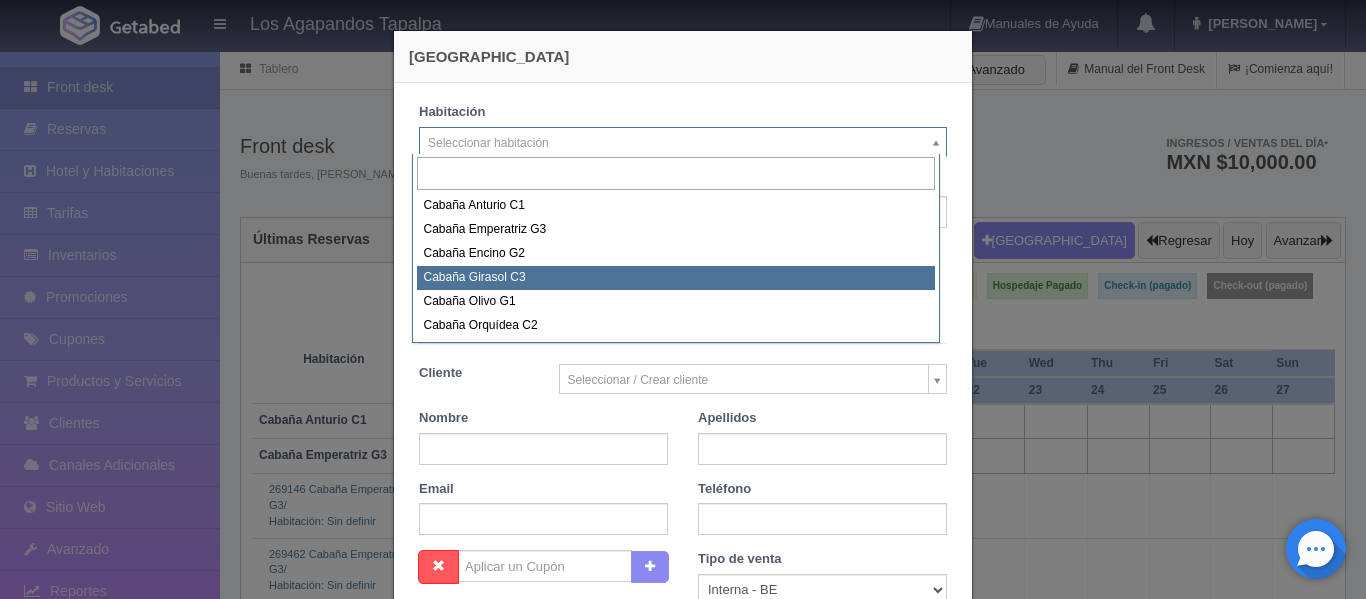 select on "2275" 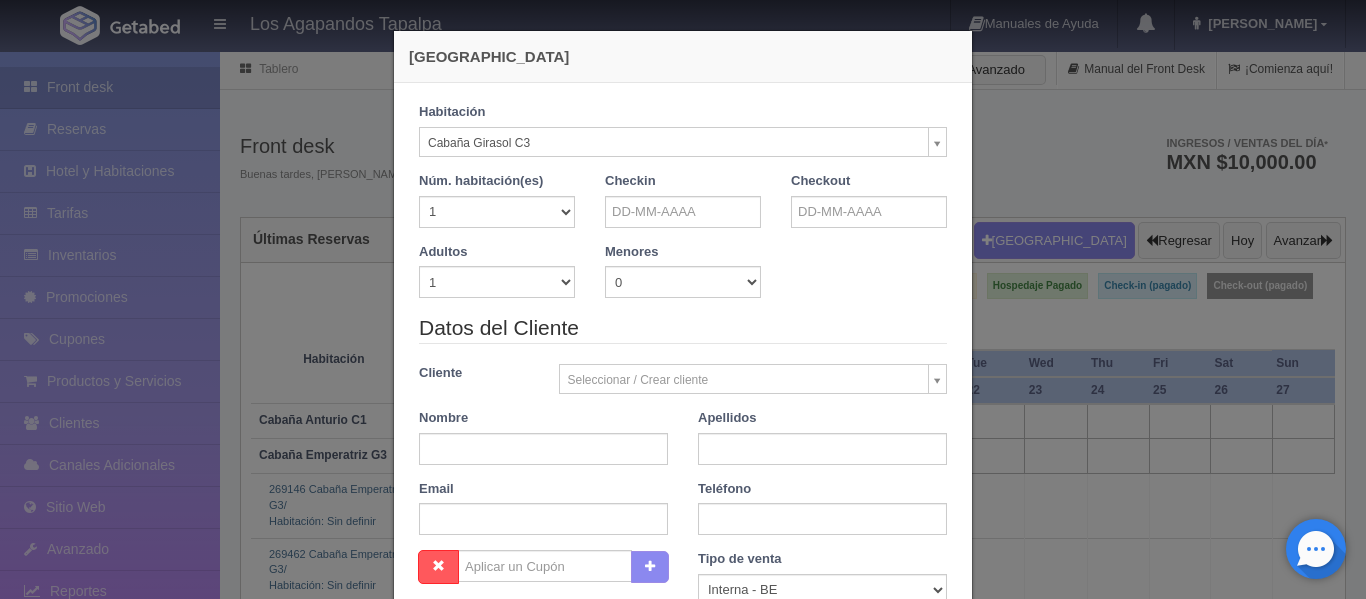 checkbox on "false" 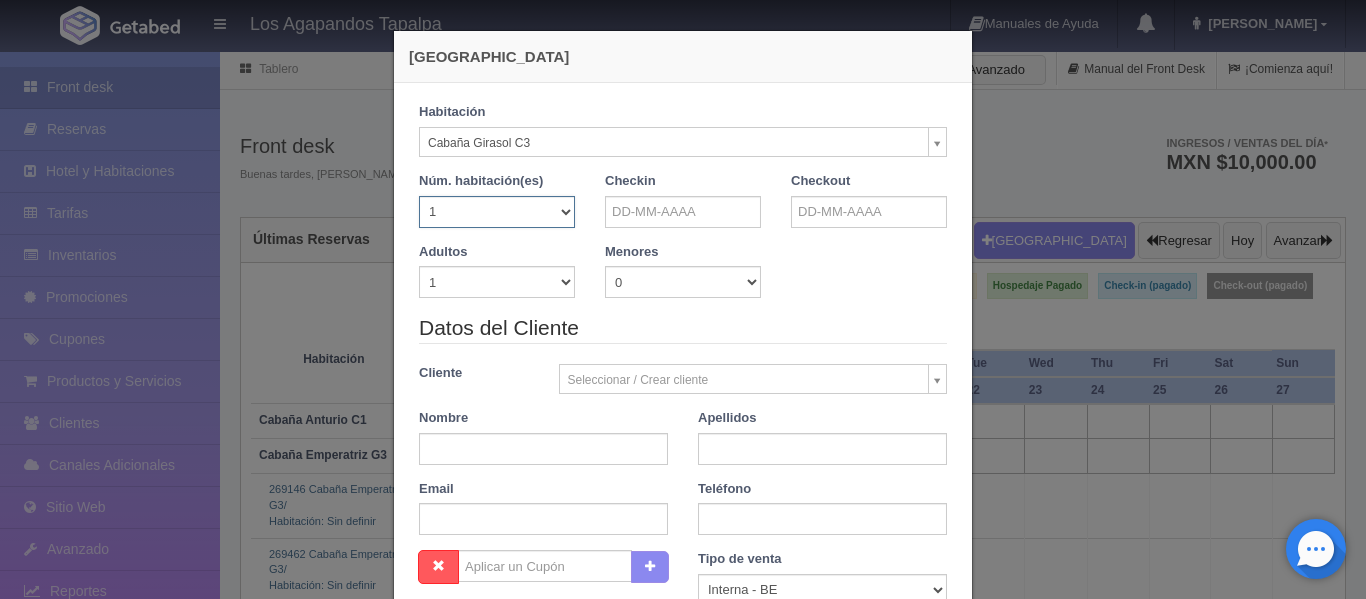 click on "1
2
3
4
5
6
7
8
9
10
11
12
13
14
15
16
17
18
19
20" at bounding box center [497, 212] 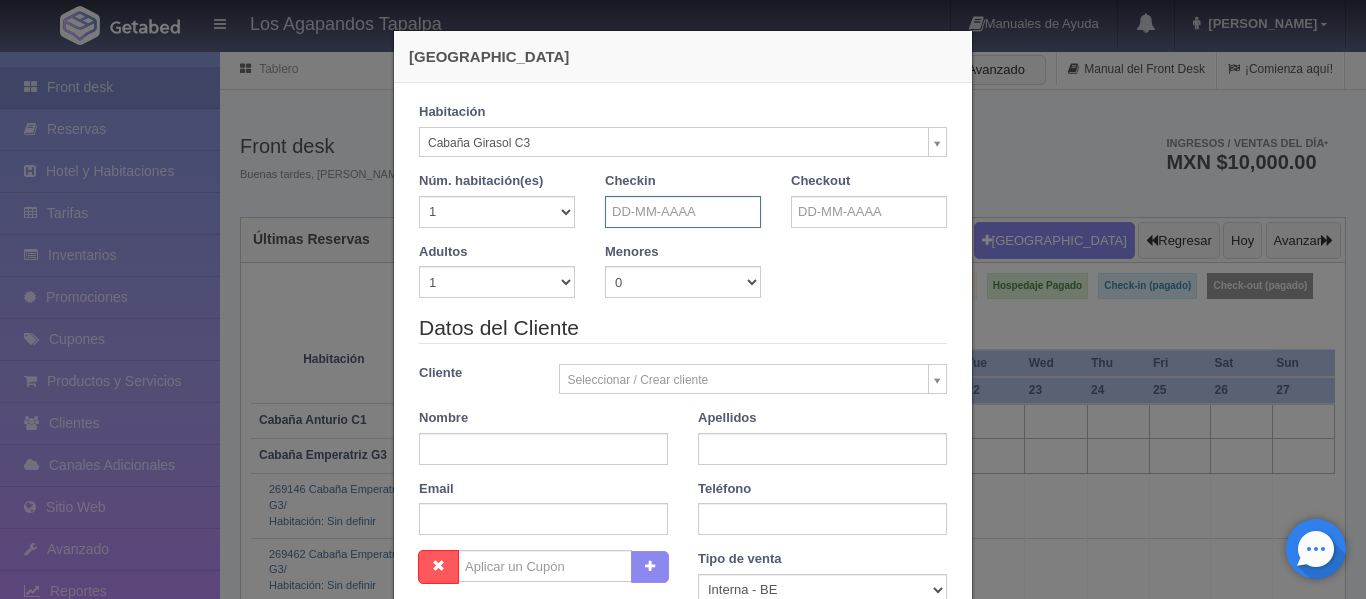 click at bounding box center (683, 212) 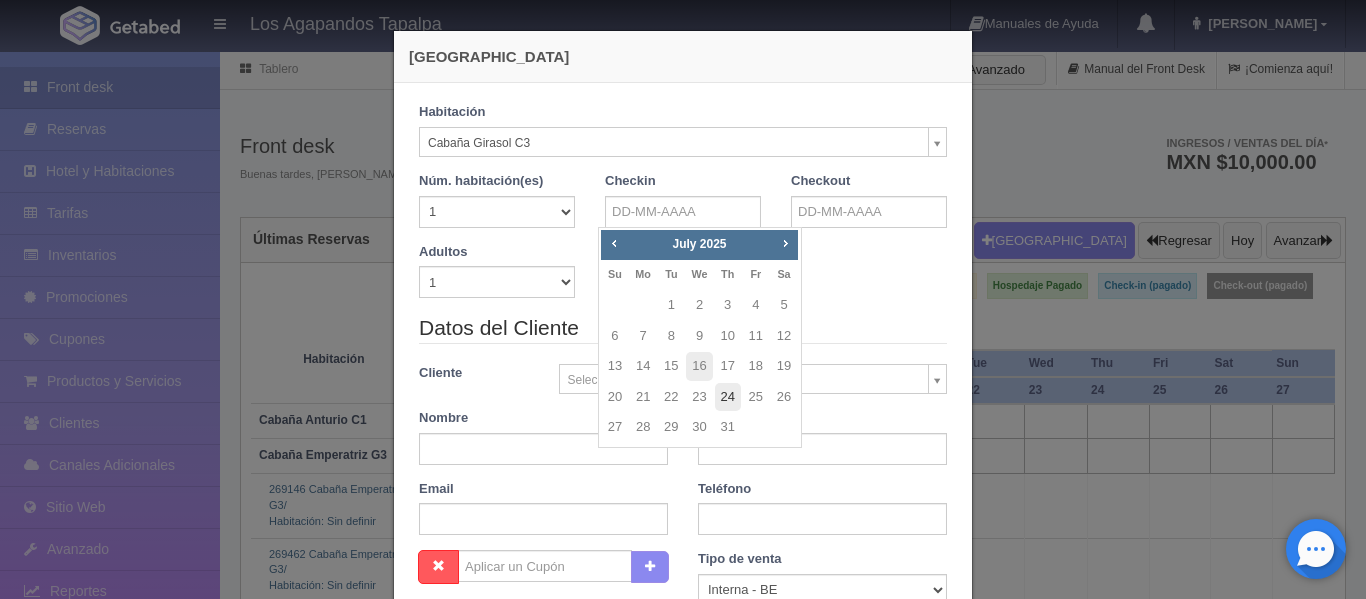 click on "24" at bounding box center [728, 397] 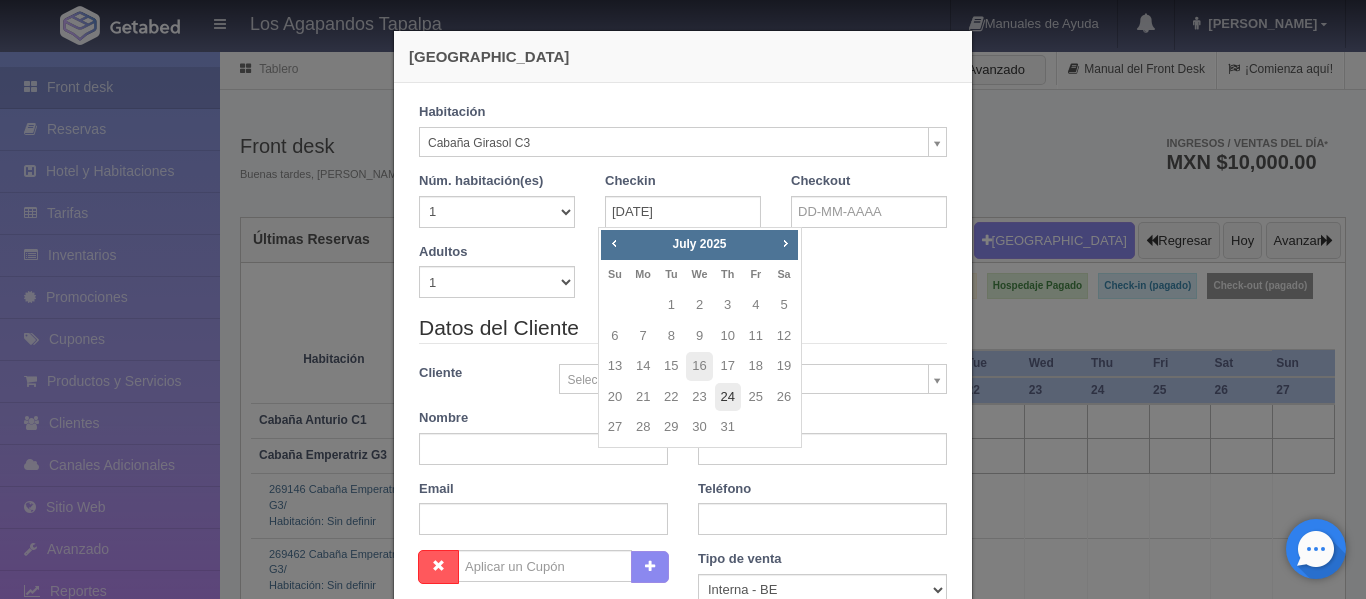 checkbox on "false" 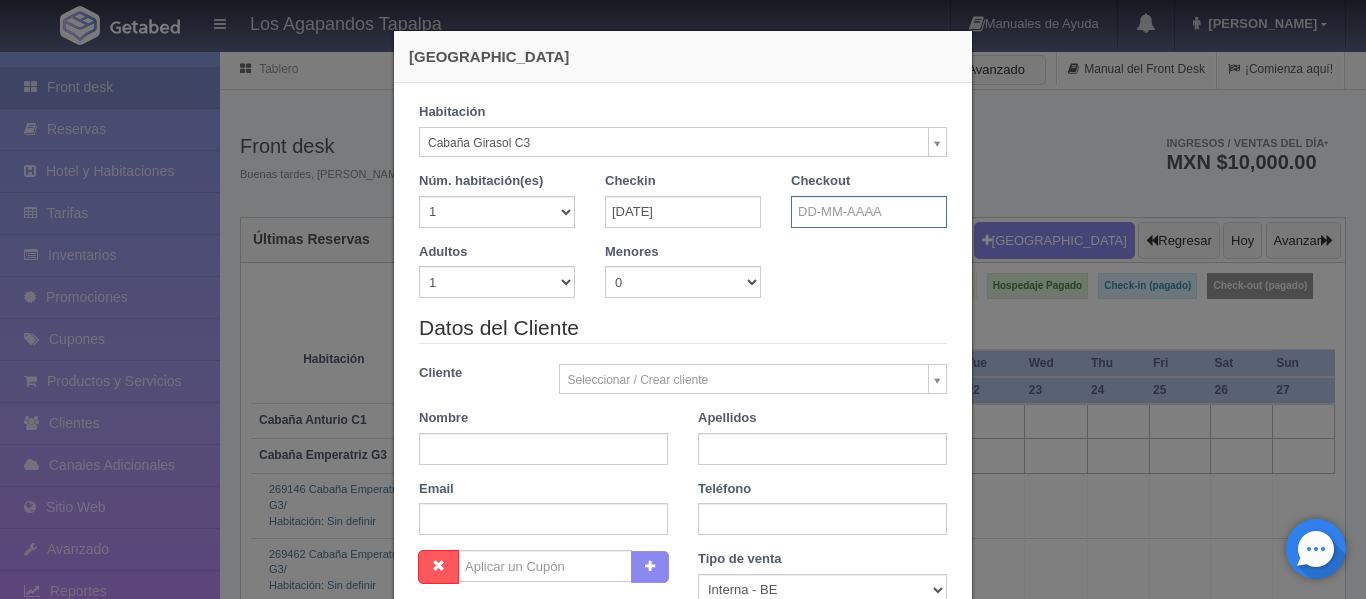 click at bounding box center [869, 212] 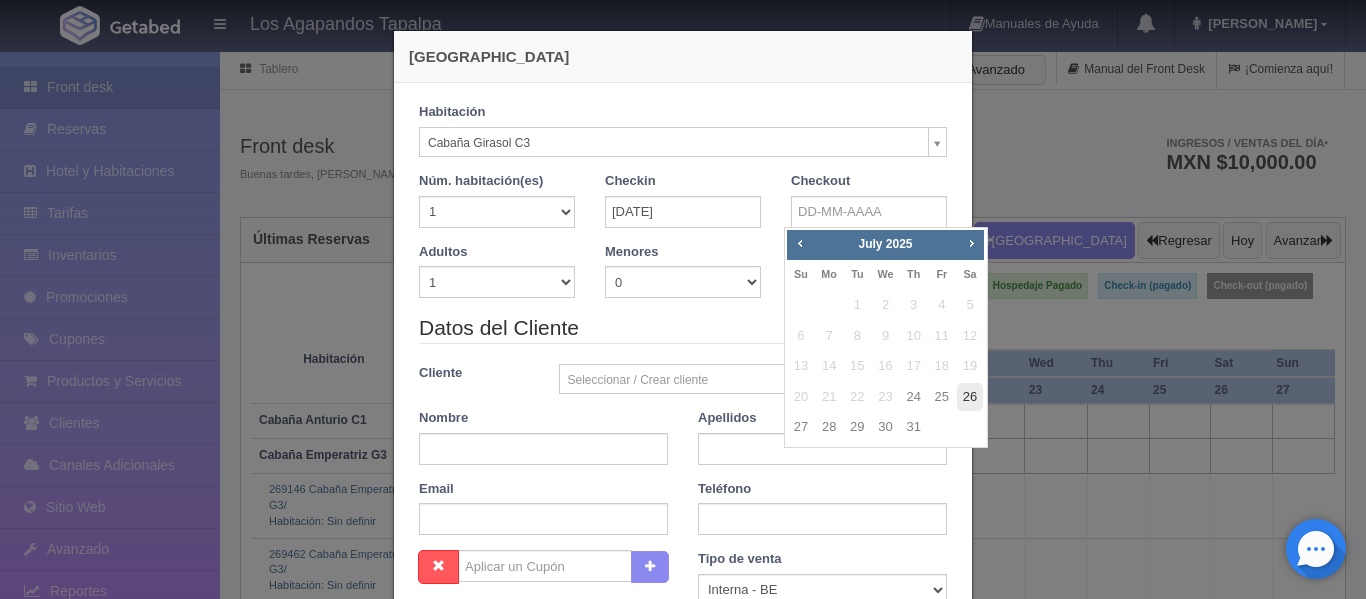 click on "26" at bounding box center (970, 397) 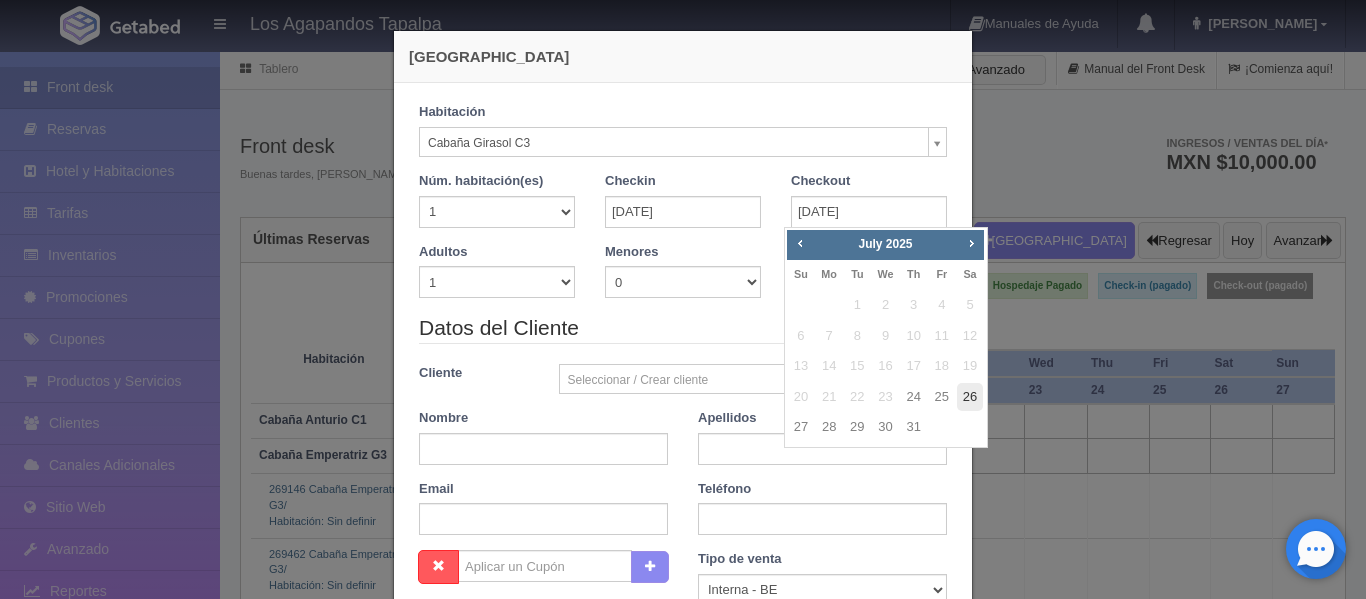 checkbox on "false" 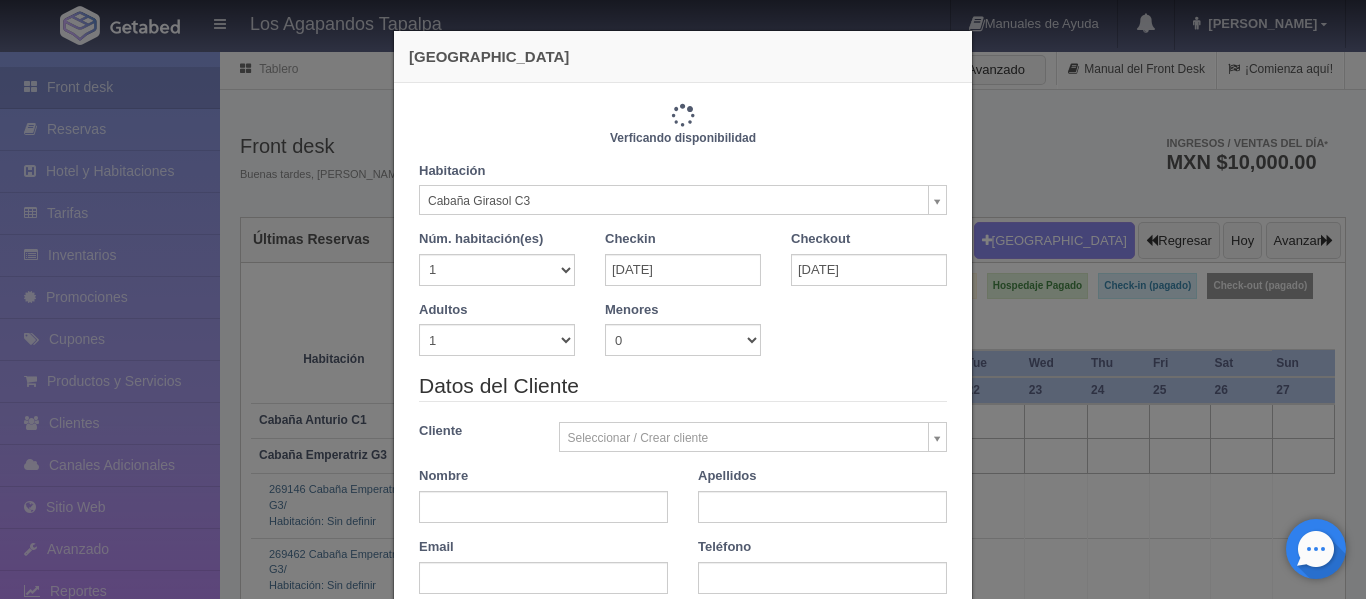 type on "6600.00" 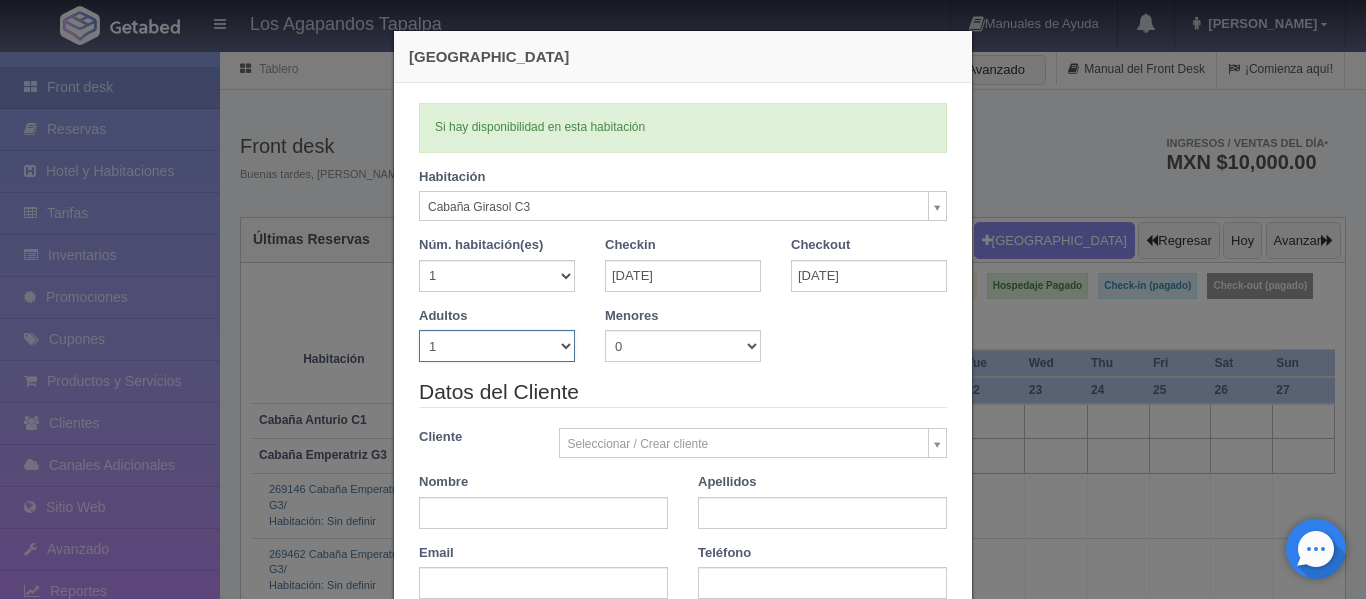 click on "1
2
3
4
5
6
7
8
9
10" at bounding box center (497, 346) 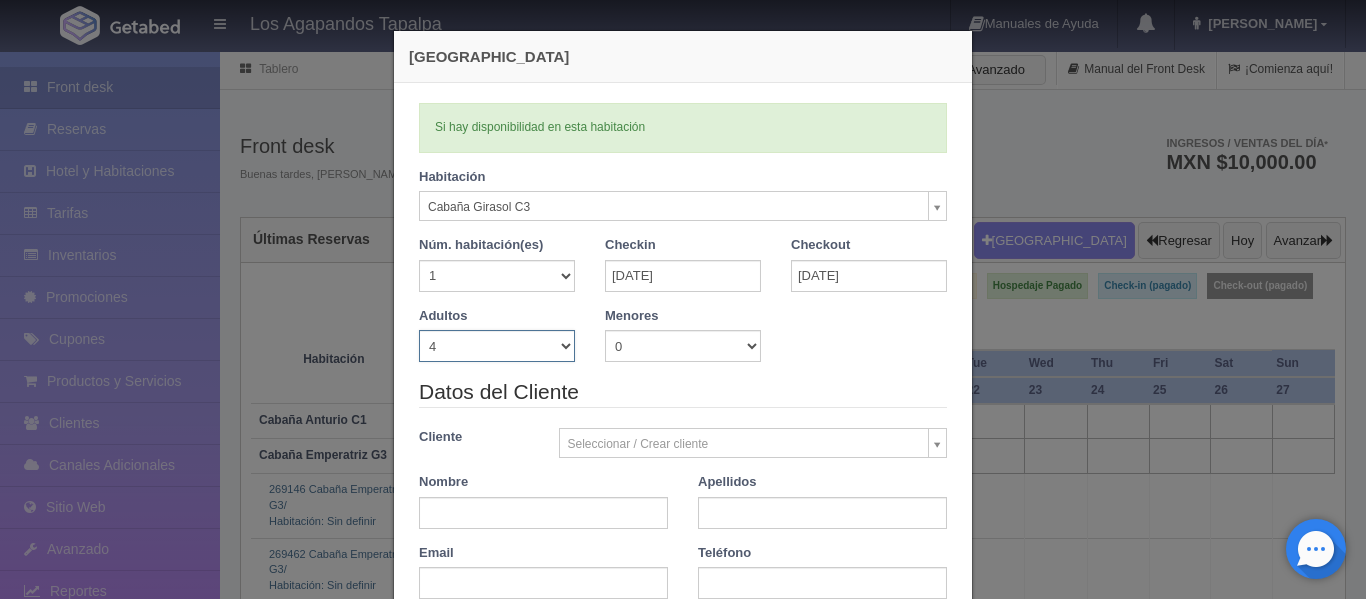 type 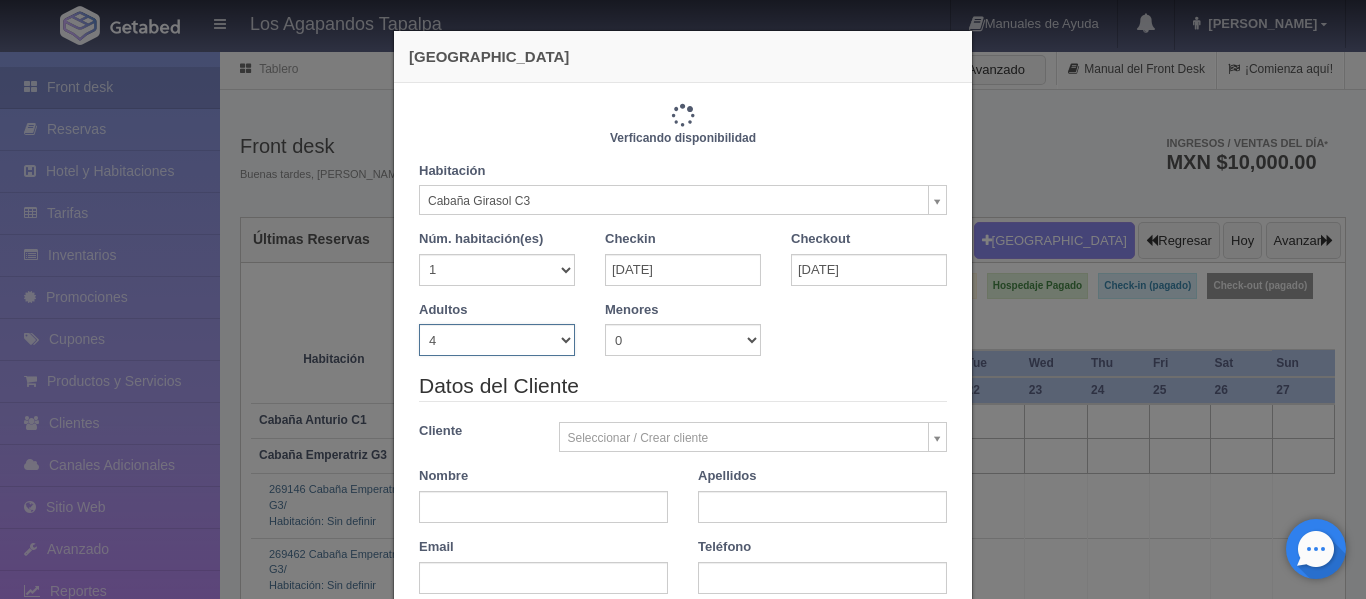 type on "6600.00" 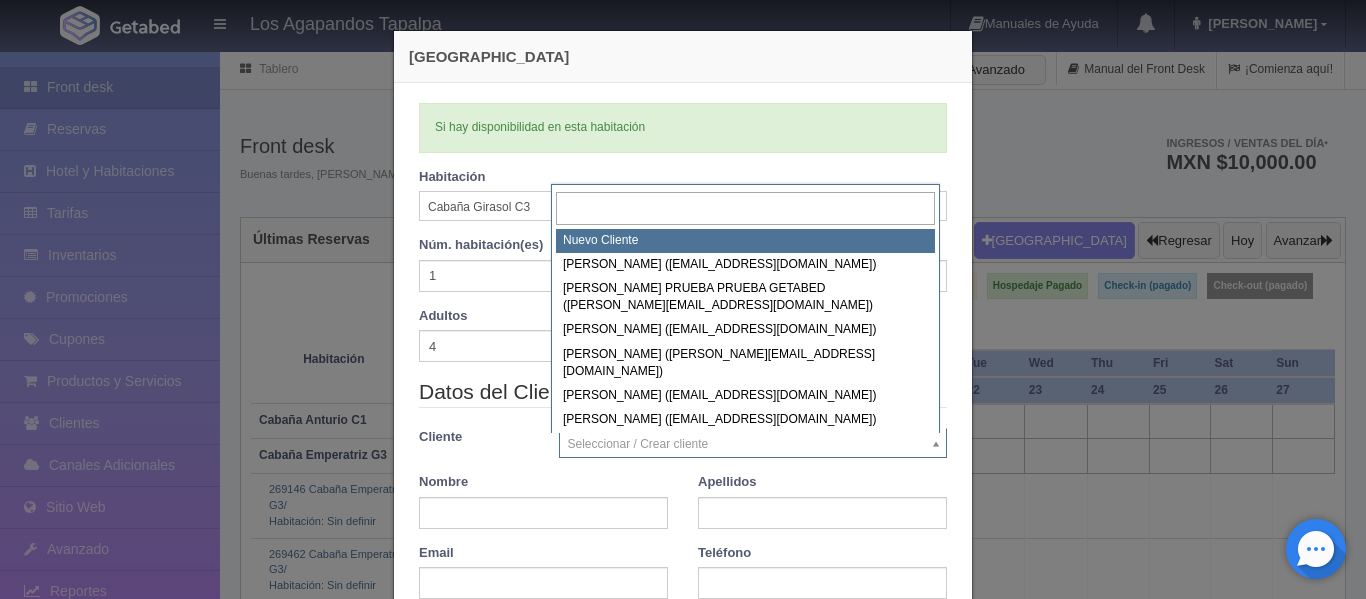 click on "Los Agapandos Tapalpa
Manuales de Ayuda
Actualizaciones recientes
Ana Pau
Mi Perfil
Salir / Log Out
Procesando...
Front desk
Reservas
Hotel y Habitaciones
Tarifas
Inventarios
Promociones
Cupones
Productos y Servicios
Clientes
Canales Adicionales
Facebook Fan Page" at bounding box center (683, 497) 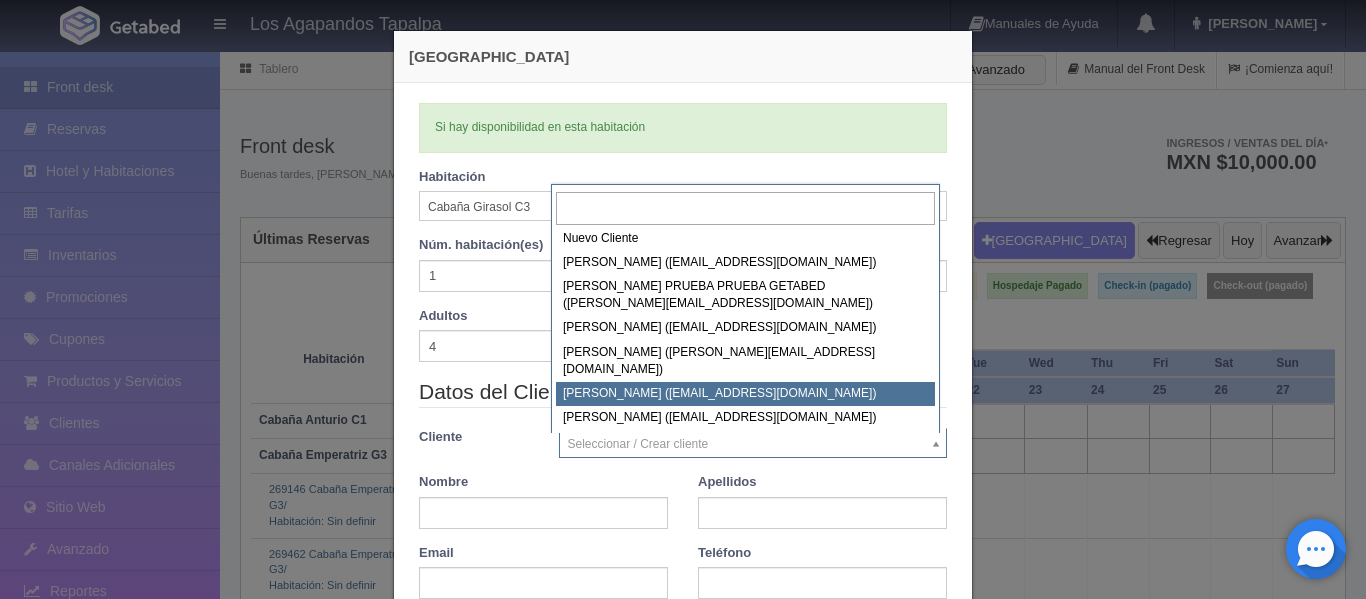 scroll, scrollTop: 0, scrollLeft: 0, axis: both 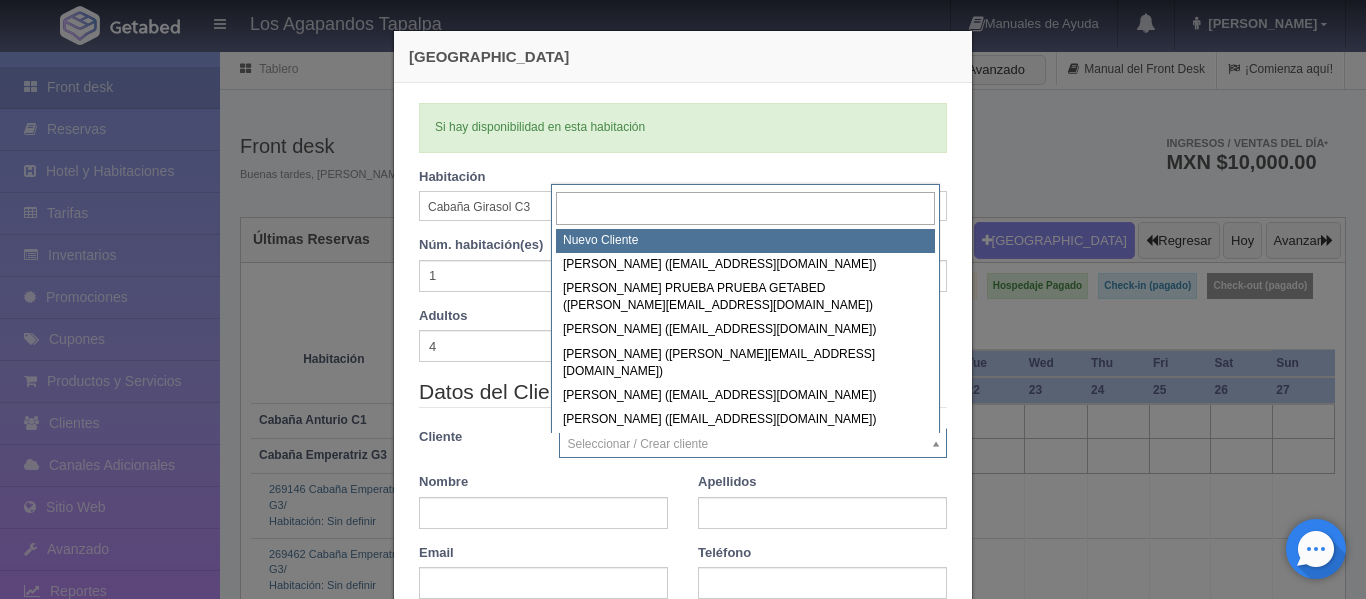 select on "-1" 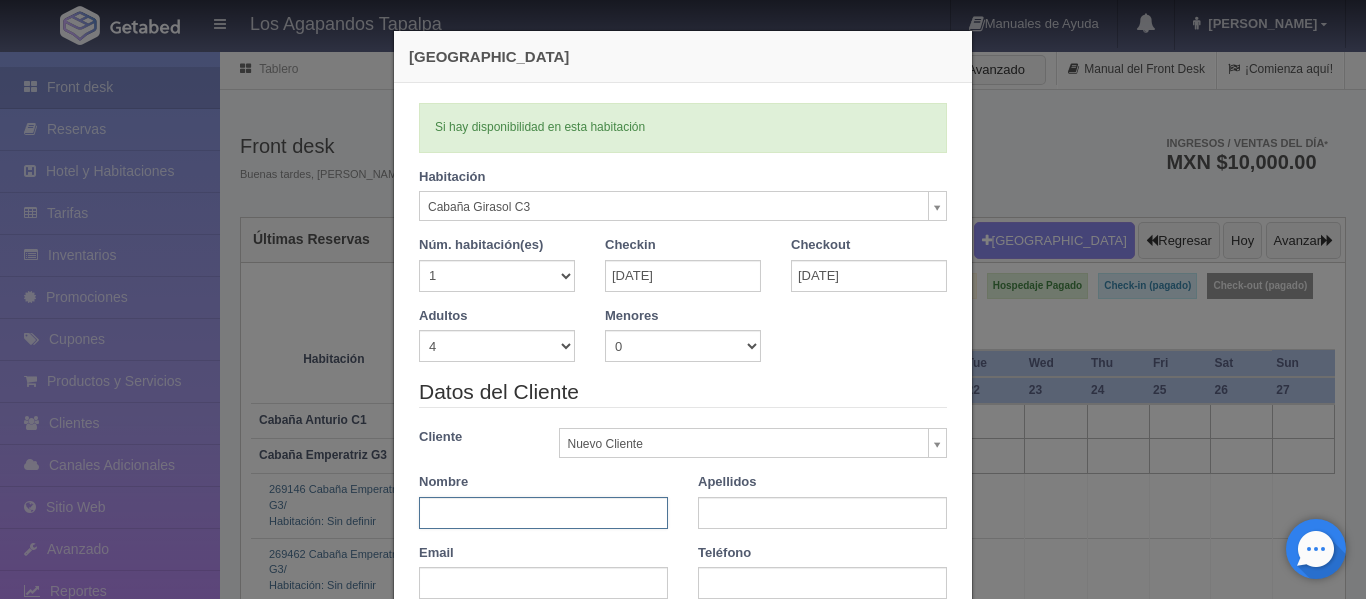 click at bounding box center (543, 513) 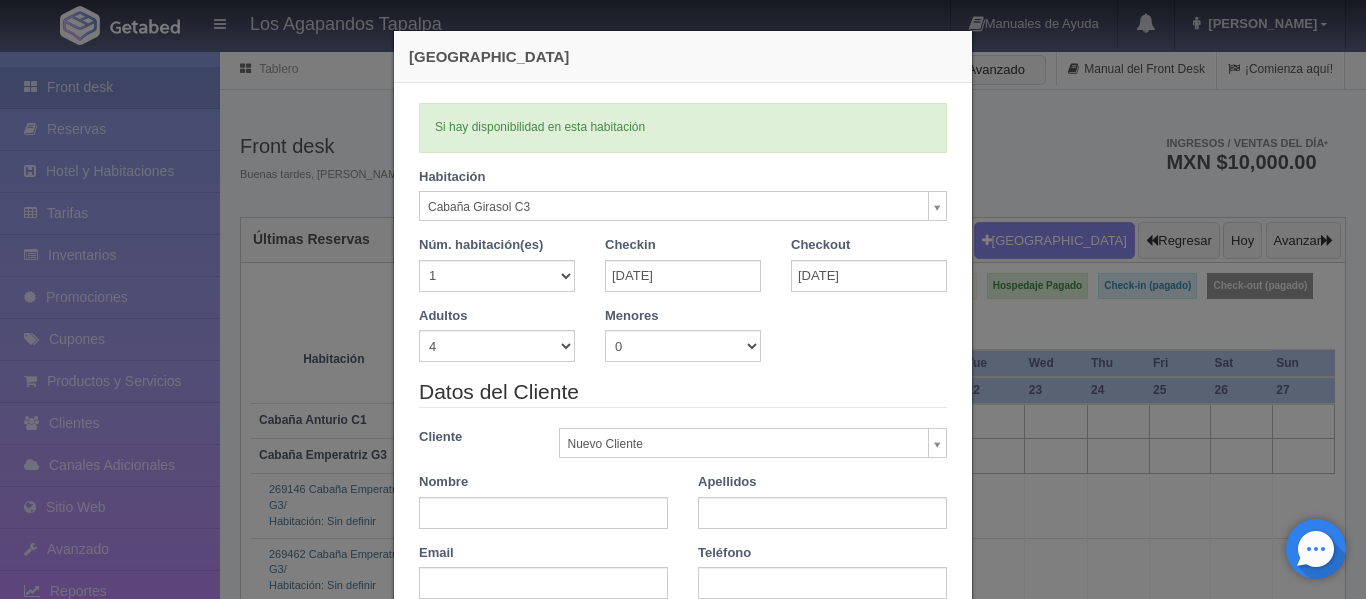 click on "Cliente
Nuevo Cliente
Nuevo Cliente
Aída Morán  (morandicante@gmail.com)
ANA KAREN PRUEBA PRUEBA GETABED  (karen@getabedsuite.com)
Eréndira Ruíz  (merrzy999@gmail.com)
Margarita Ortega  (Adrián.cruz18st@gmail.com)
René Hernández  (rene_hernandz@hotmail.com)
Sergio Alberto Arroyo  (cheko_arga@hotmail.com)
Sra. Naela Aldana" at bounding box center [683, 443] 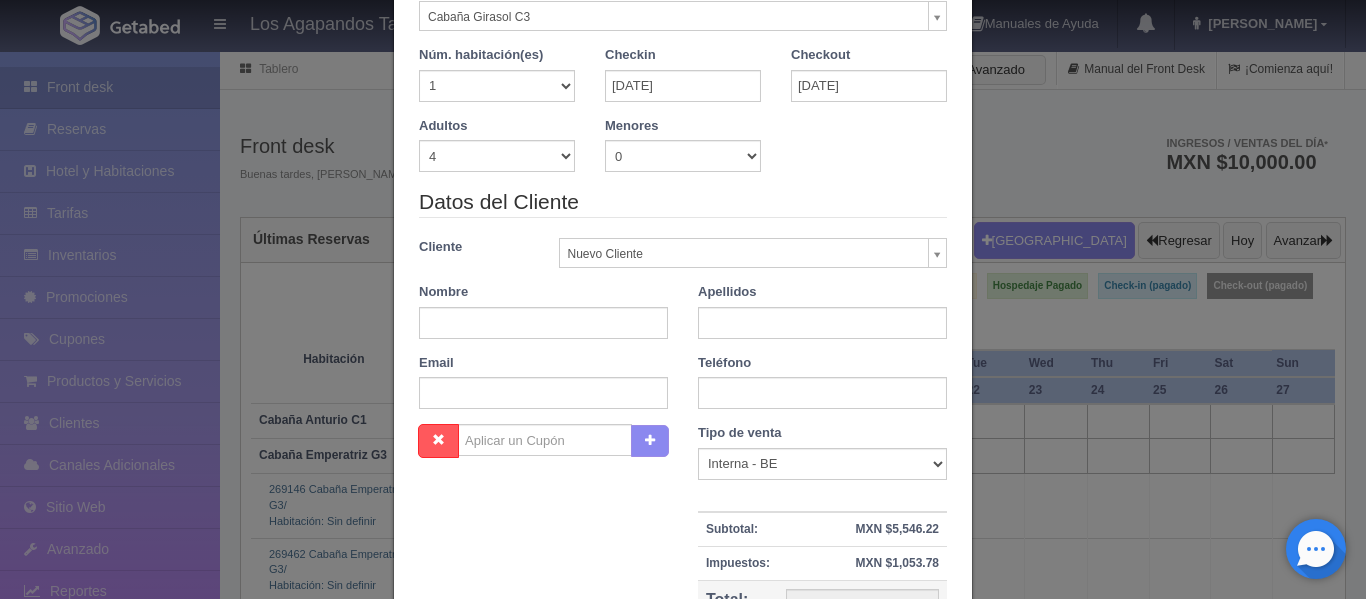 scroll, scrollTop: 200, scrollLeft: 0, axis: vertical 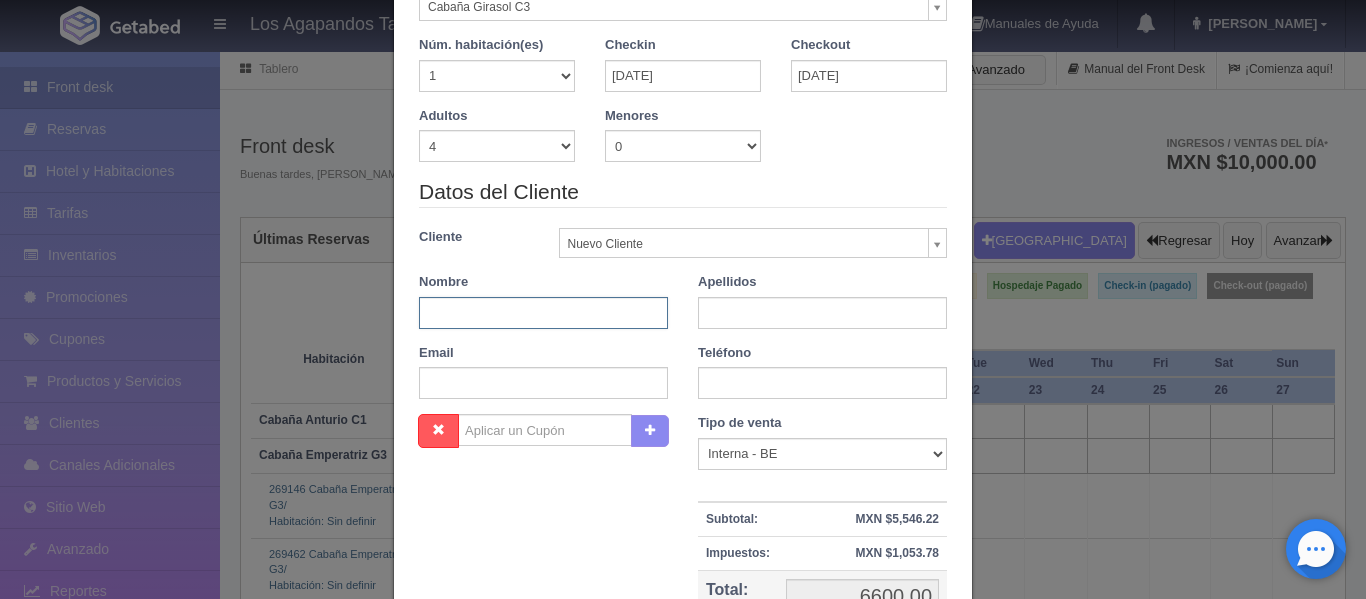 click at bounding box center (543, 313) 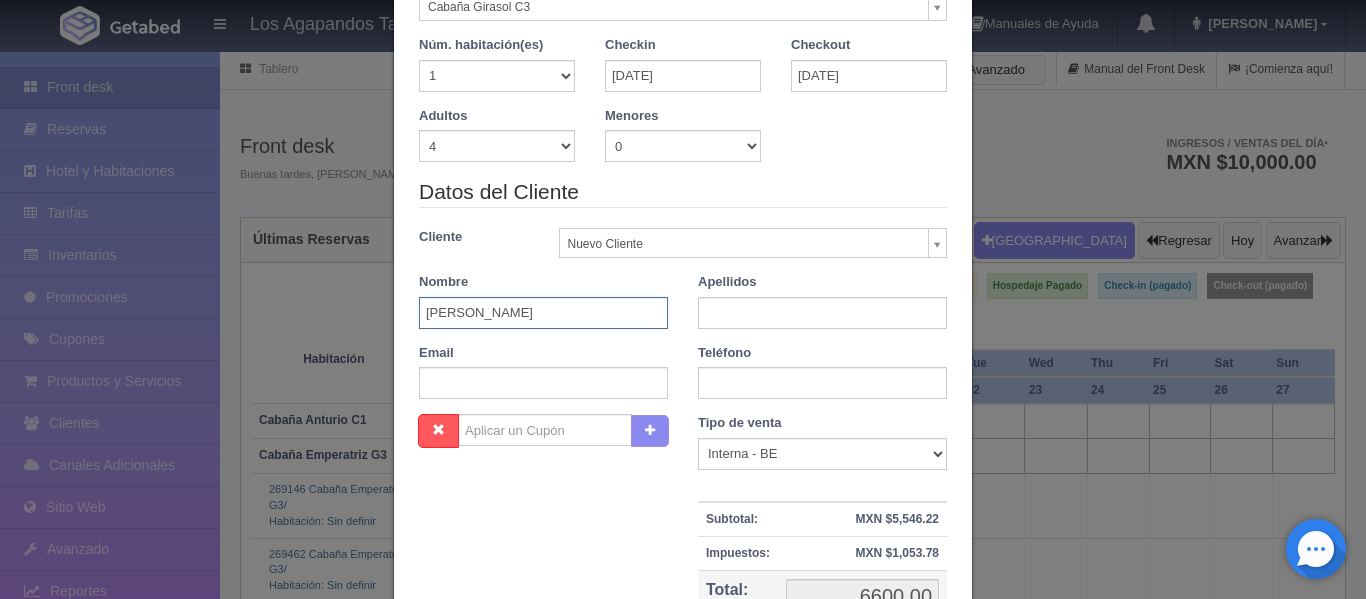 type on "Ana Paula" 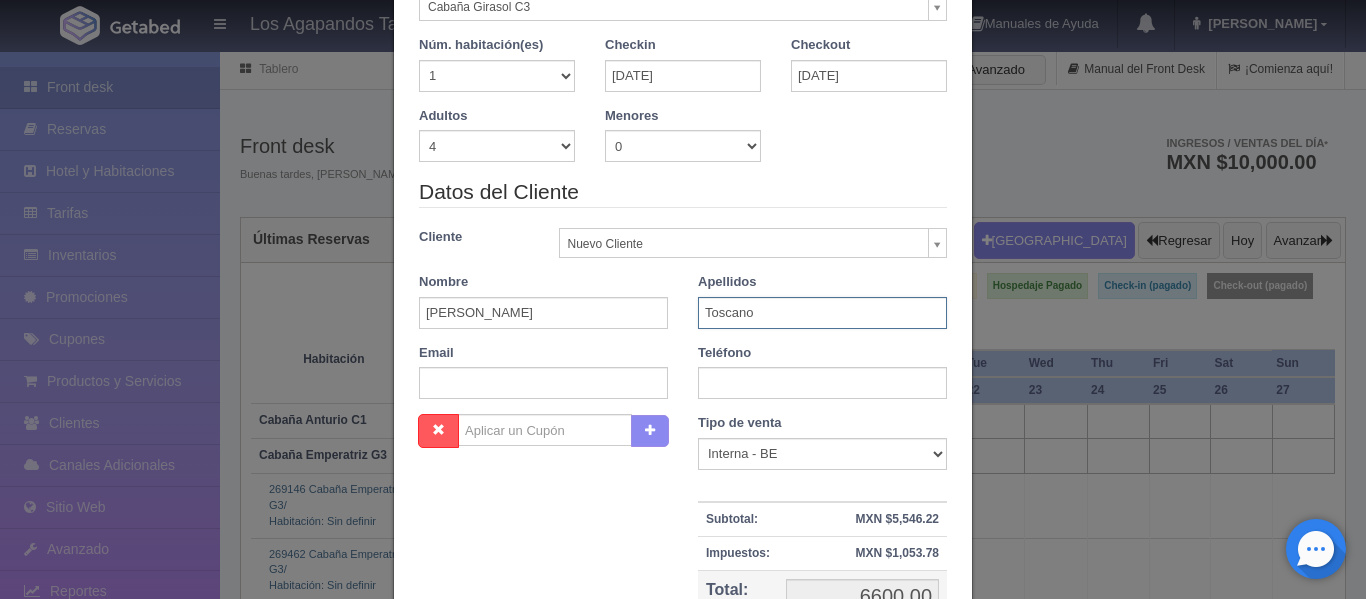 type on "Toscano" 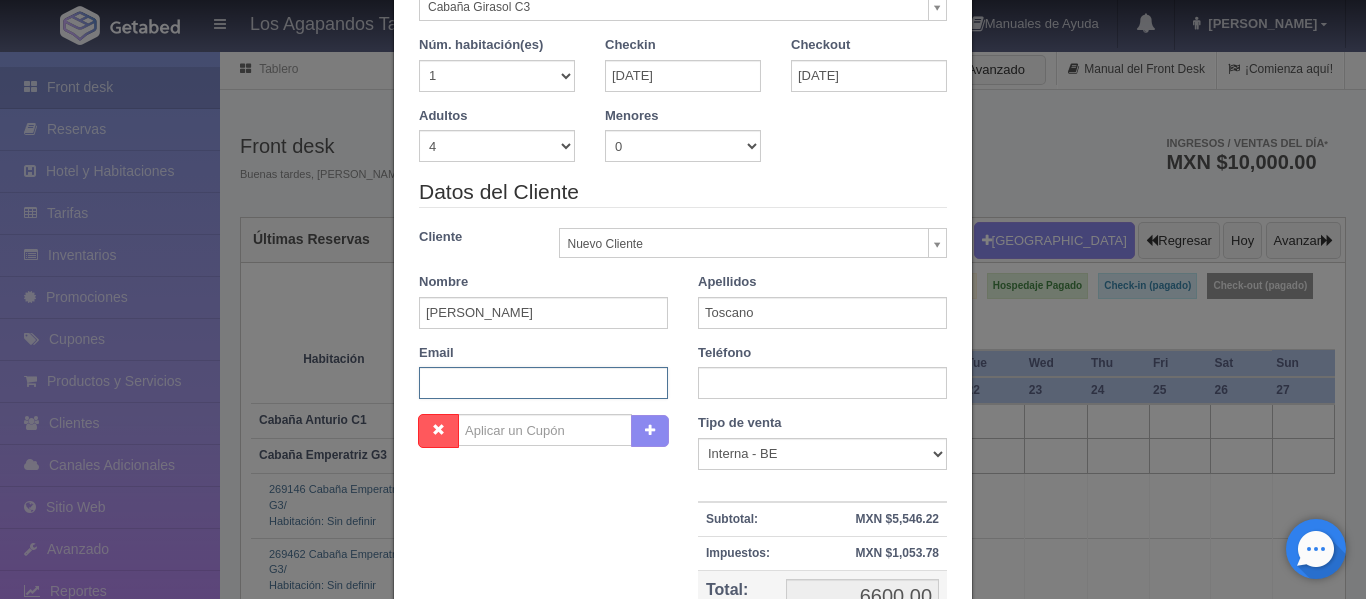 click at bounding box center [543, 383] 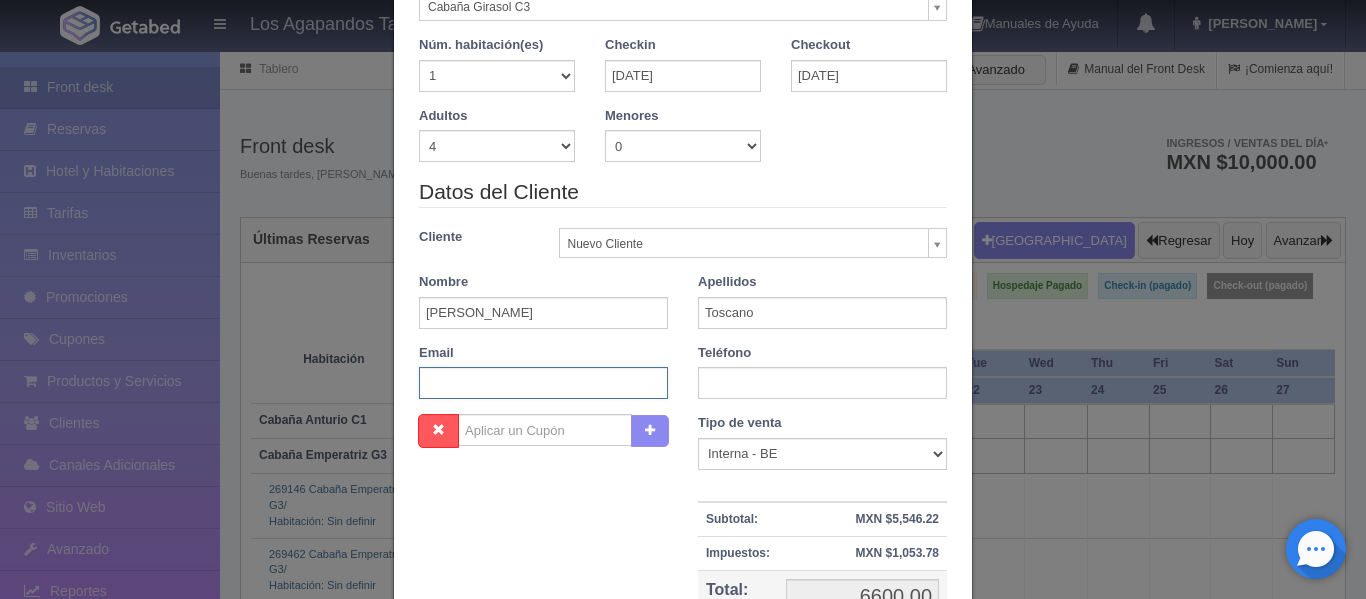 type on "ranaptoscano@gmail.com" 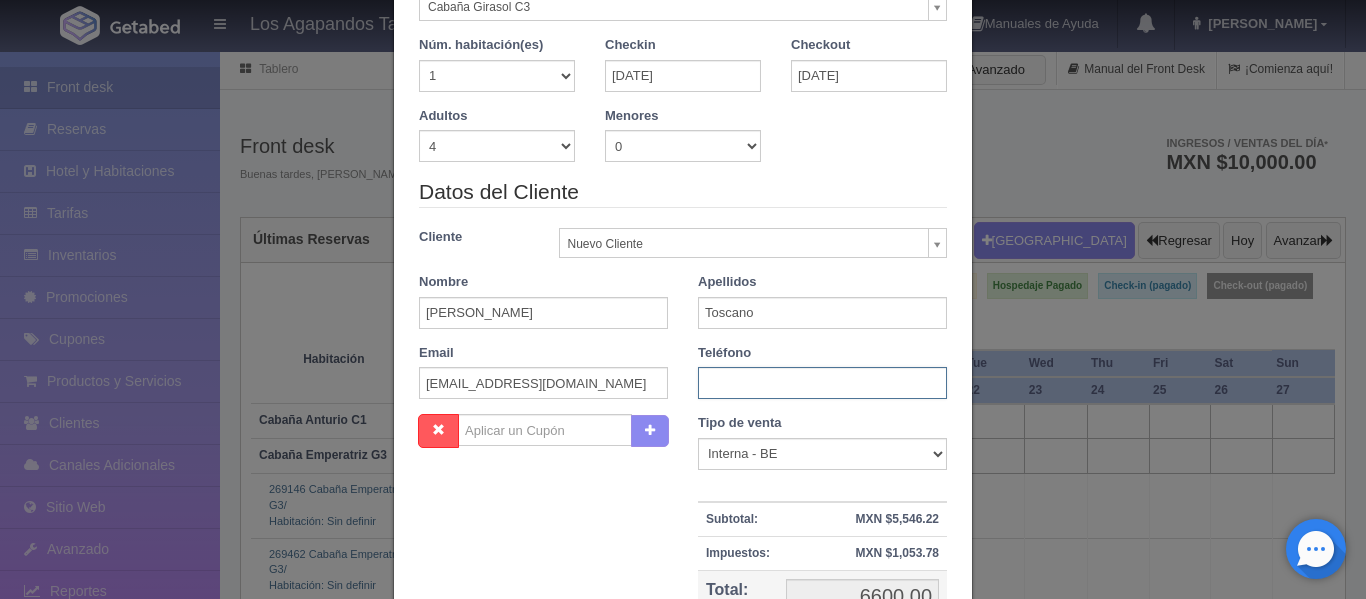 click at bounding box center (822, 383) 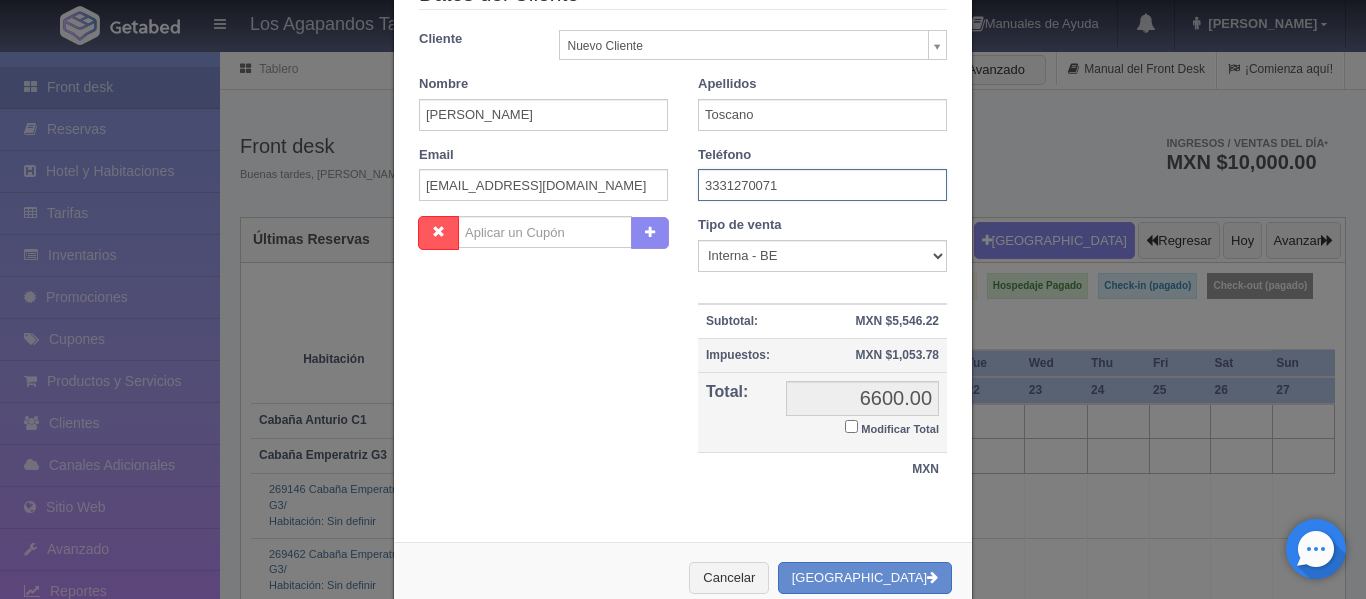 scroll, scrollTop: 400, scrollLeft: 0, axis: vertical 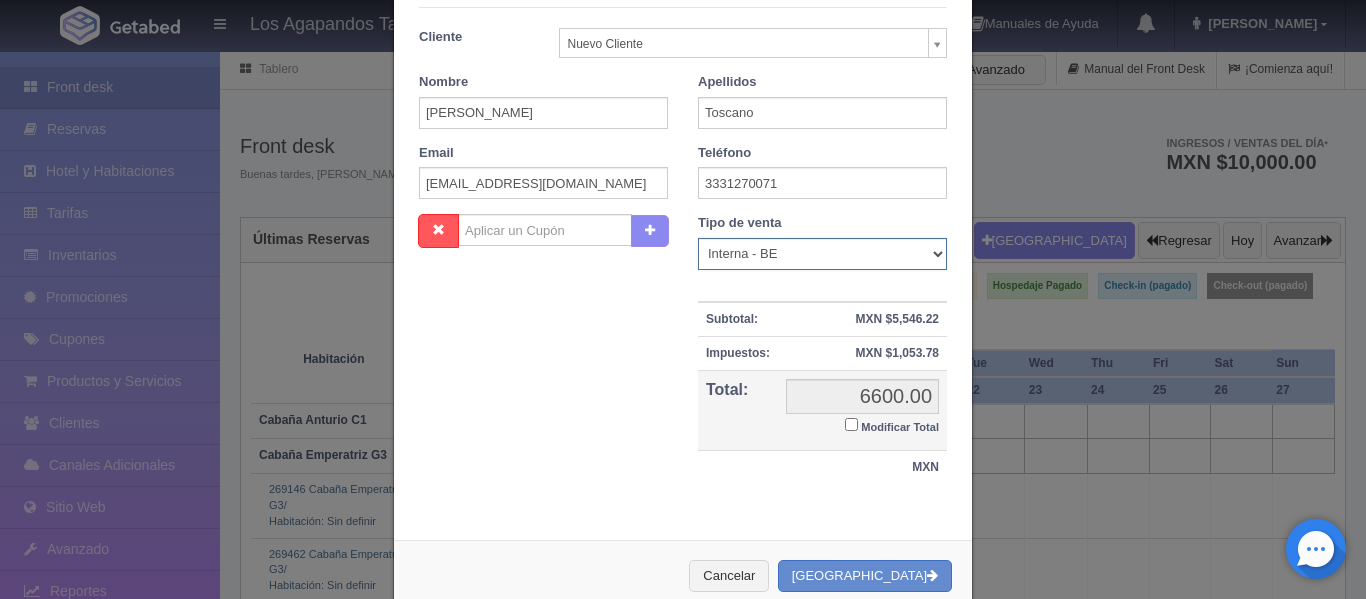 click on "Correo Electronico
Interna - BE
Llamada
OTA Externa
Otro
WALK IN" at bounding box center [822, 254] 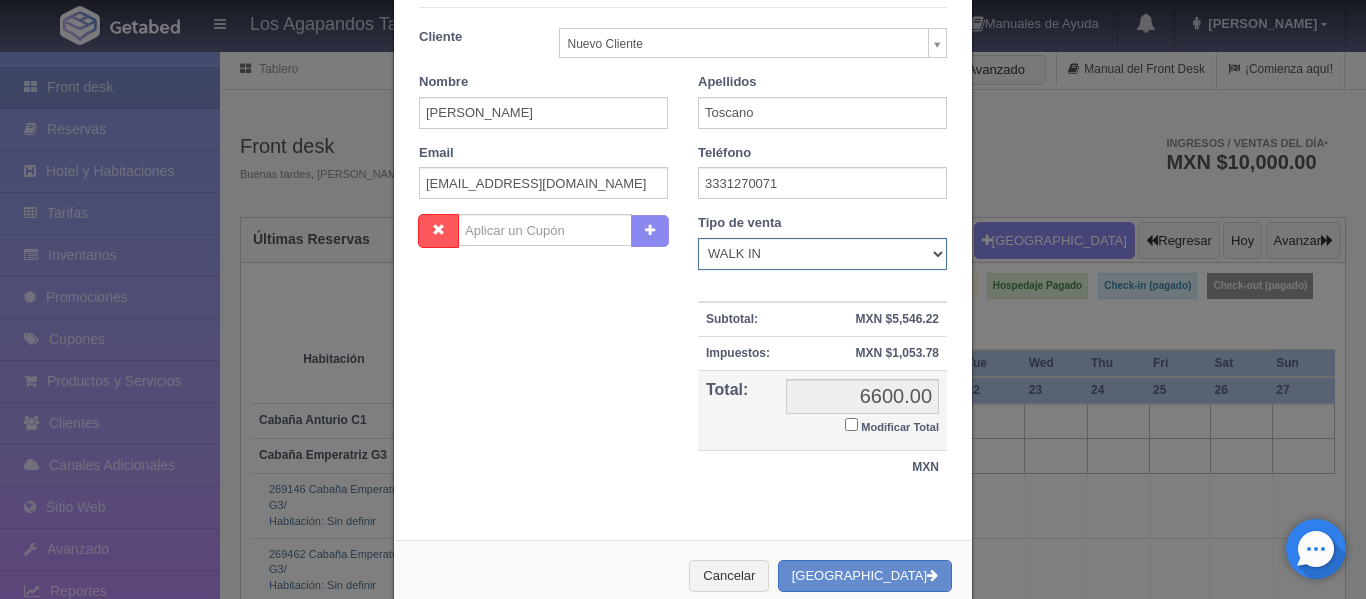 click on "Correo Electronico
Interna - BE
Llamada
OTA Externa
Otro
WALK IN" at bounding box center (822, 254) 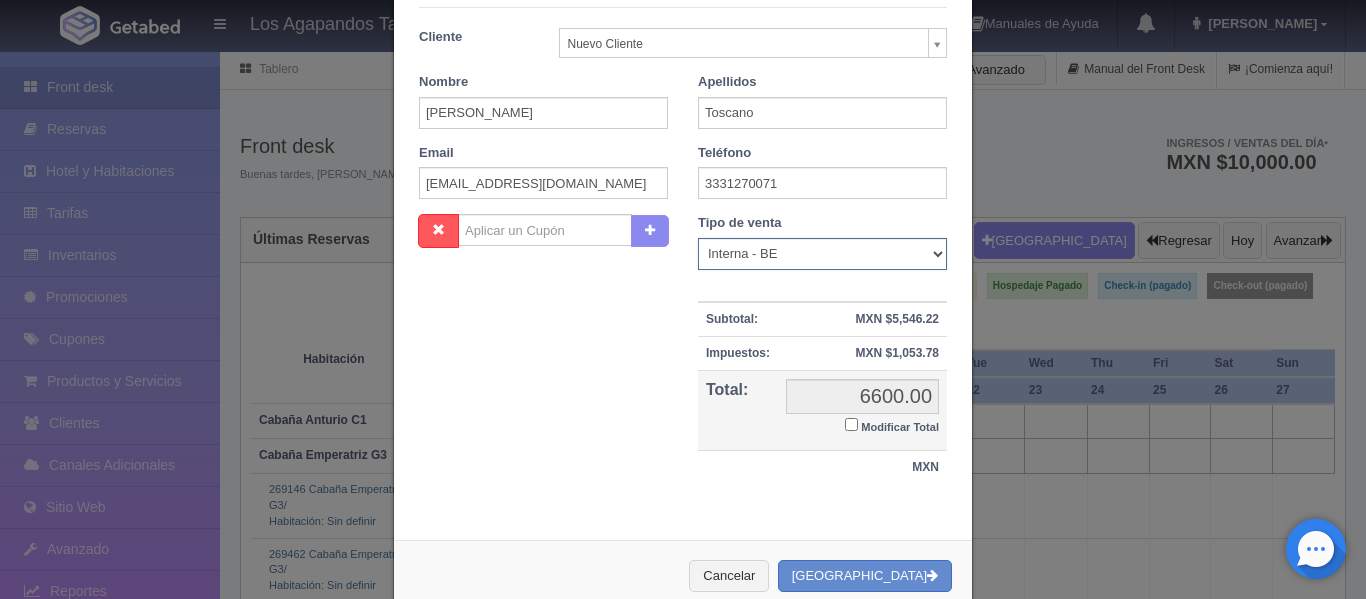 click on "Correo Electronico
Interna - BE
Llamada
OTA Externa
Otro
WALK IN" at bounding box center [822, 254] 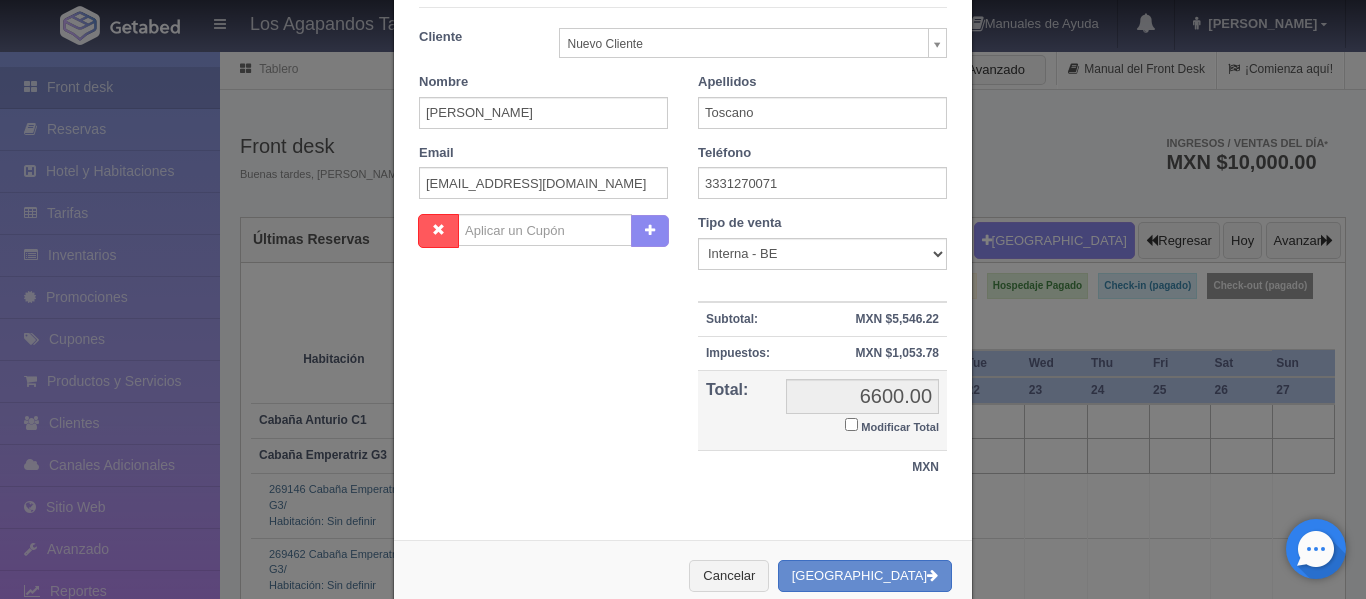 click on "6600.00
6600.00
Modificar Total" at bounding box center (862, 411) 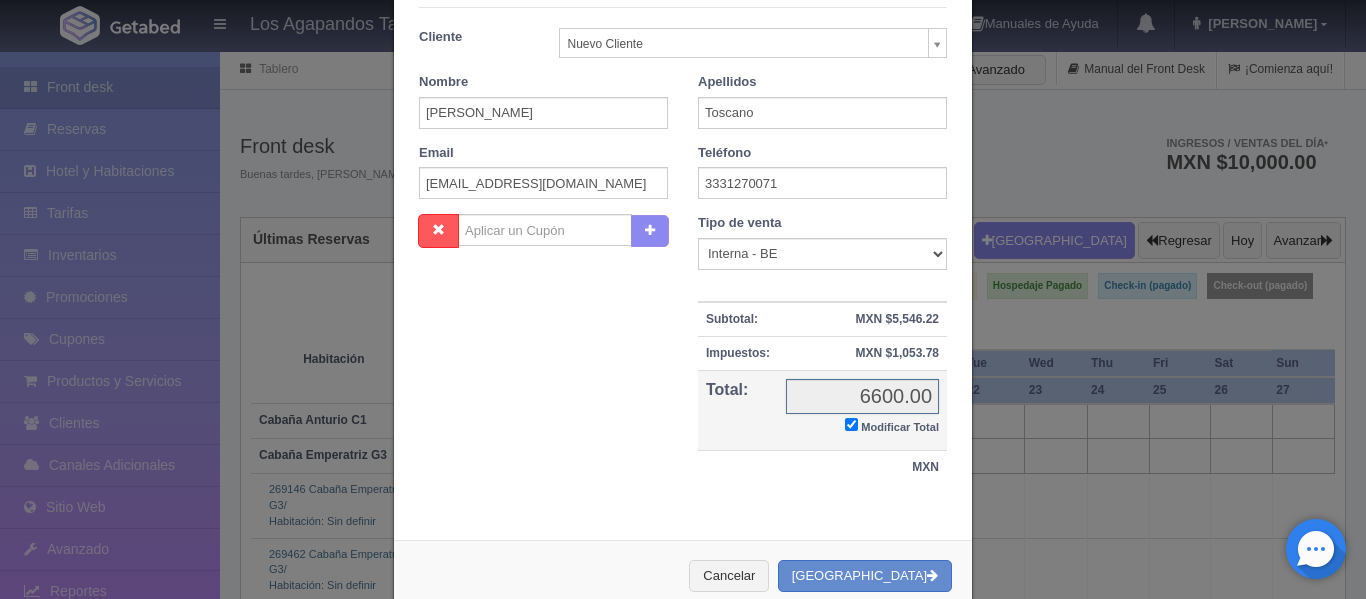 checkbox on "true" 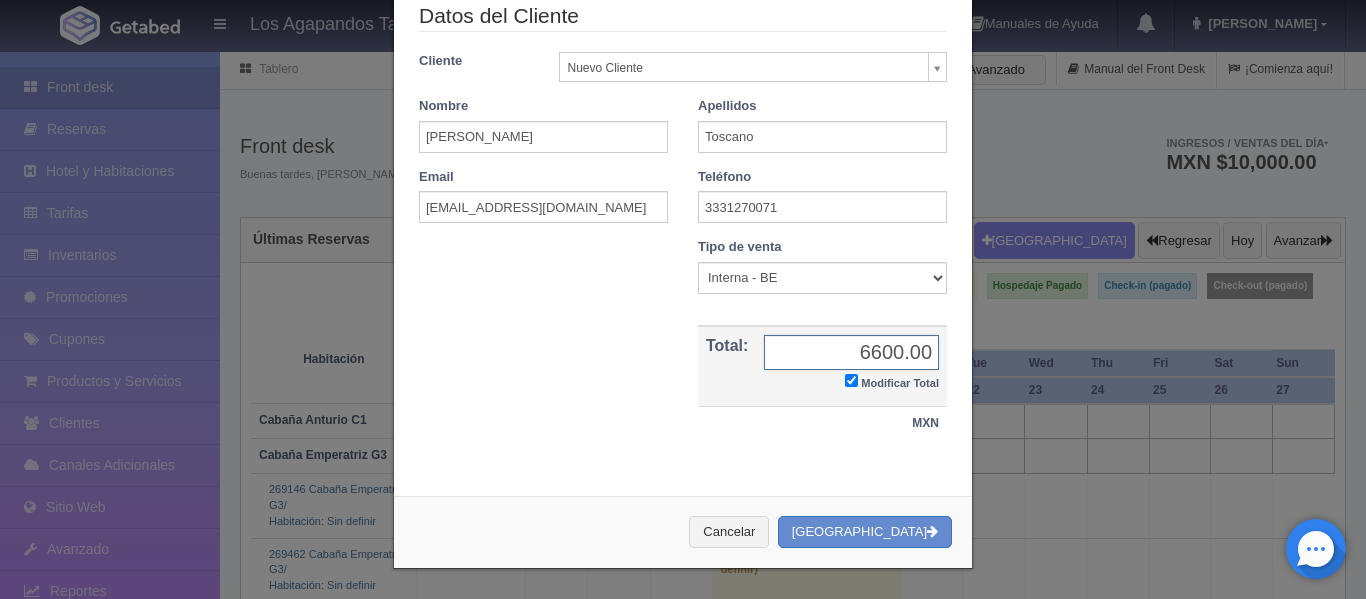 scroll, scrollTop: 376, scrollLeft: 0, axis: vertical 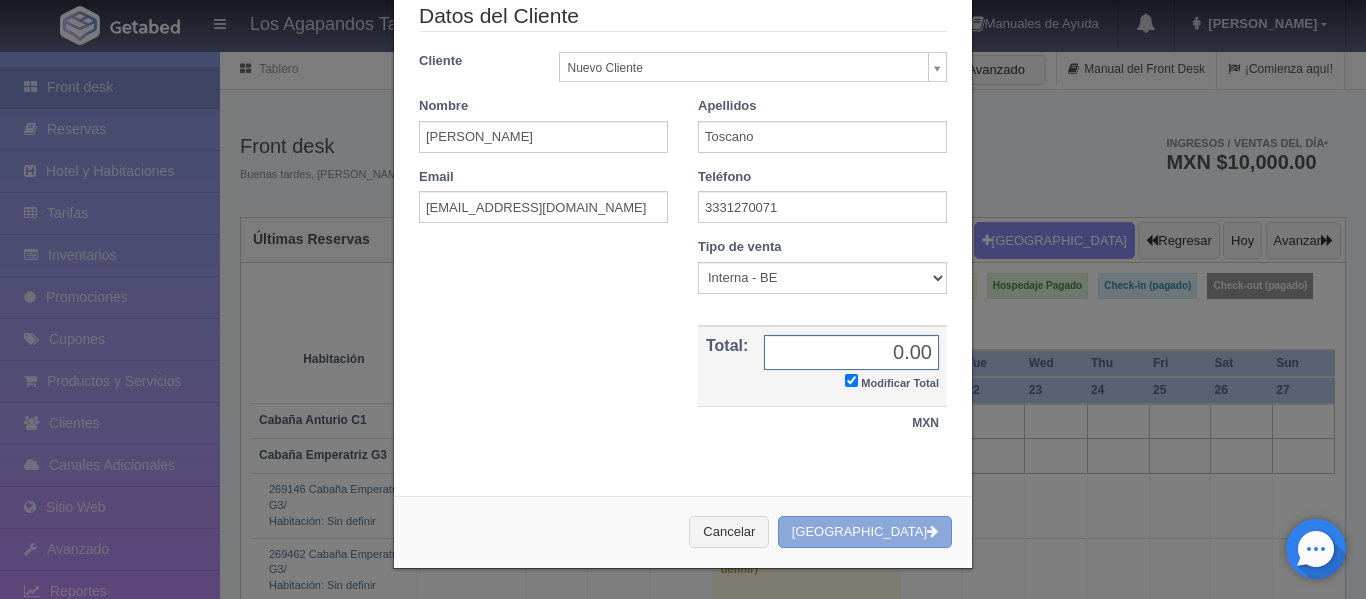 type on "0.00" 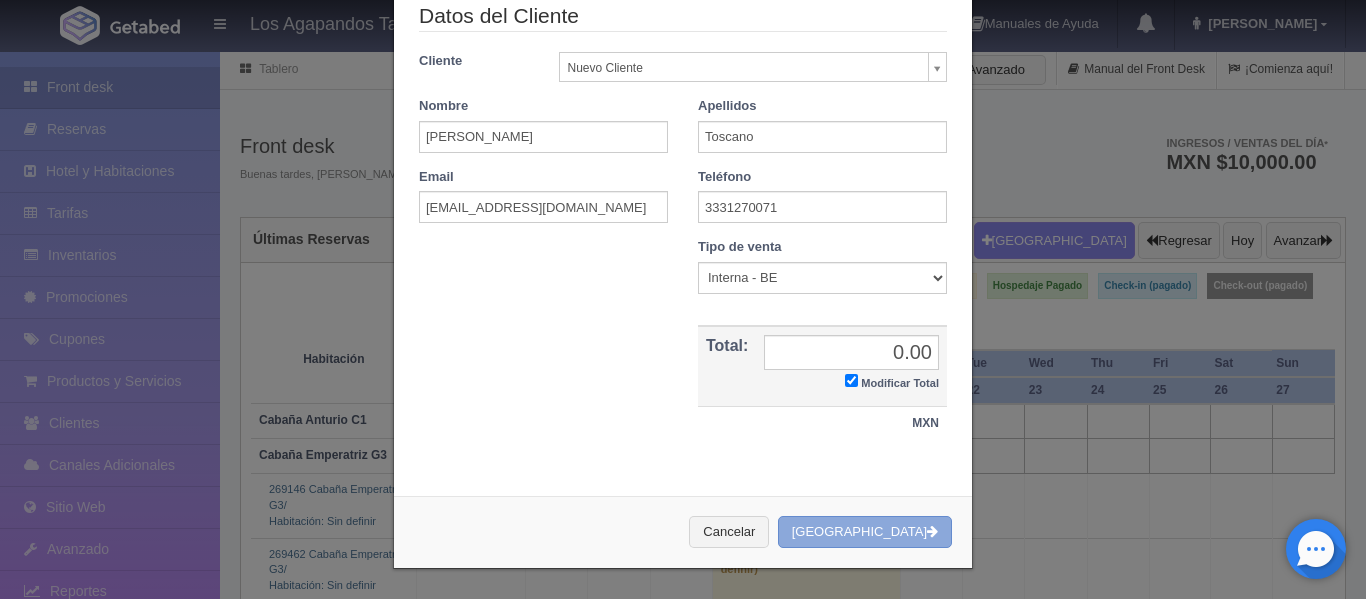 click on "Crear Reserva" at bounding box center [865, 532] 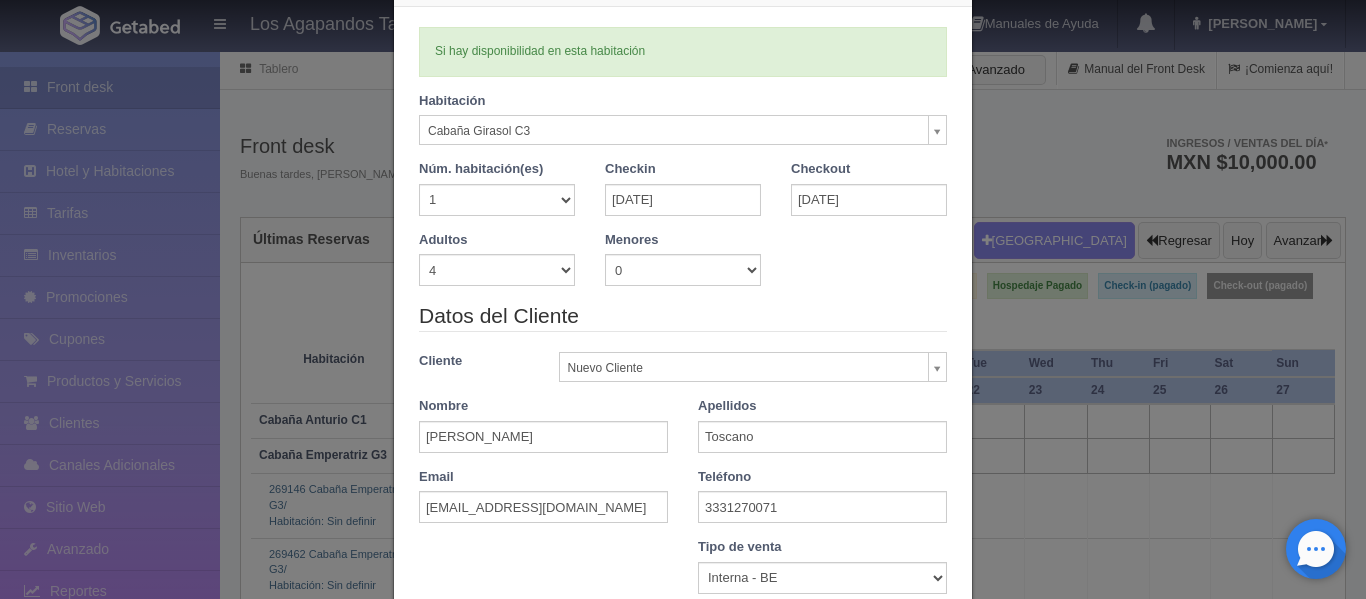 scroll, scrollTop: 268, scrollLeft: 0, axis: vertical 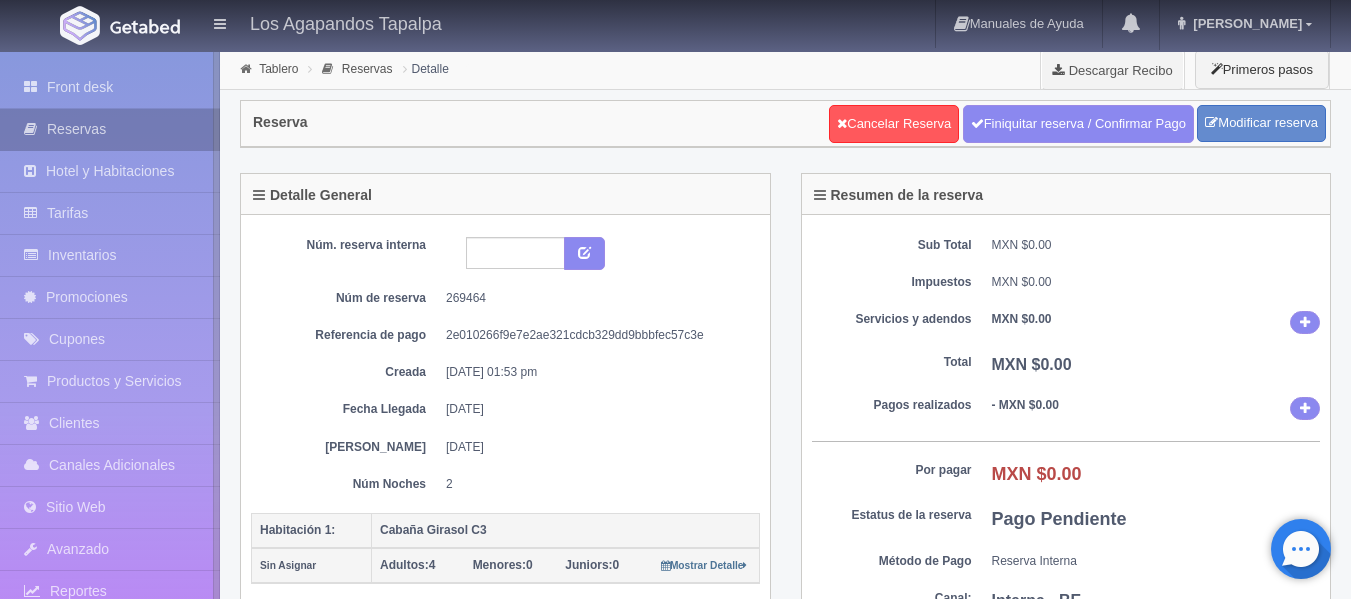 click on "Reservas" at bounding box center (110, 129) 